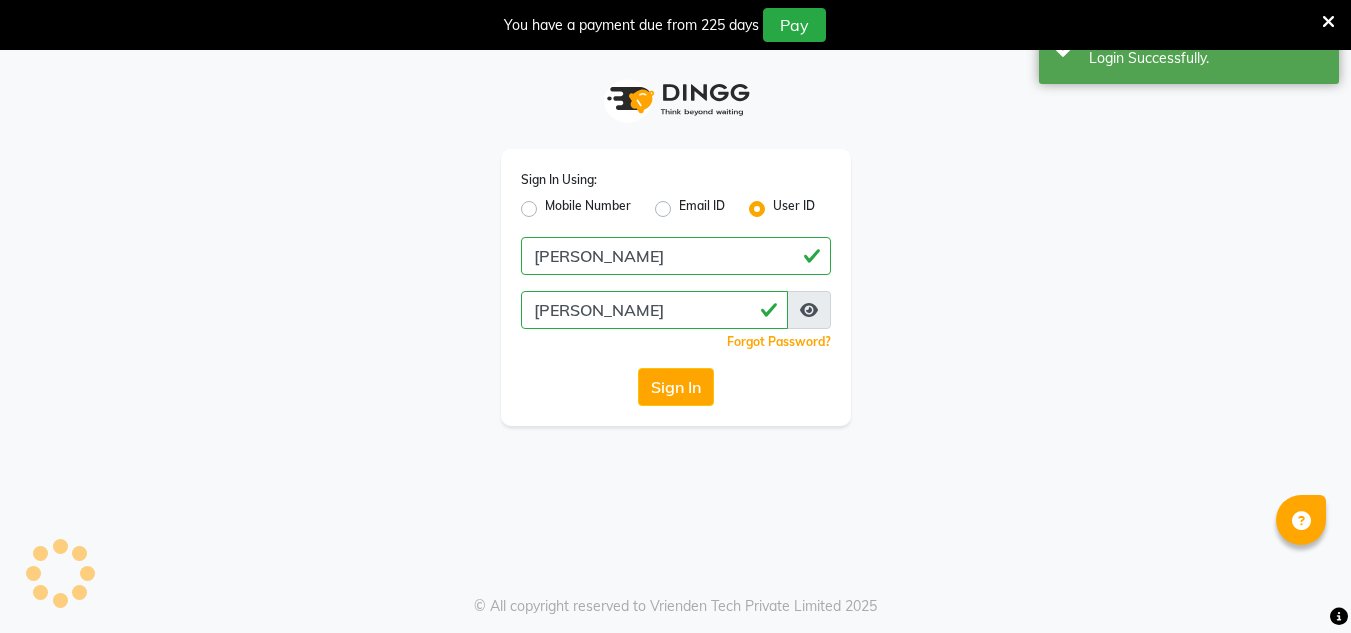 scroll, scrollTop: 1, scrollLeft: 0, axis: vertical 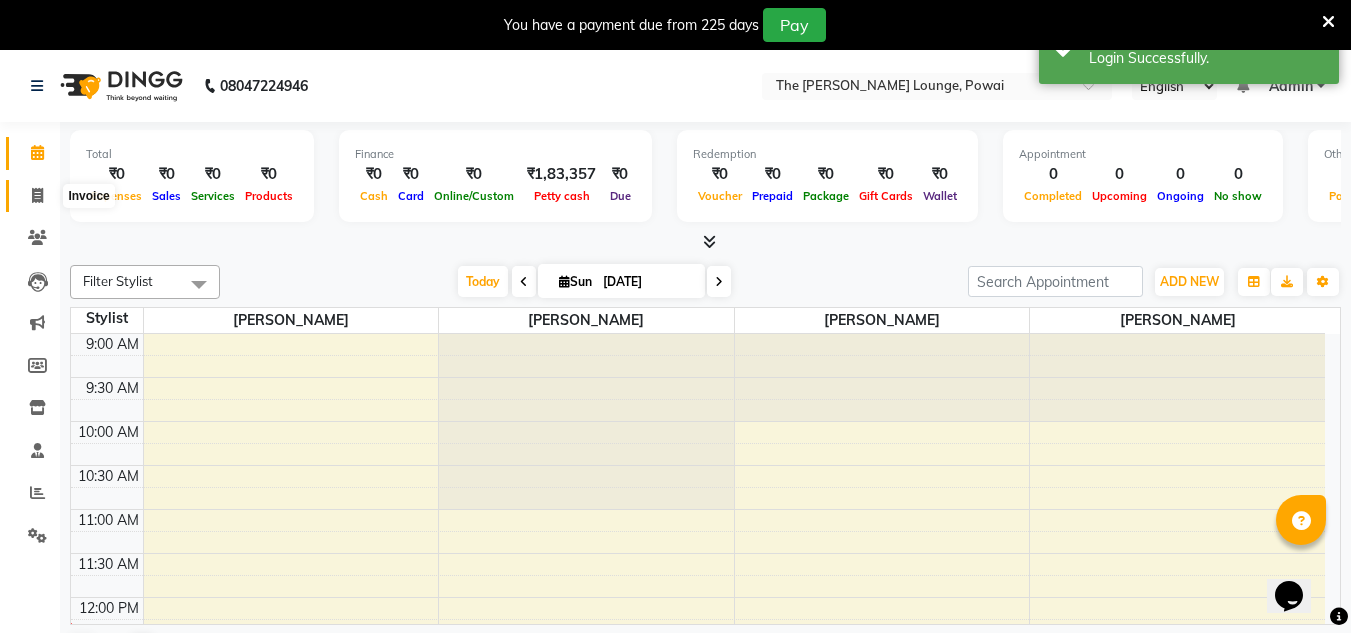 click 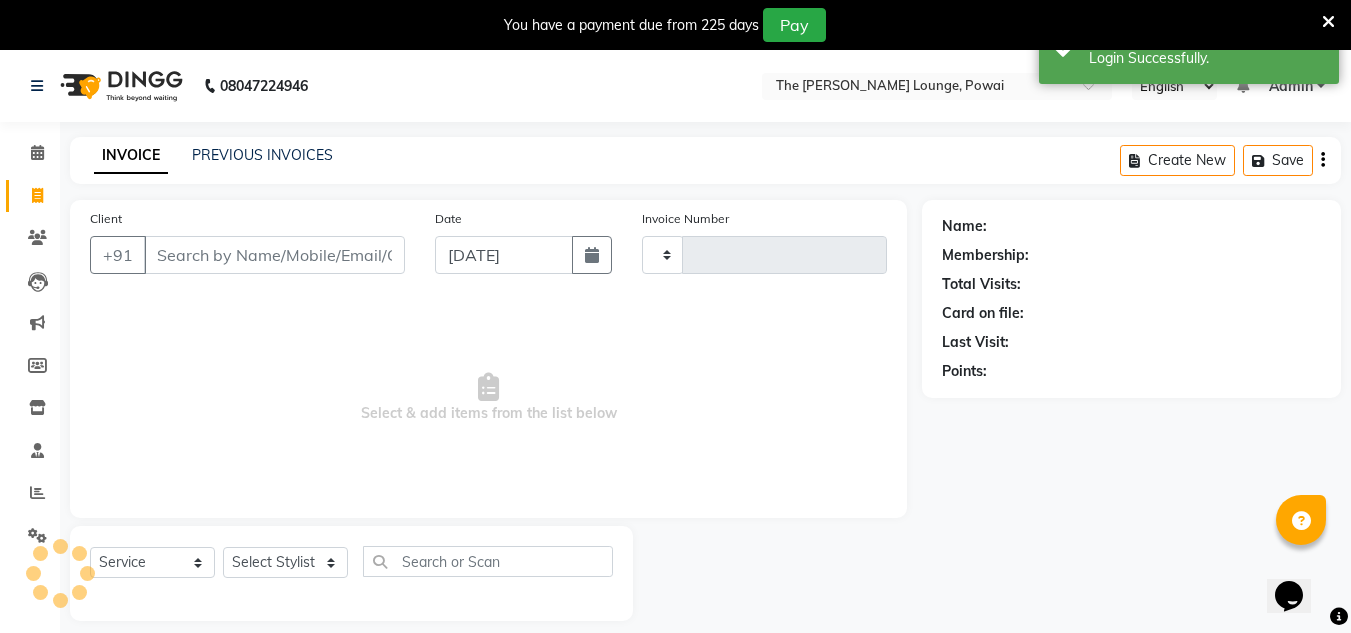 type on "0833" 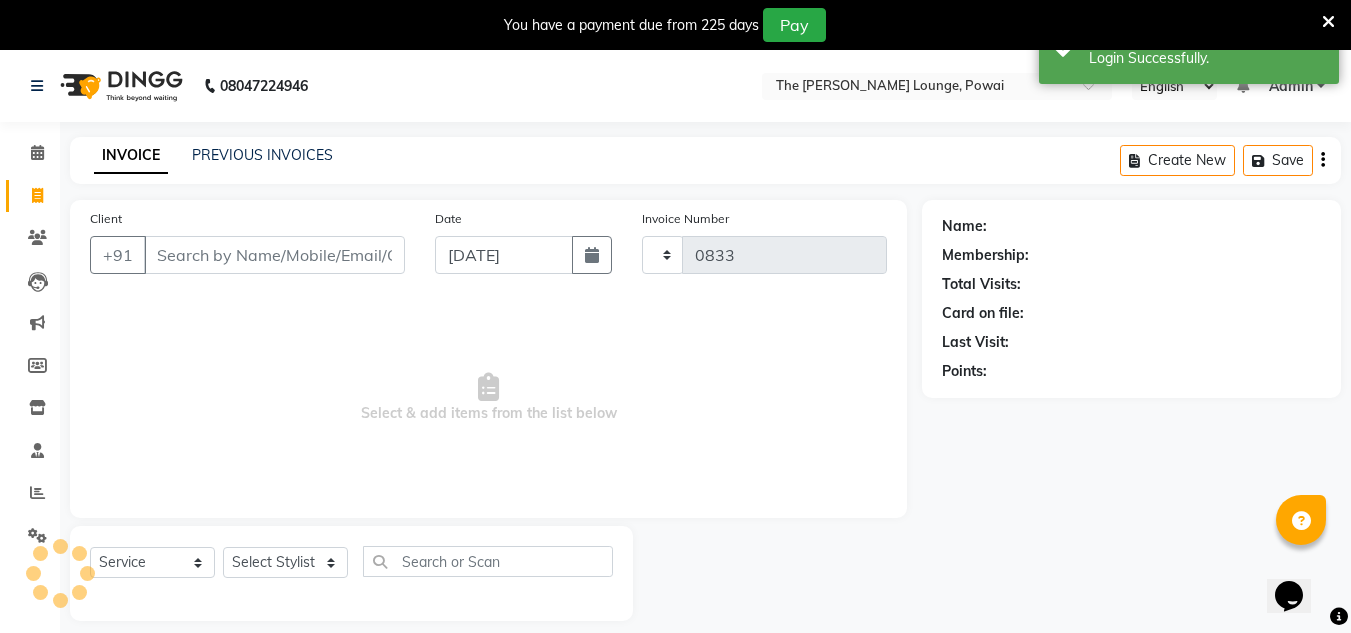 select on "7307" 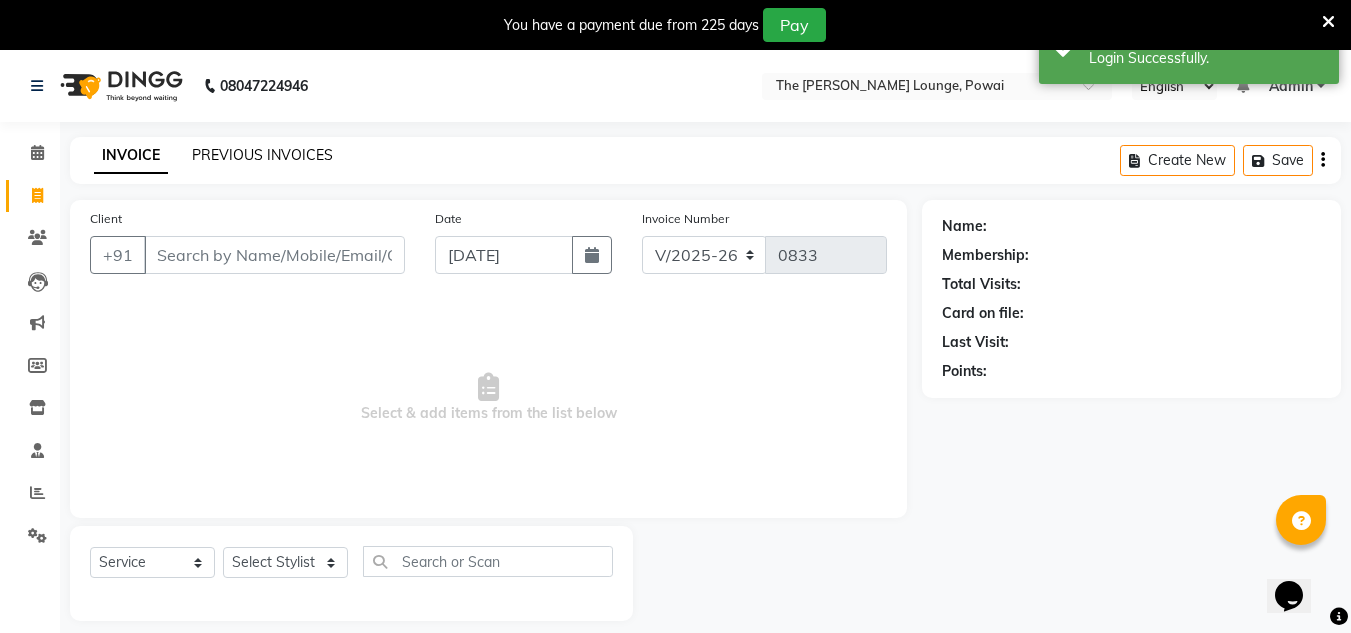 click on "PREVIOUS INVOICES" 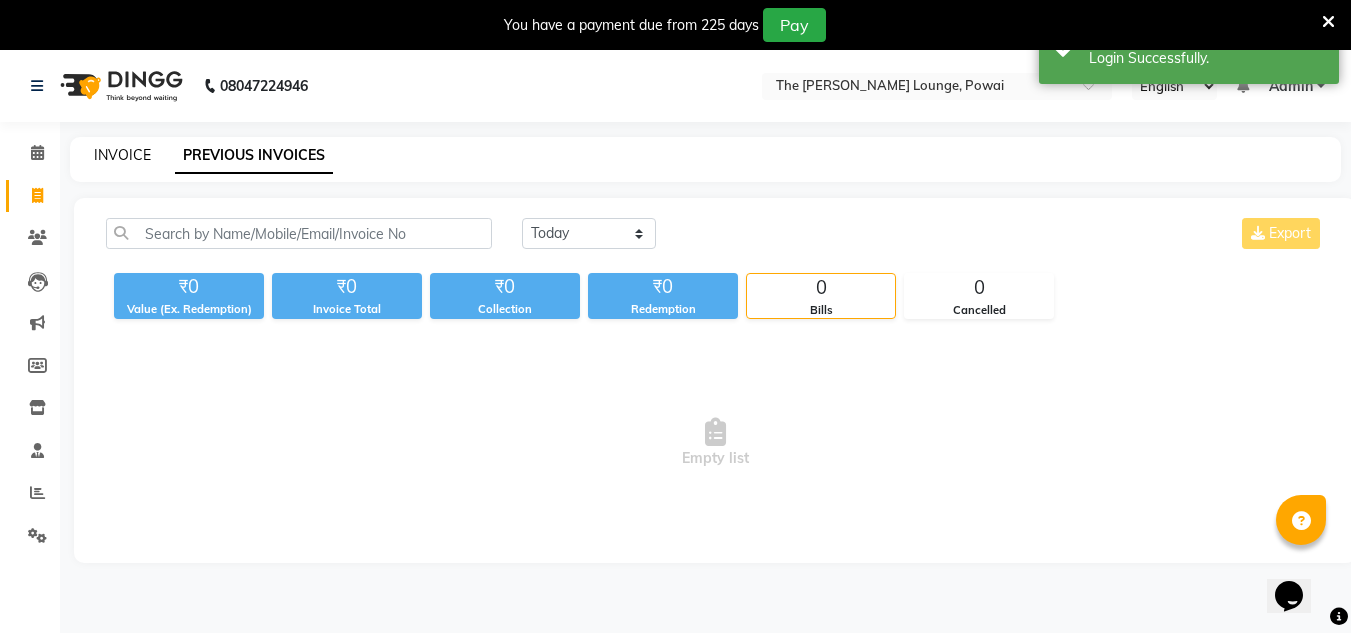 click on "INVOICE" 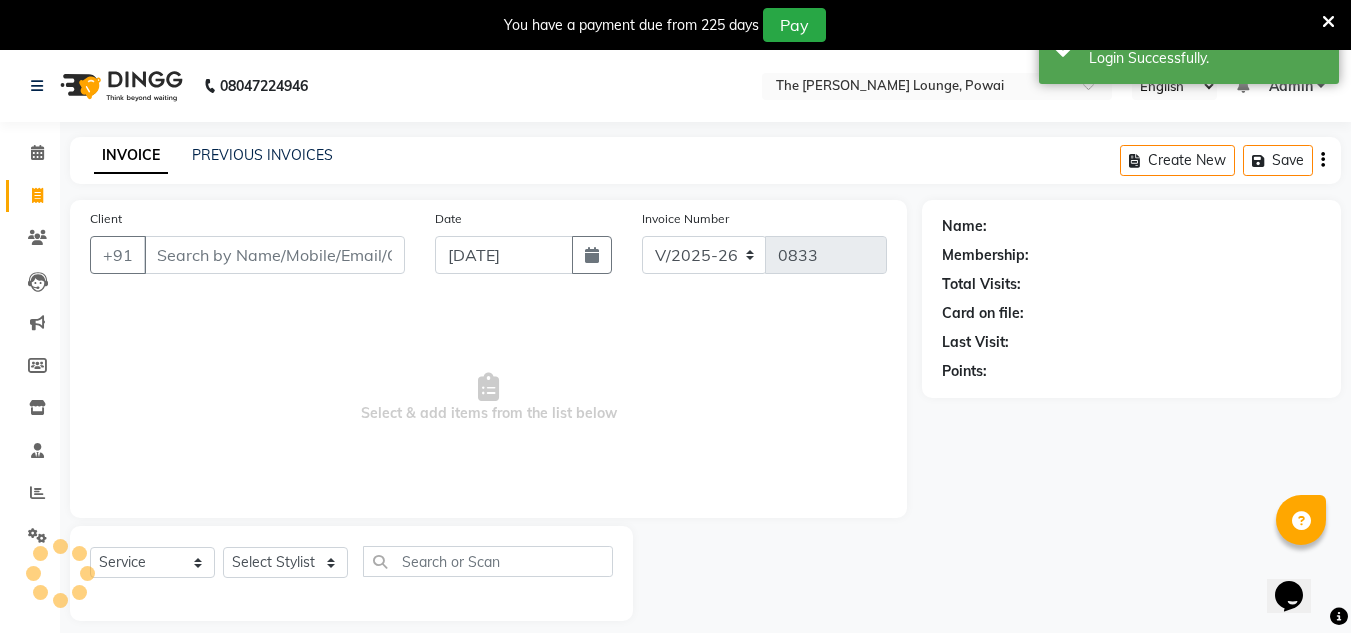 scroll, scrollTop: 50, scrollLeft: 0, axis: vertical 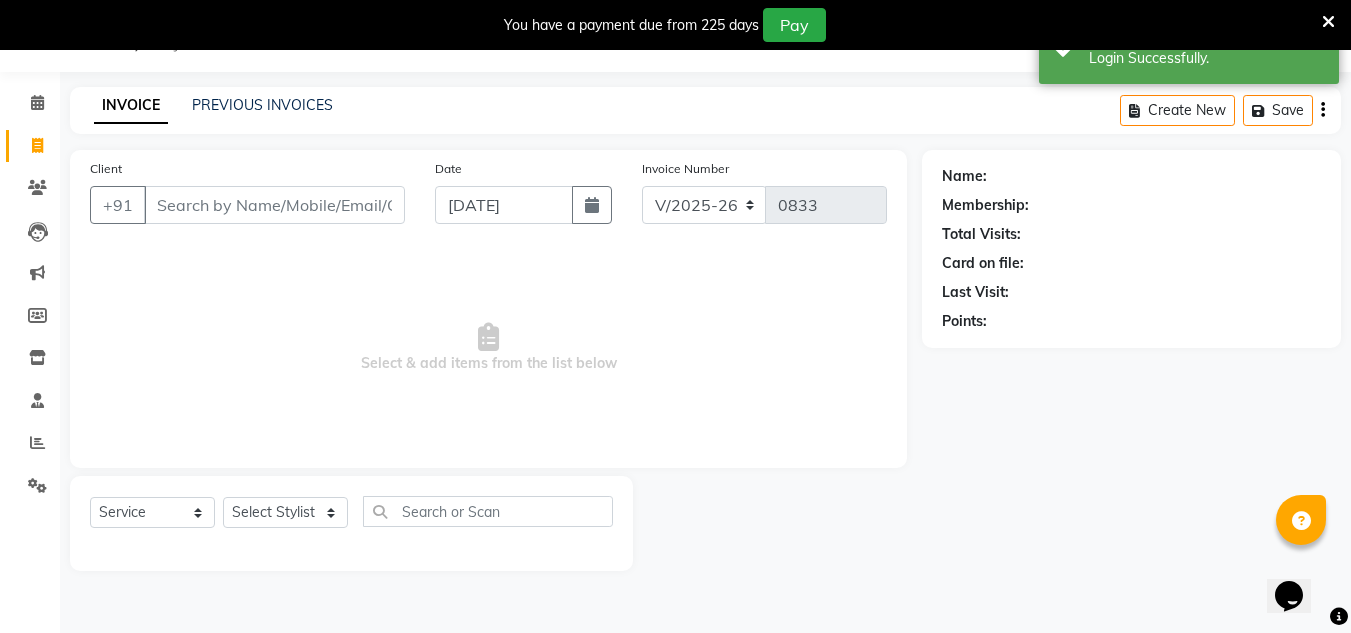 click on "Select & add items from the list below" at bounding box center (488, 348) 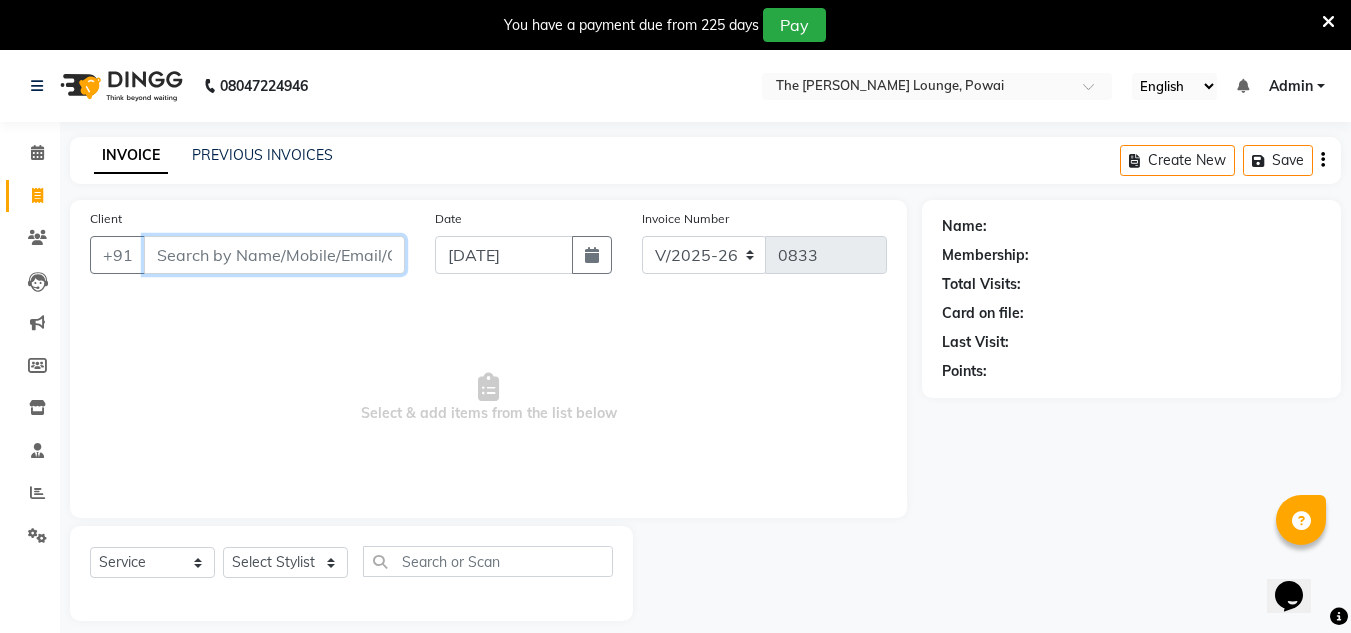click on "Client" at bounding box center (274, 255) 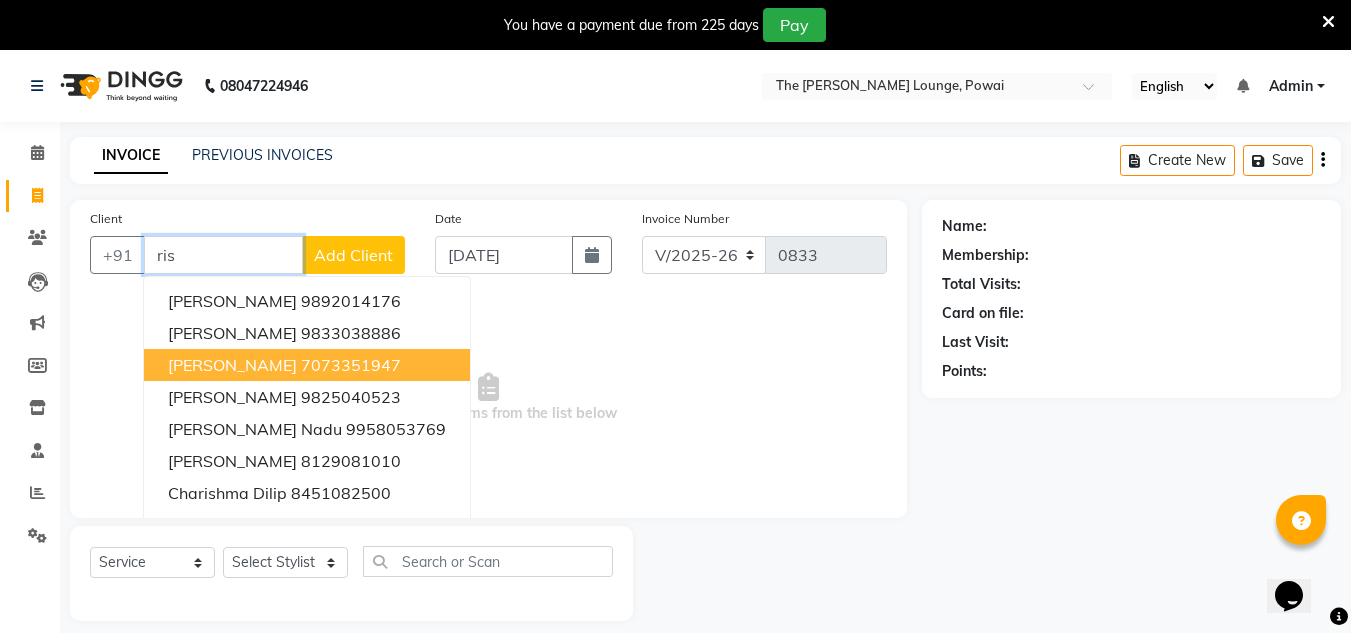 click on "7073351947" at bounding box center [351, 365] 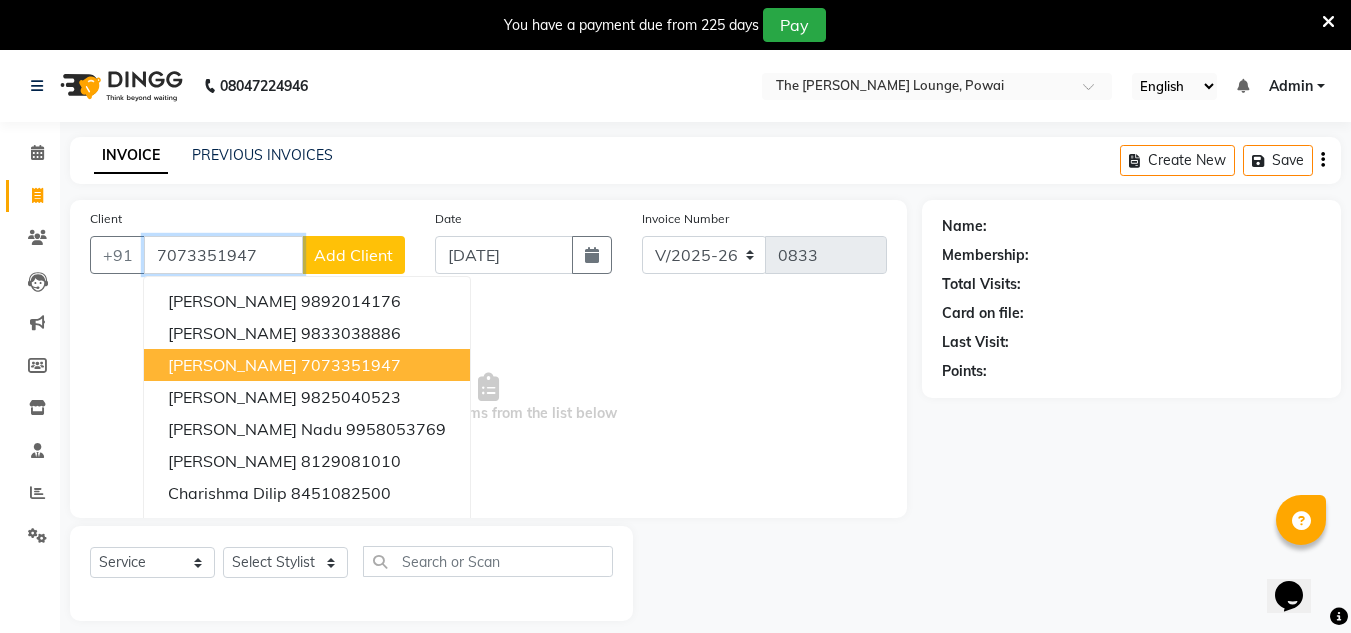 type on "7073351947" 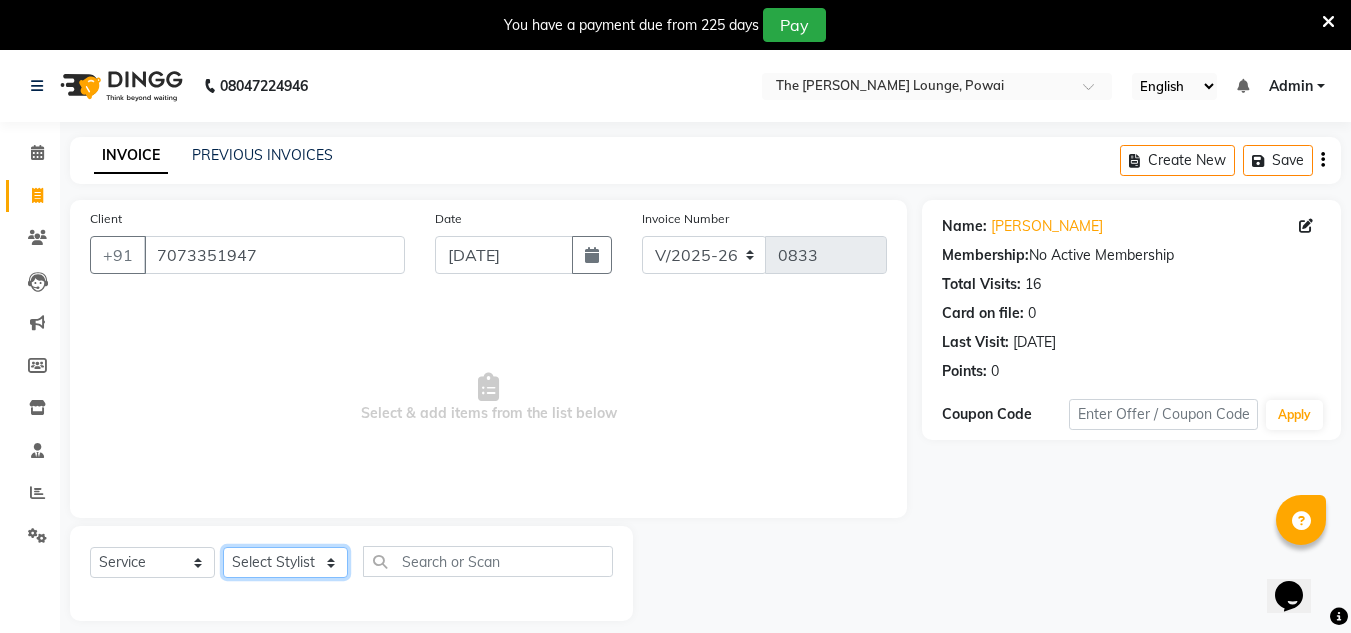 click on "Select Stylist [PERSON_NAME] [PERSON_NAME] [PERSON_NAME] [PERSON_NAME] [PERSON_NAME] [PERSON_NAME] [PERSON_NAME]" 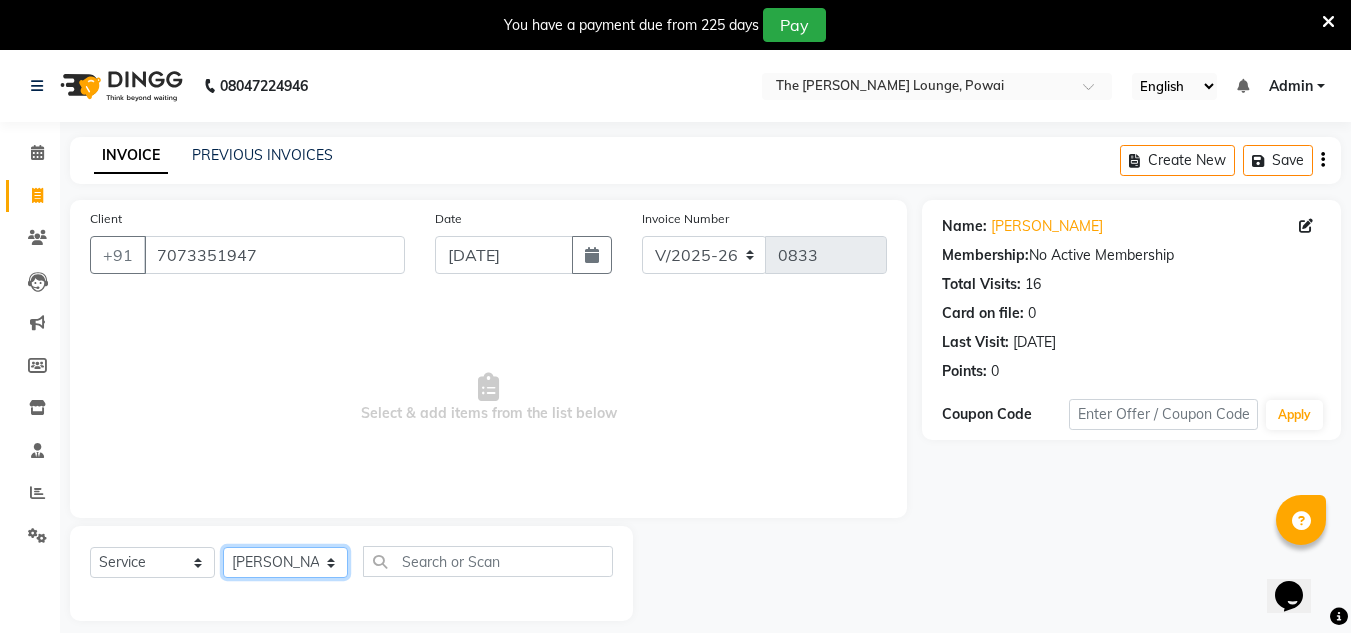 click on "Select Stylist [PERSON_NAME] [PERSON_NAME] [PERSON_NAME] [PERSON_NAME] [PERSON_NAME] [PERSON_NAME] [PERSON_NAME]" 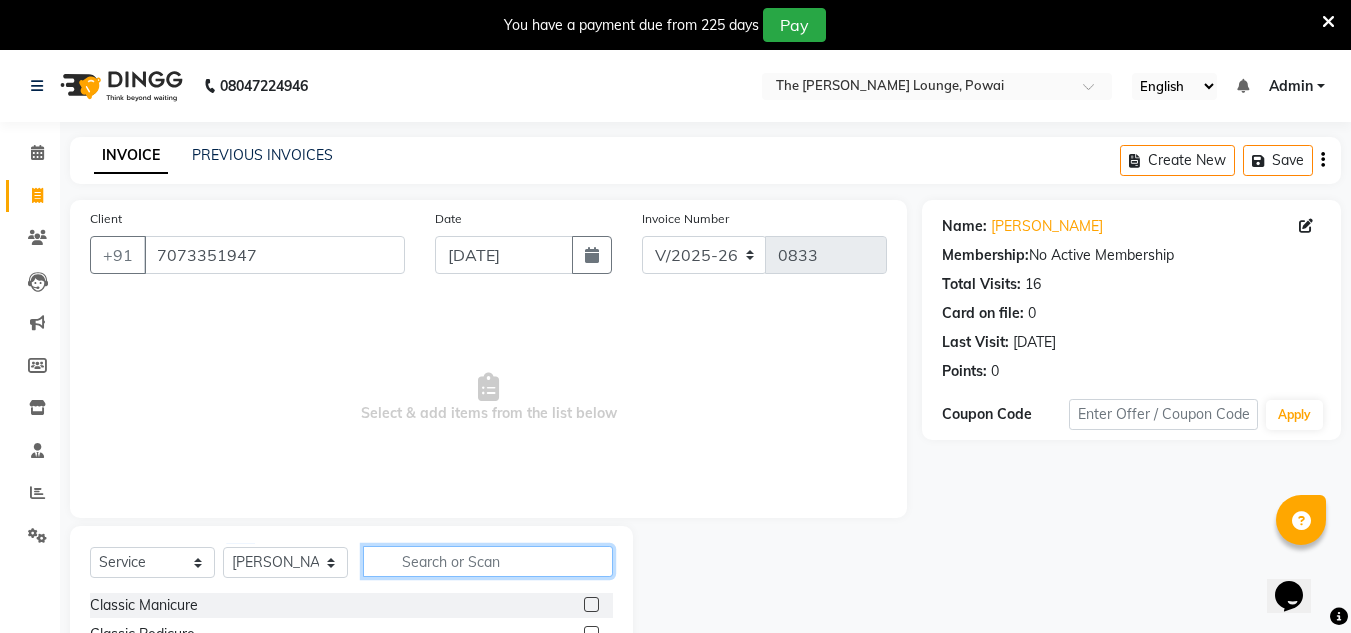 click 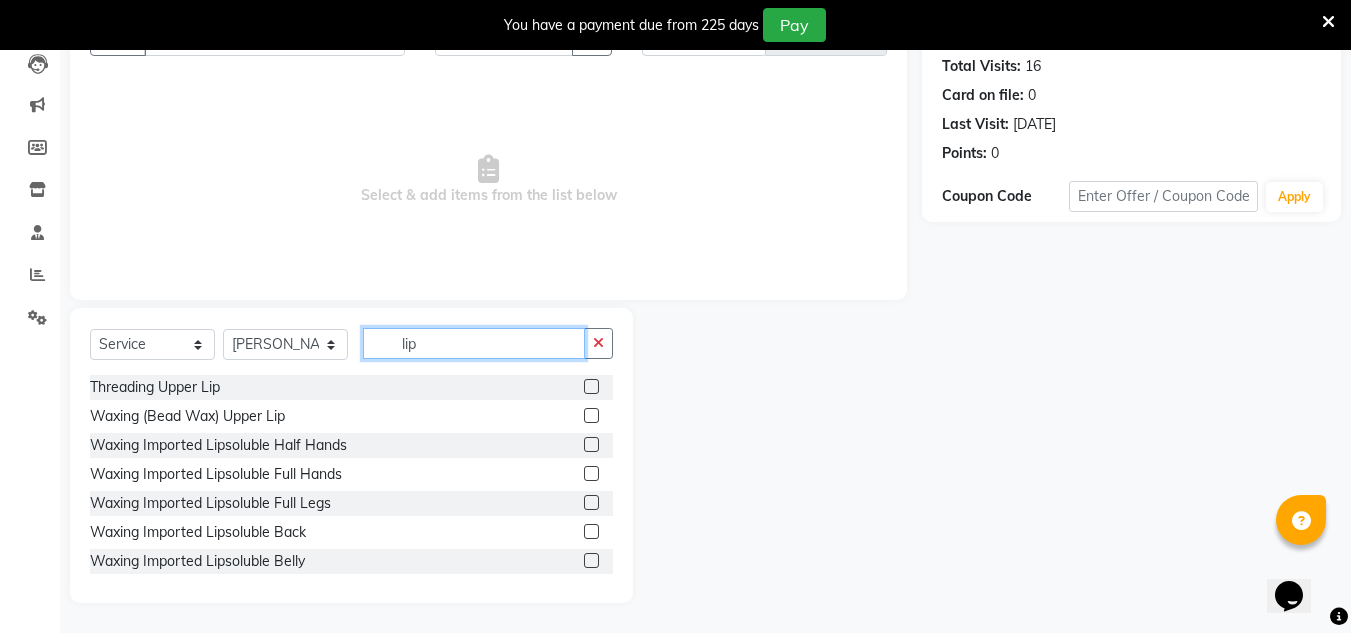 type on "lip" 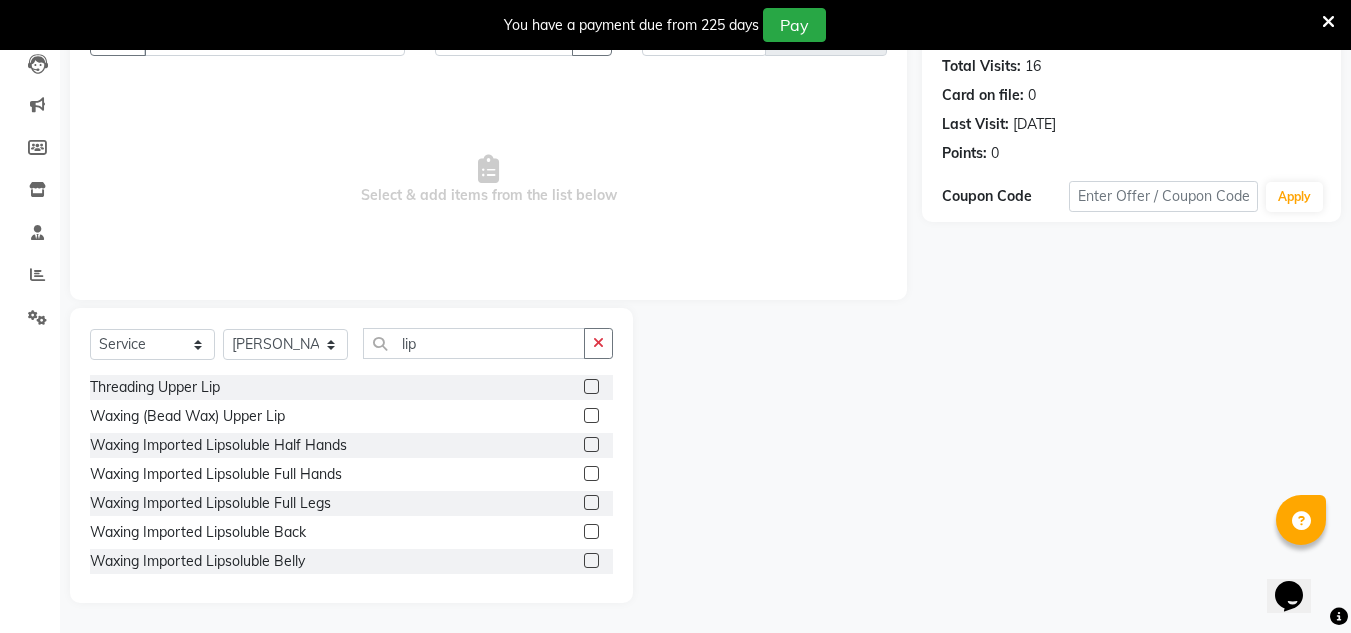 click 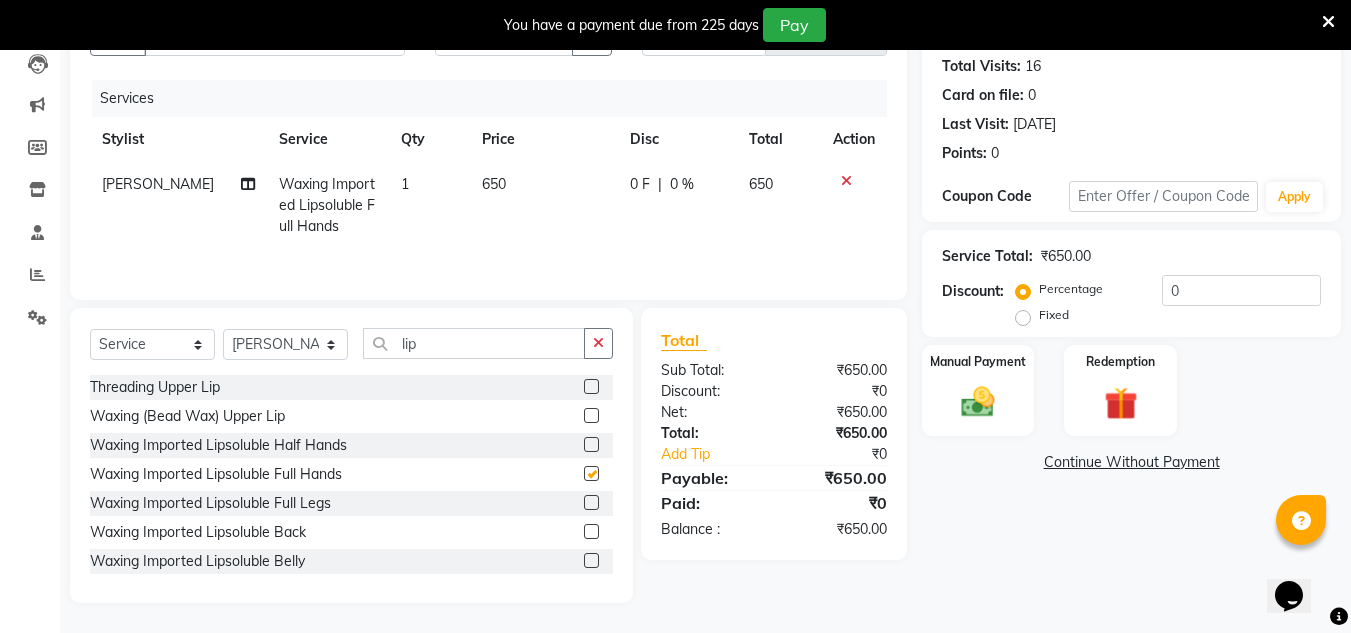 checkbox on "false" 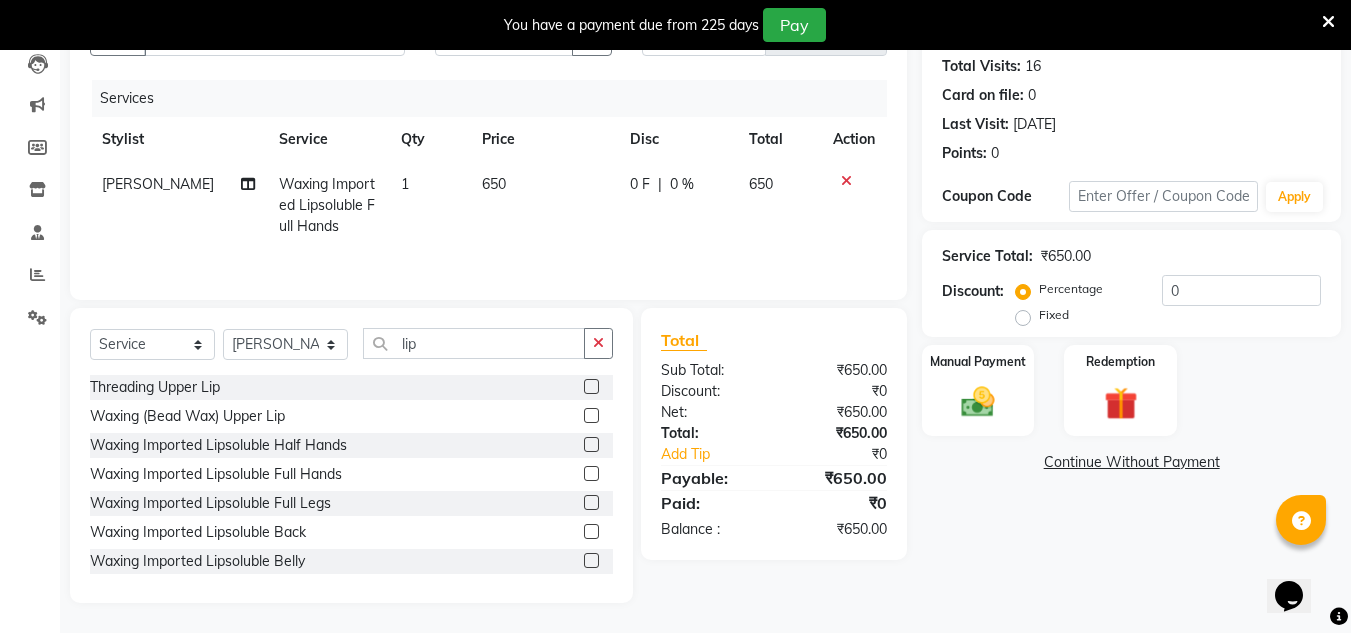 click 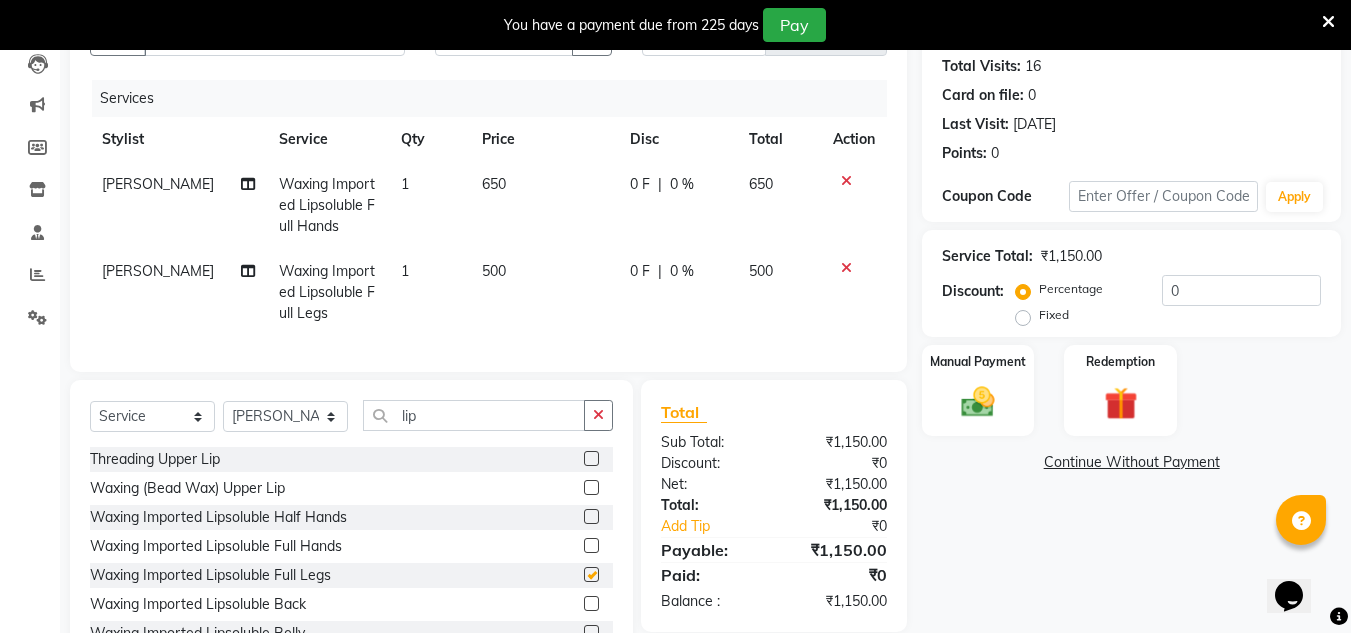 checkbox on "false" 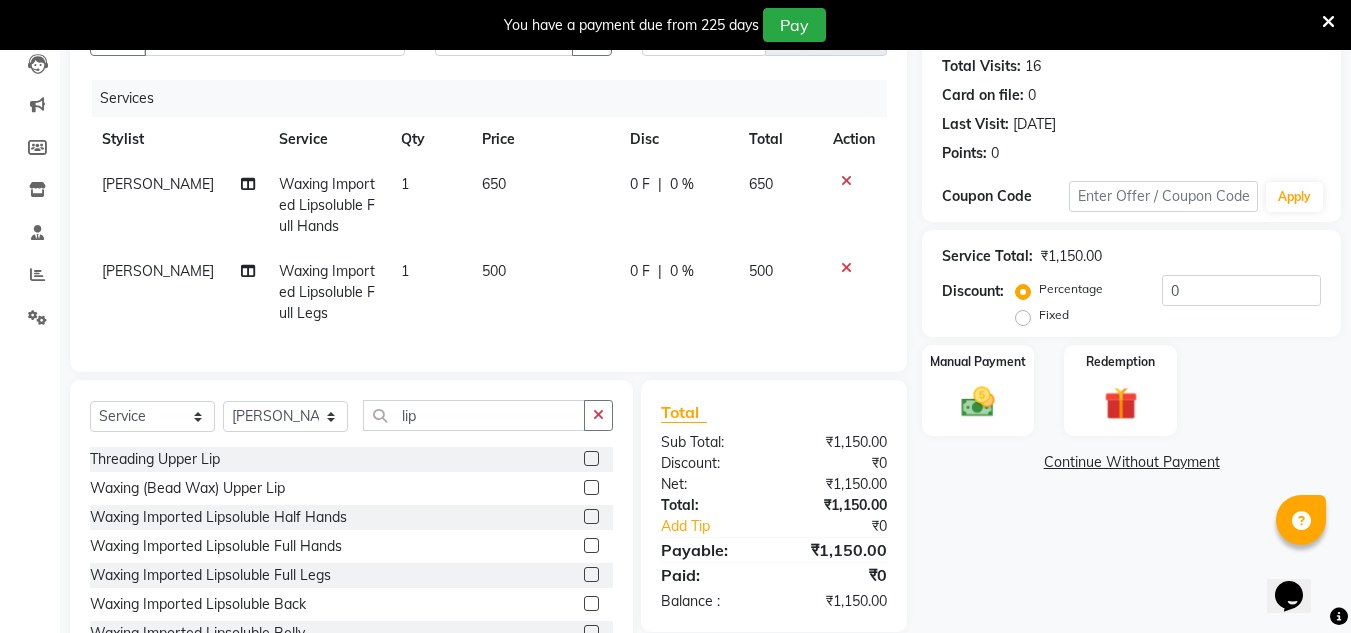 click on "650" 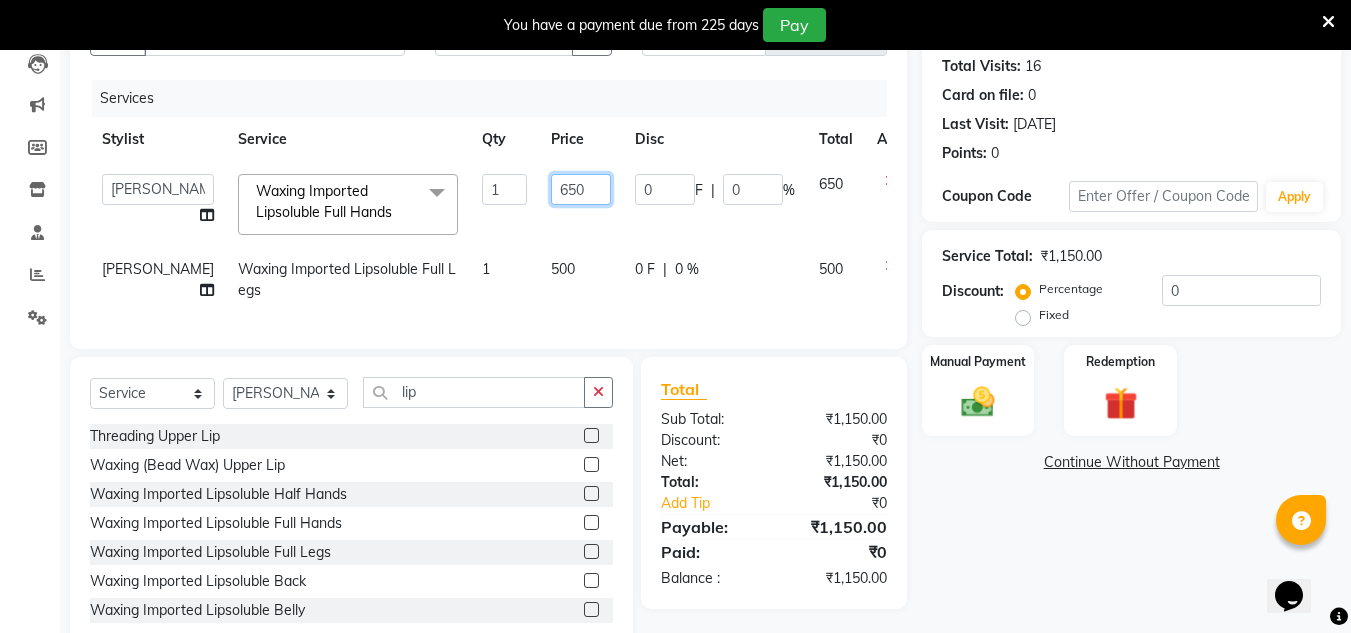 click on "650" 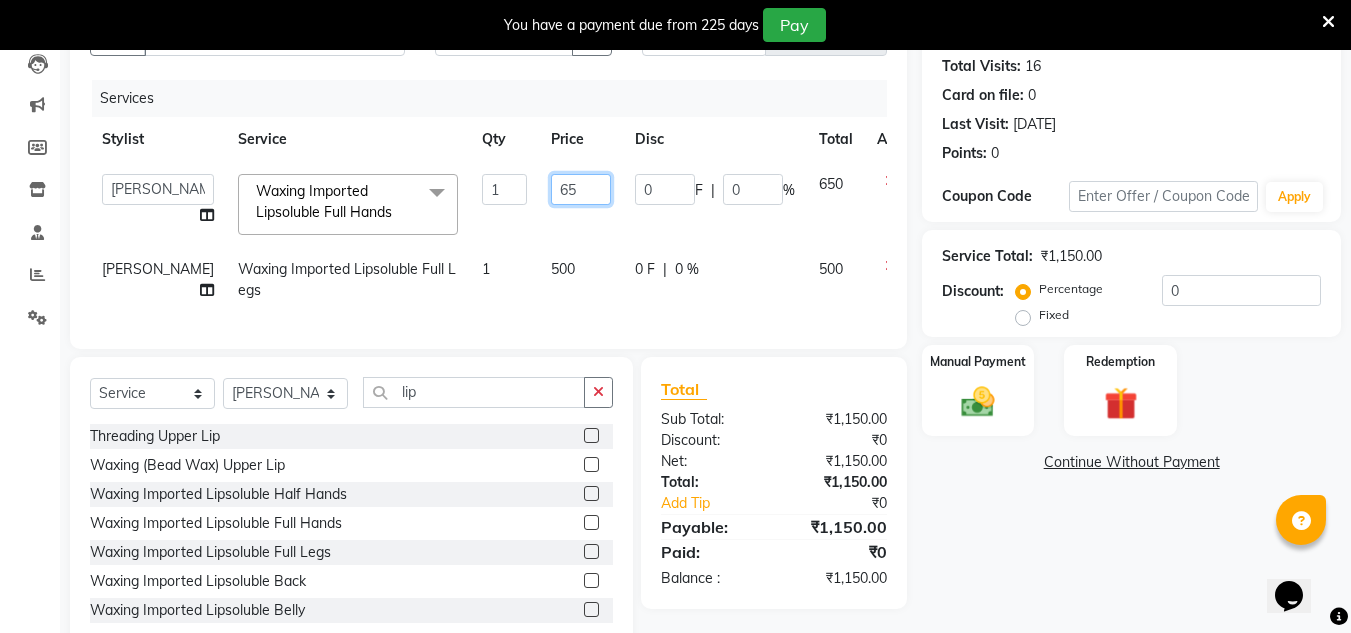 type on "6" 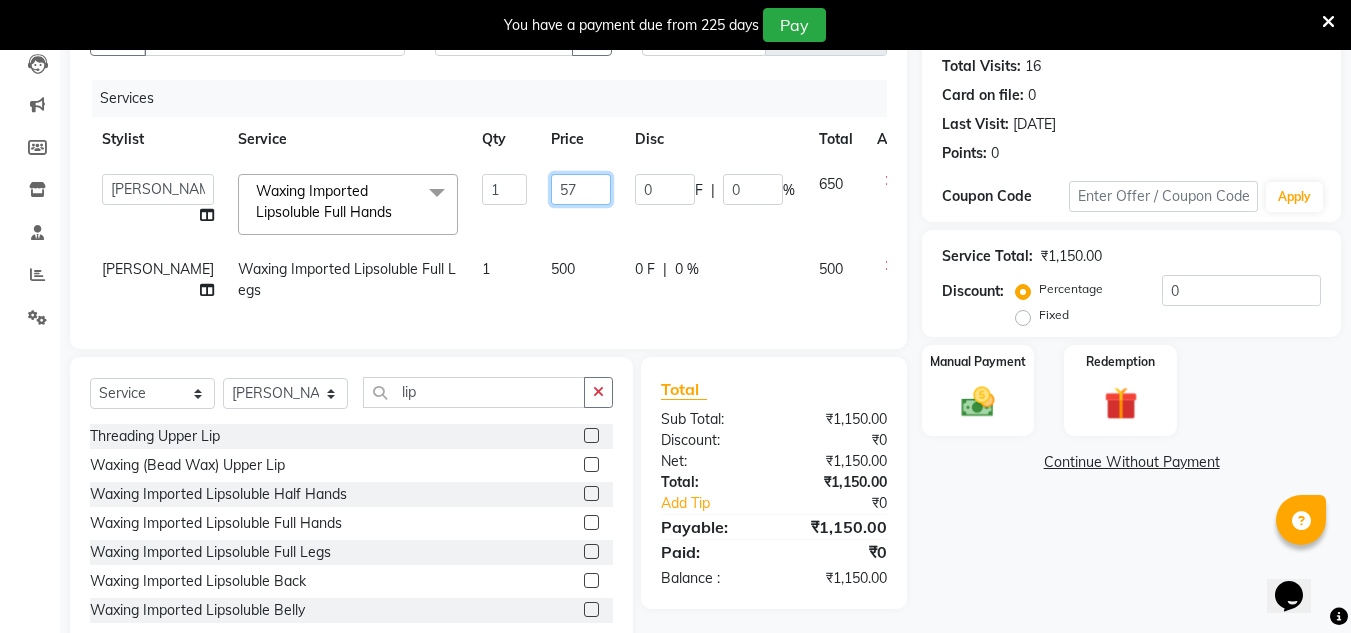 type on "570" 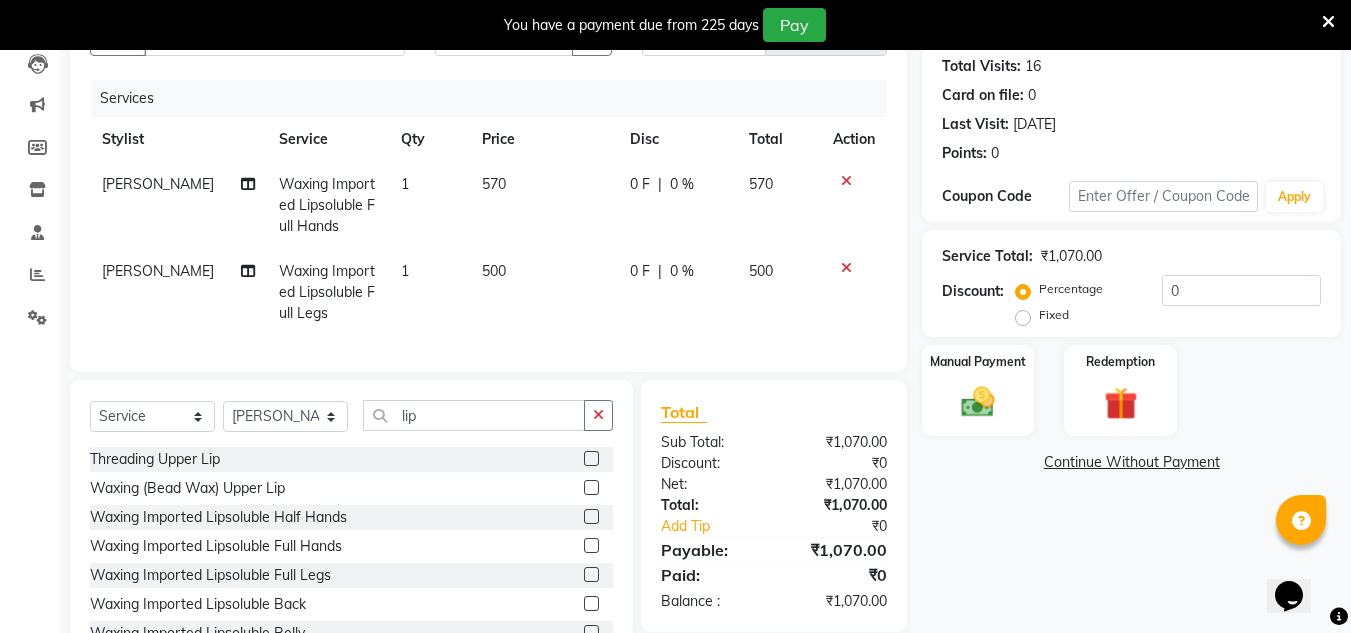 click on "Name: [PERSON_NAME]  Membership:  No Active Membership  Total Visits:  16 Card on file:  0 Last Visit:   [DATE] Points:   0  Coupon Code Apply Service Total:  ₹1,070.00  Discount:  Percentage   Fixed  0 Manual Payment Redemption  Continue Without Payment" 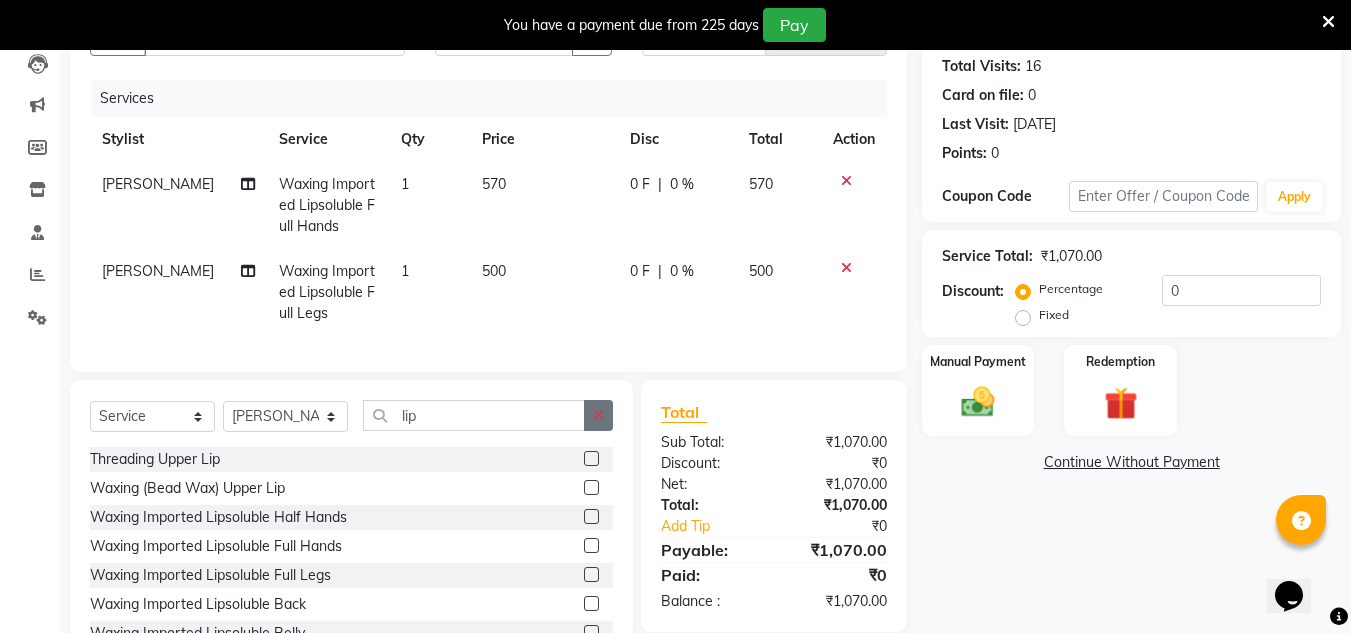 click 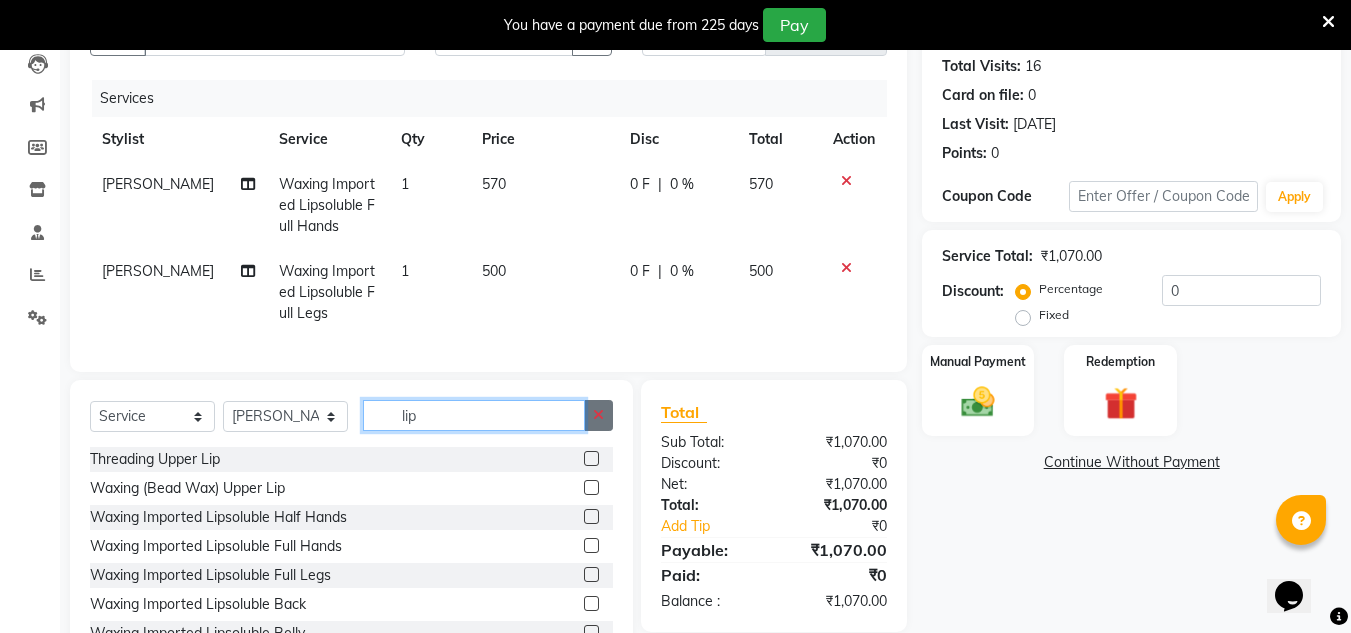 type 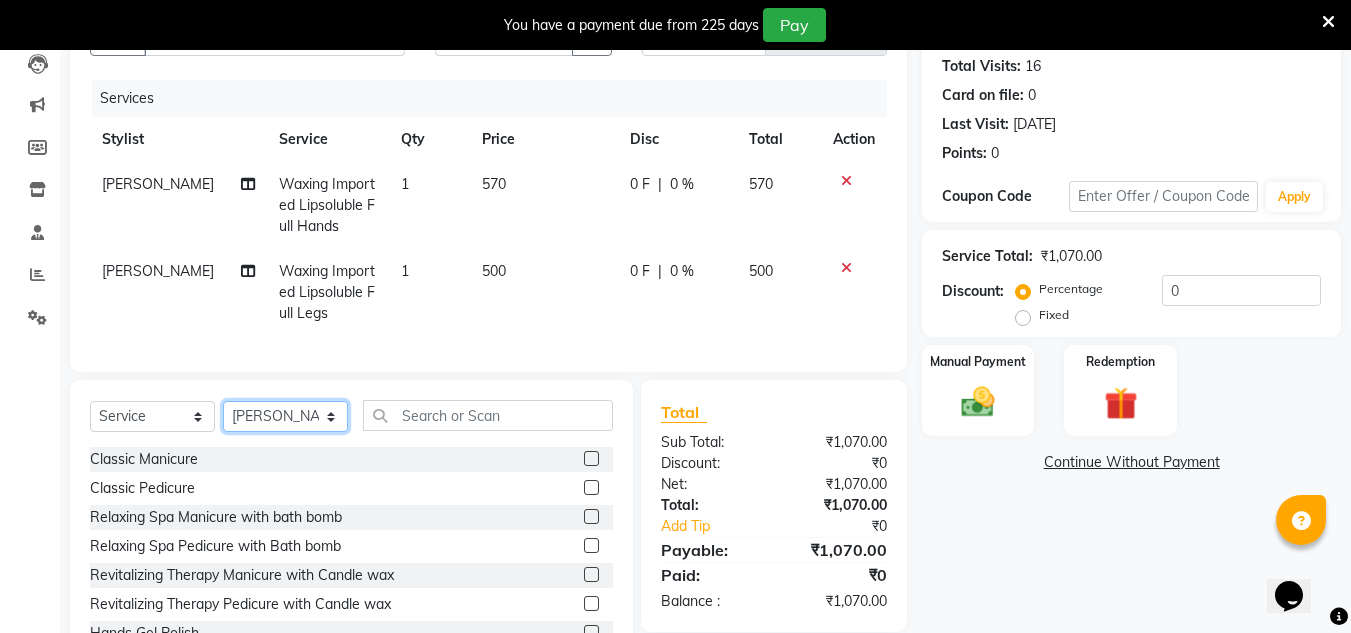 click on "Select Stylist [PERSON_NAME] [PERSON_NAME] [PERSON_NAME] [PERSON_NAME] [PERSON_NAME] [PERSON_NAME] [PERSON_NAME]" 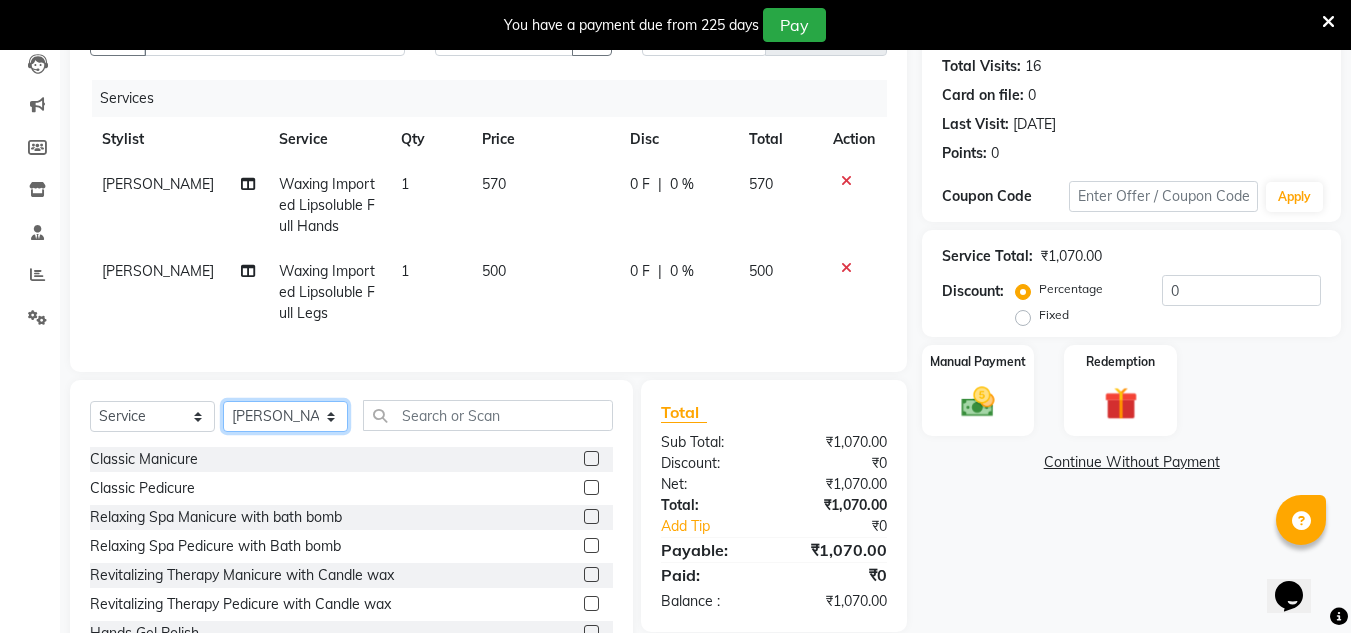 select on "62666" 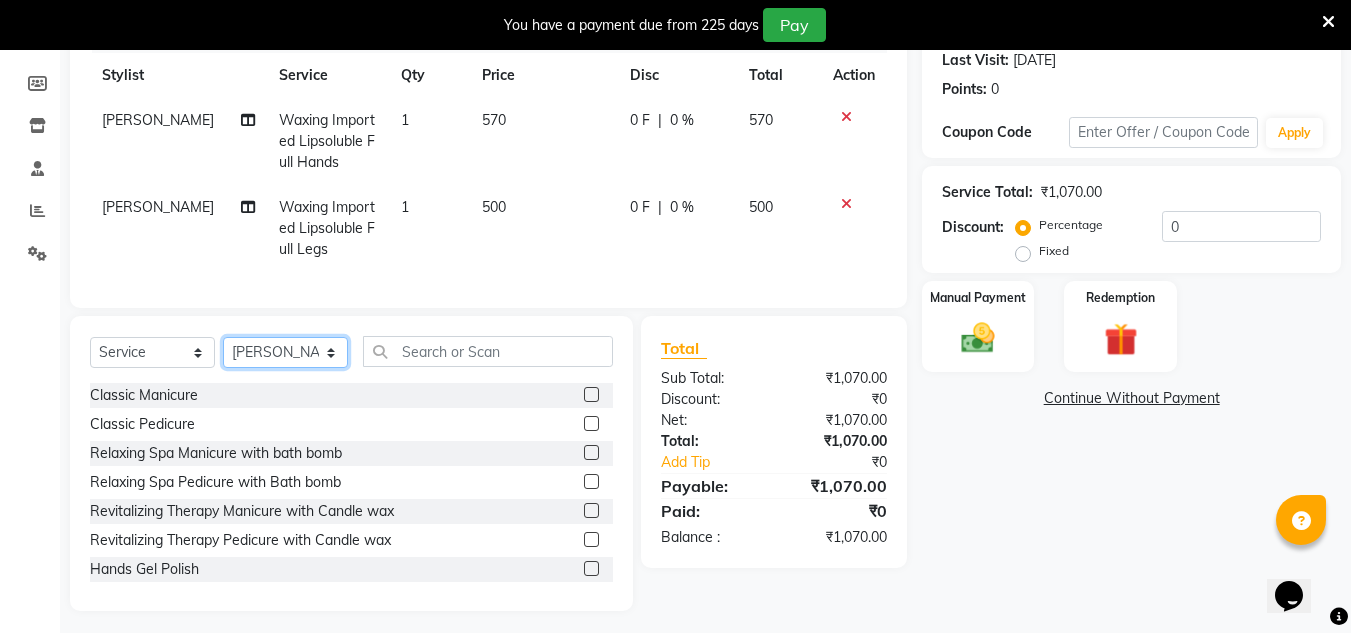 scroll, scrollTop: 287, scrollLeft: 0, axis: vertical 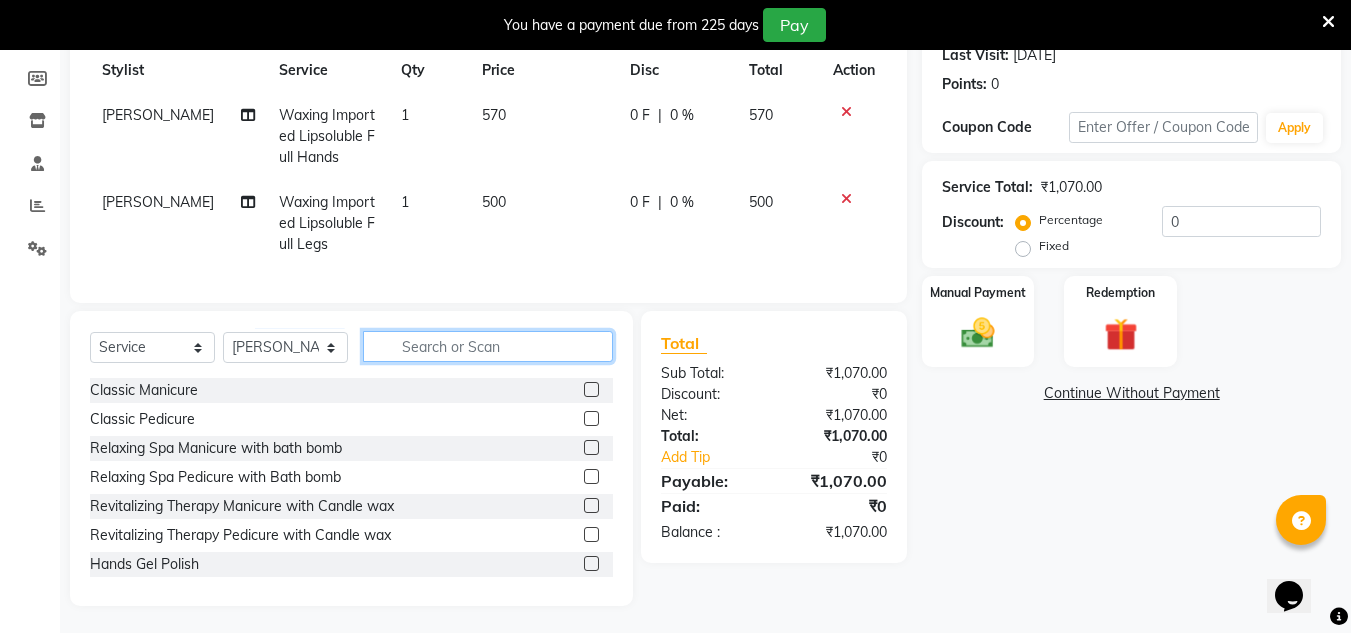 click 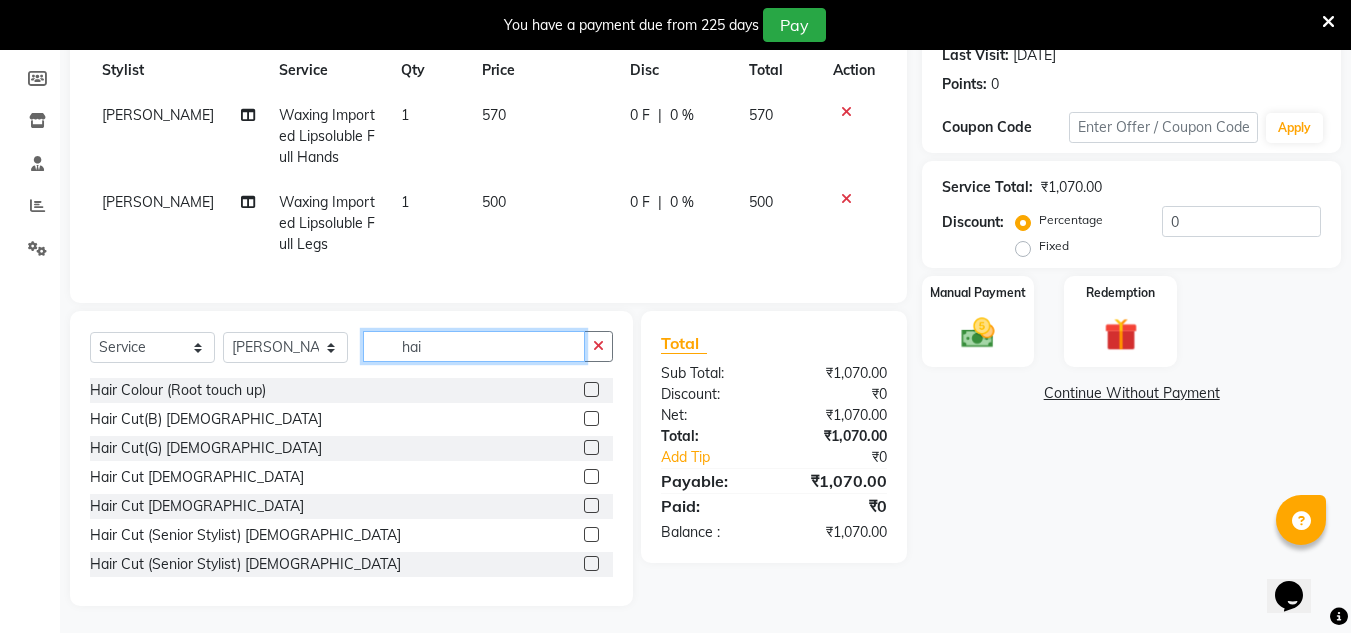 type on "hai" 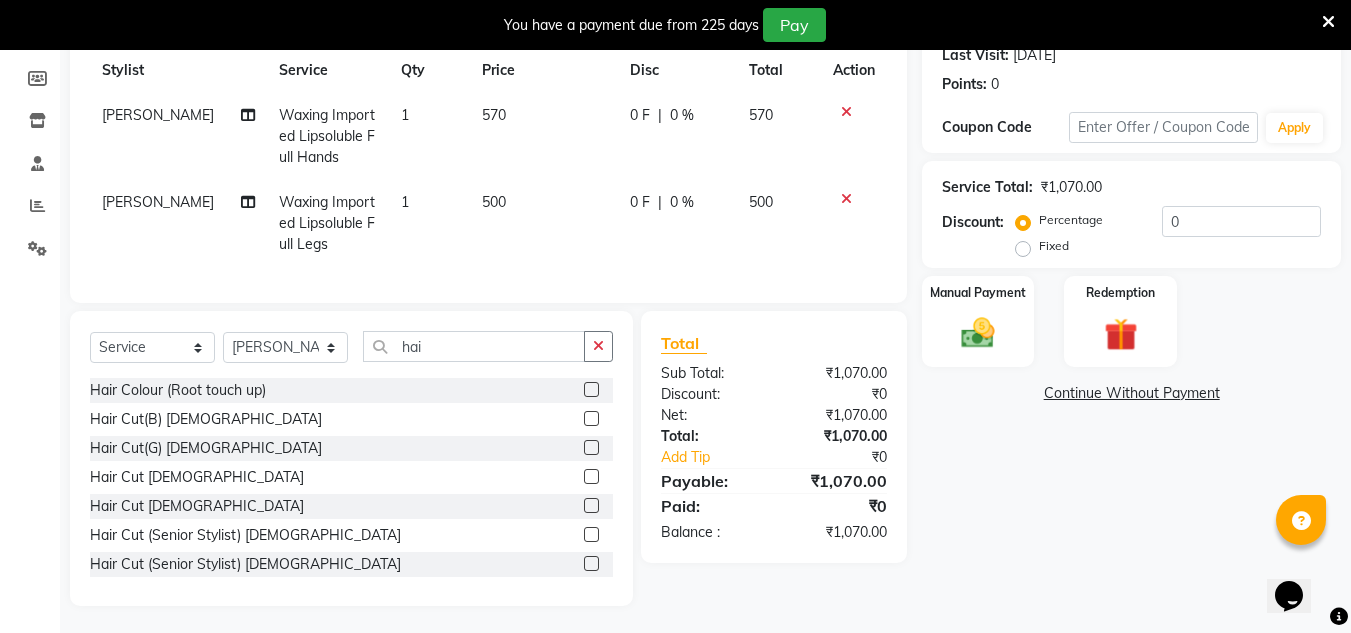 click 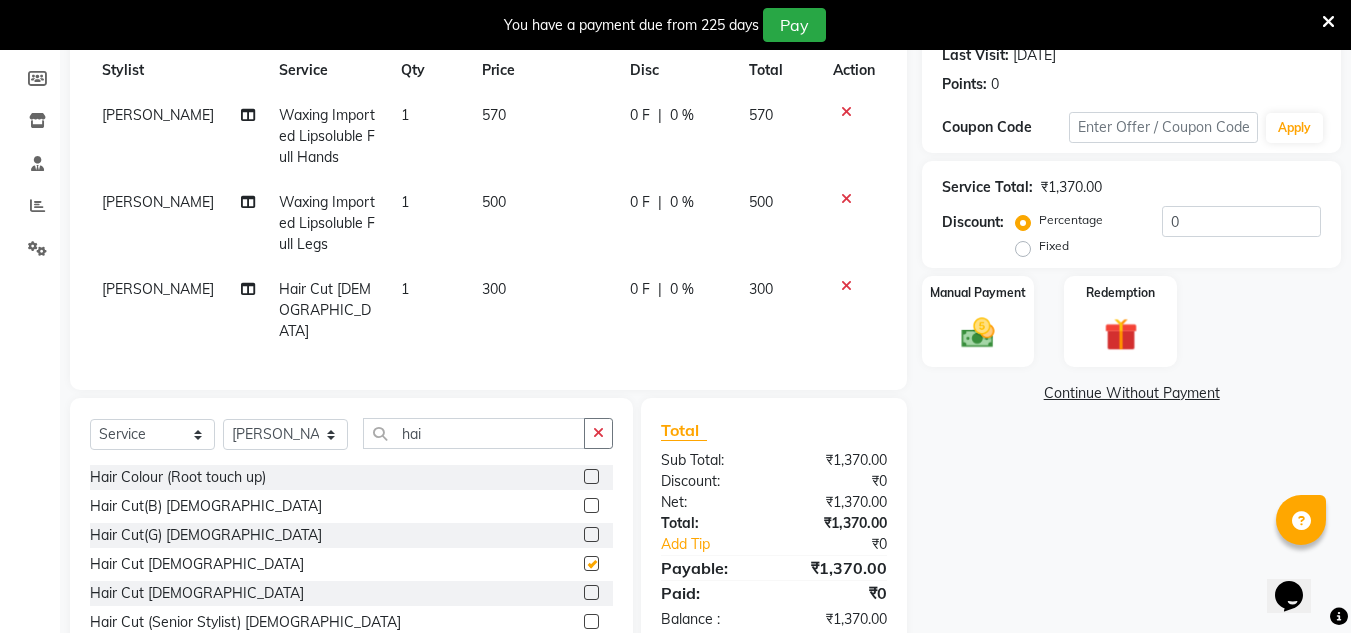 checkbox on "false" 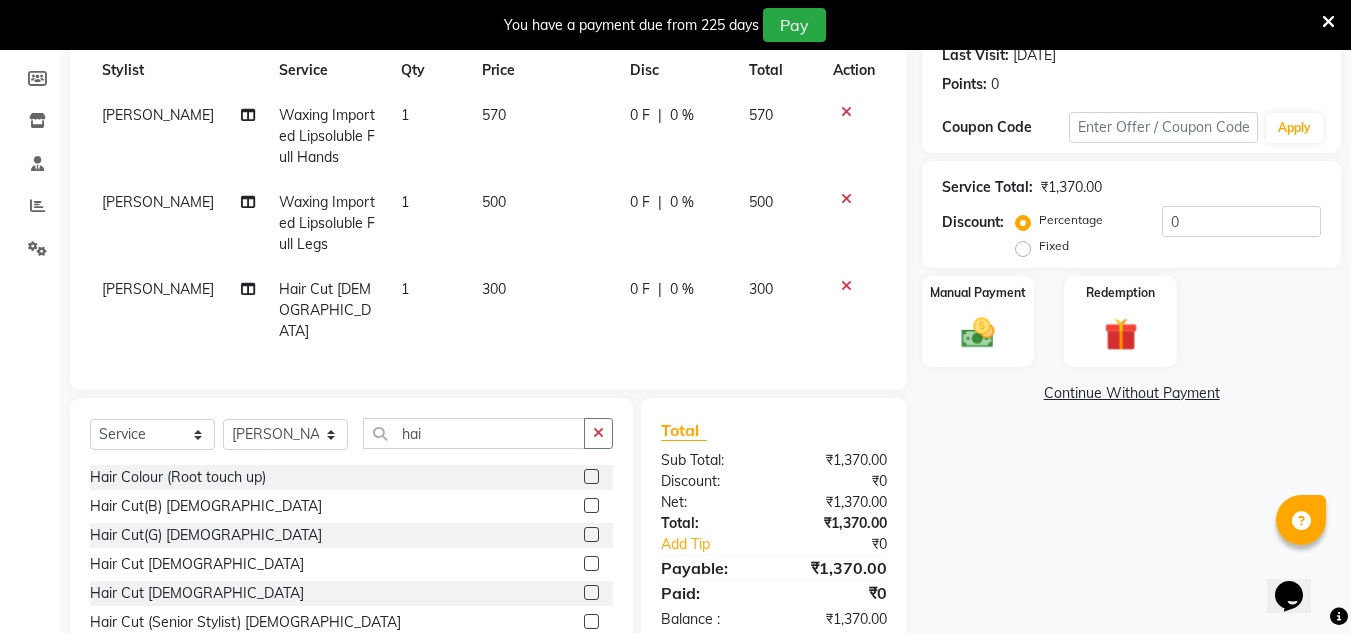 click on "300" 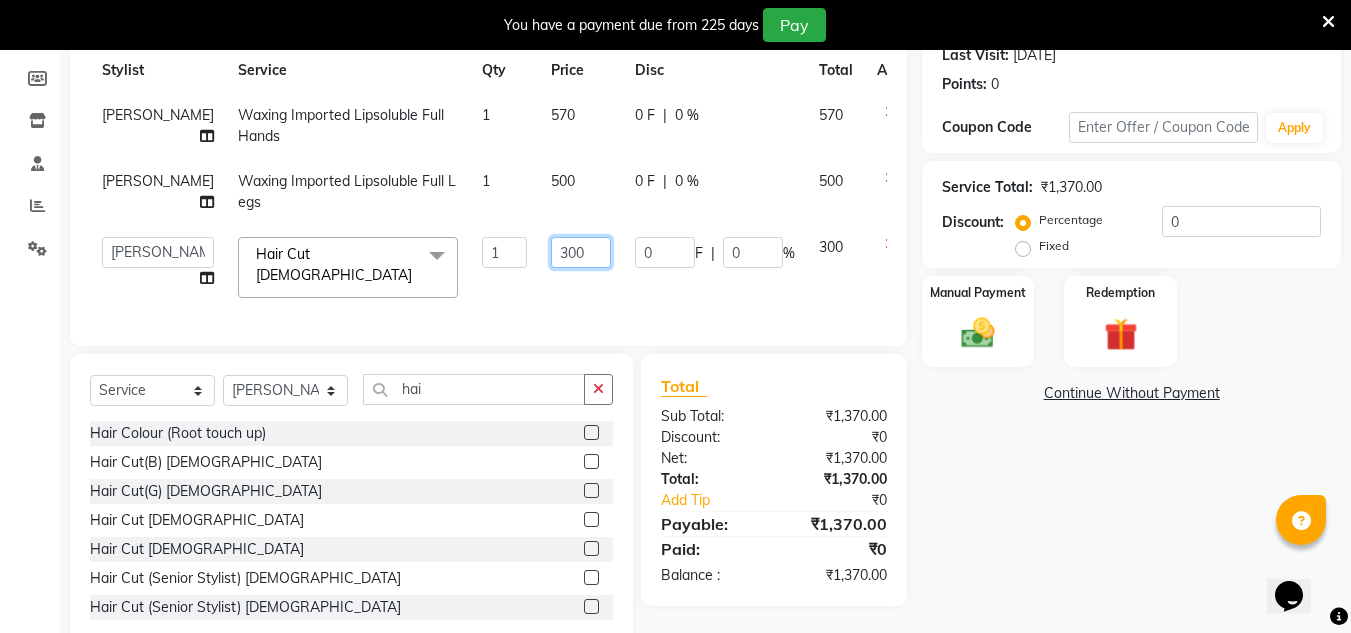 click on "300" 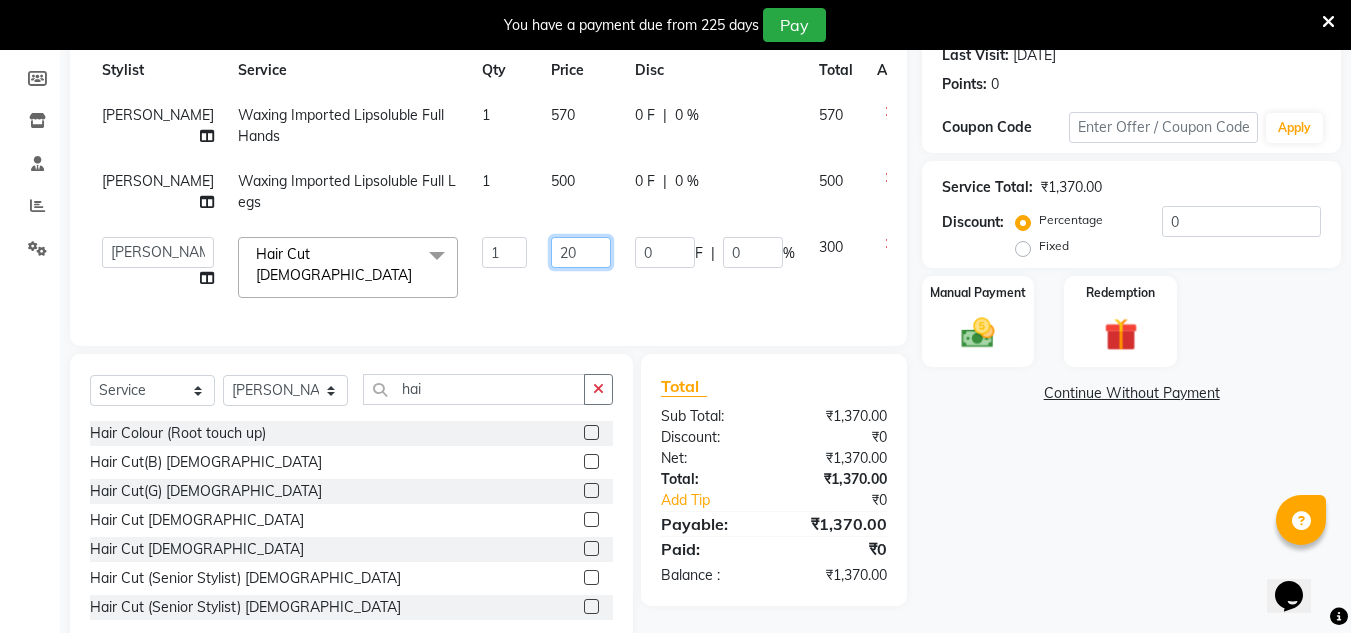 type on "250" 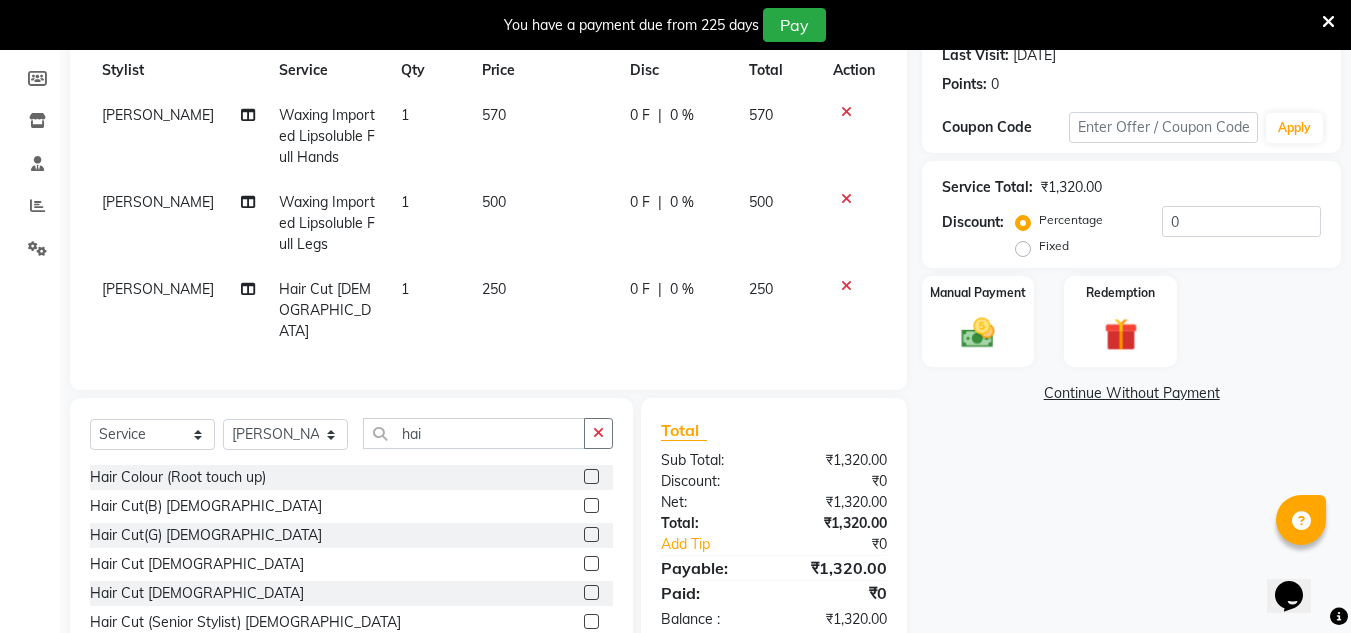 click on "Name: [PERSON_NAME]  Membership:  No Active Membership  Total Visits:  16 Card on file:  0 Last Visit:   [DATE] Points:   0  Coupon Code Apply Service Total:  ₹1,320.00  Discount:  Percentage   Fixed  0 Manual Payment Redemption  Continue Without Payment" 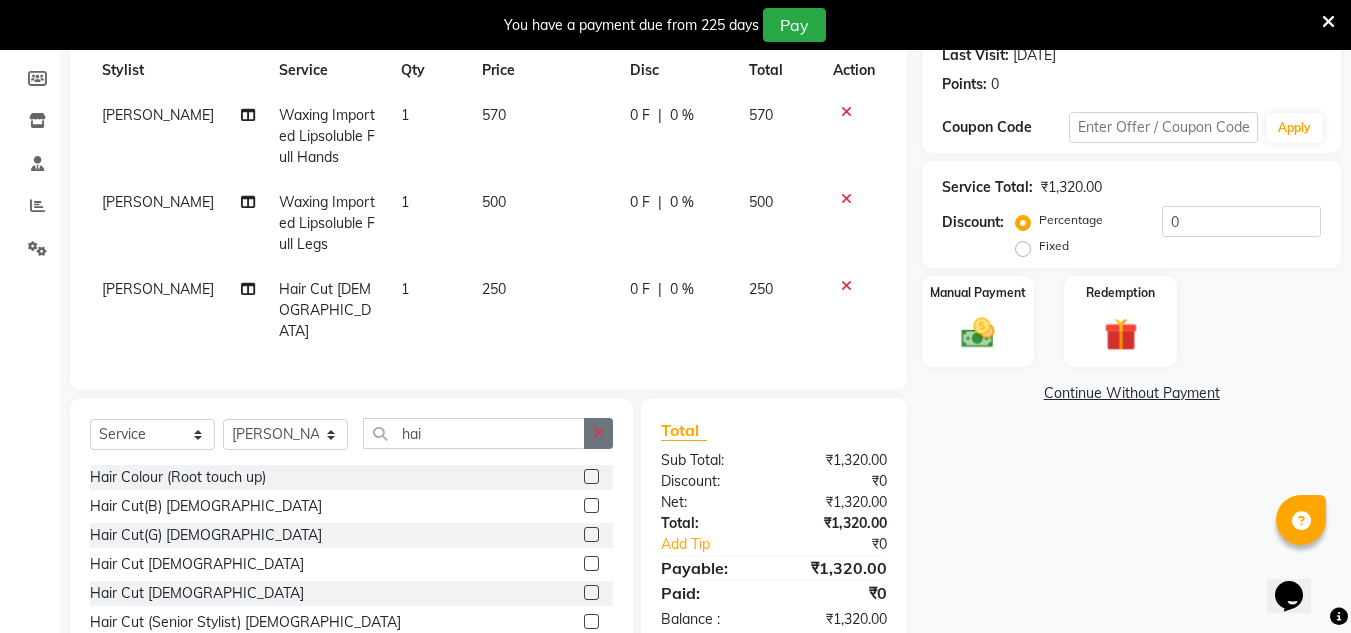 click 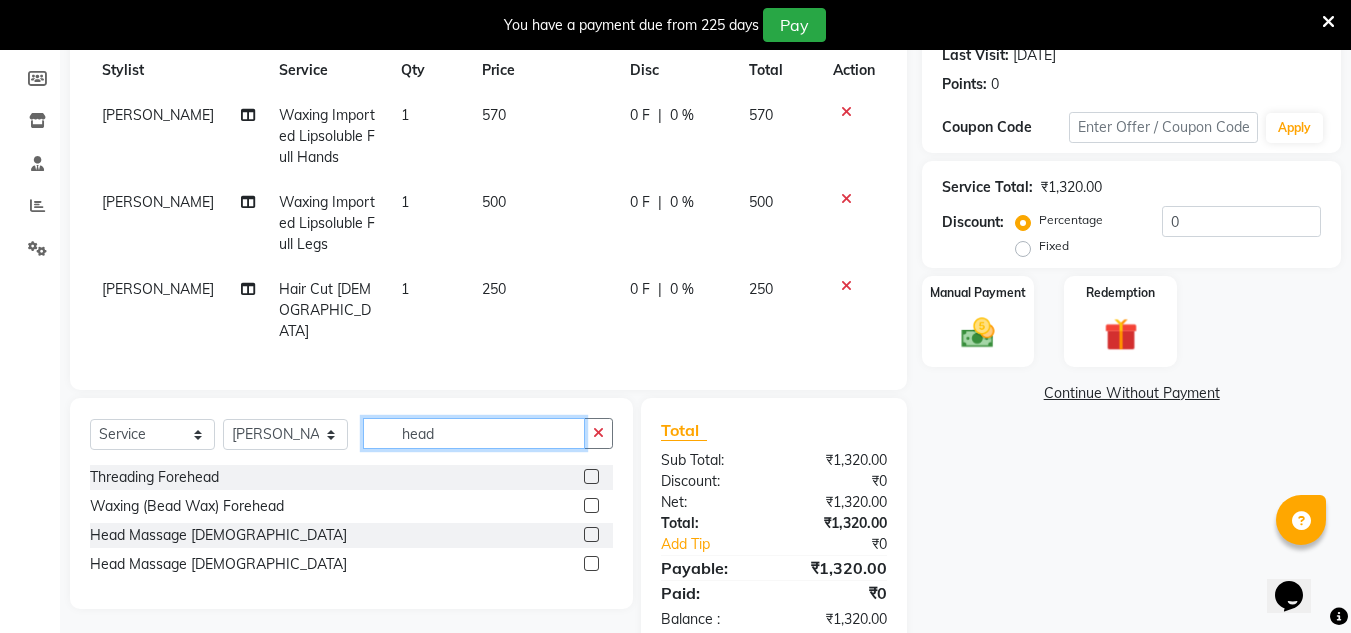 type on "head" 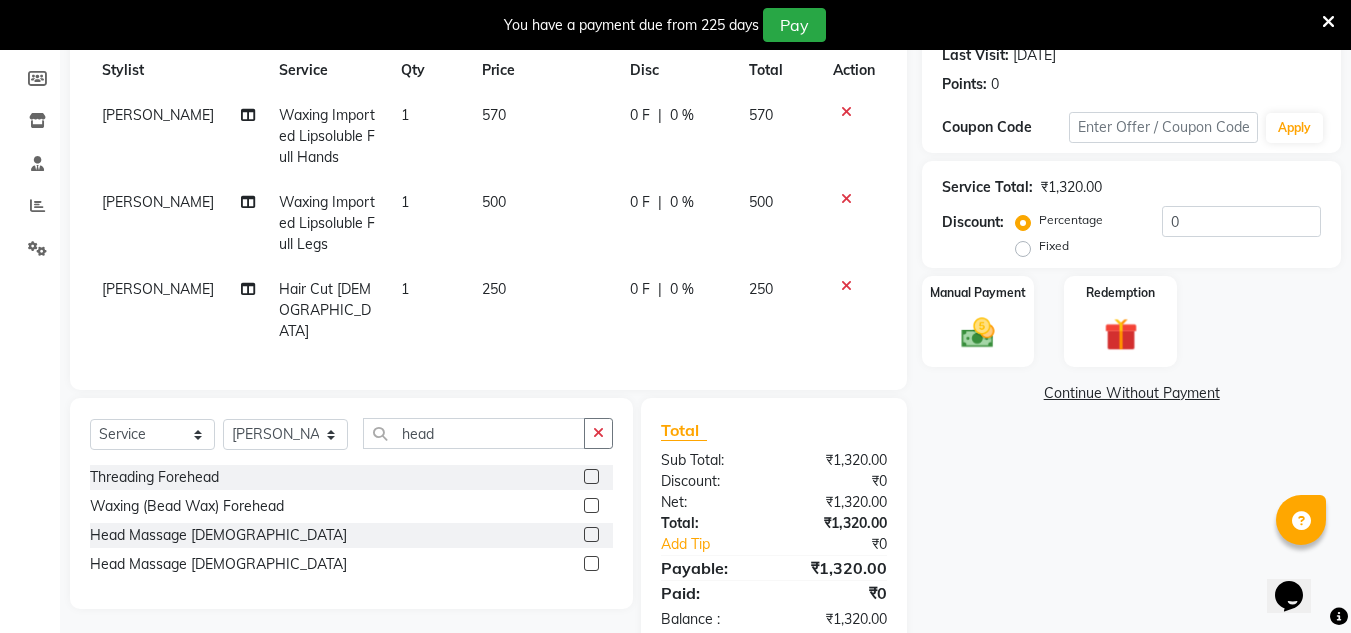 click 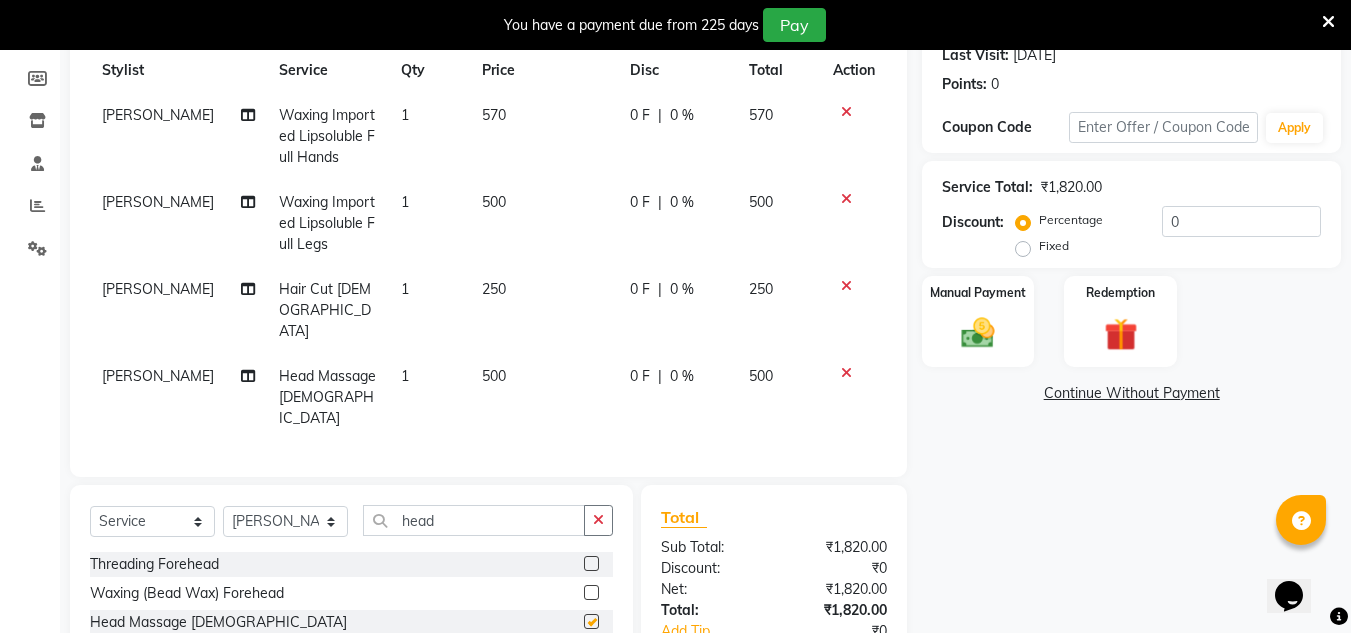 checkbox on "false" 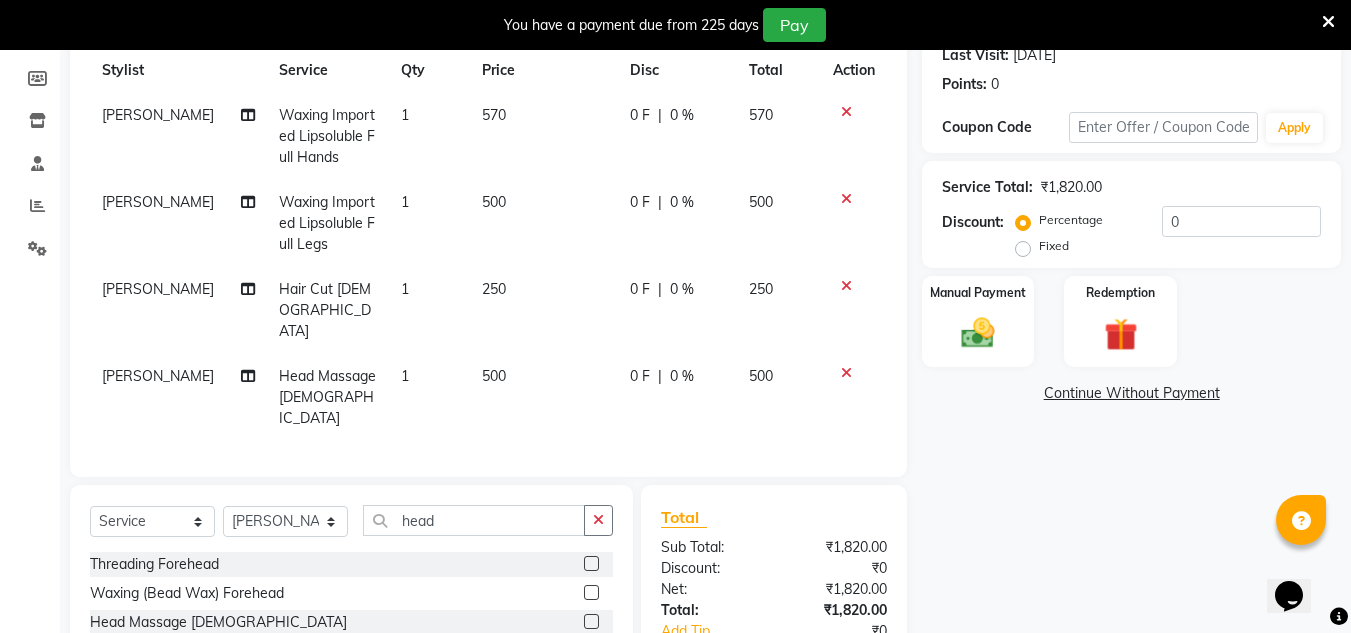 scroll, scrollTop: 373, scrollLeft: 0, axis: vertical 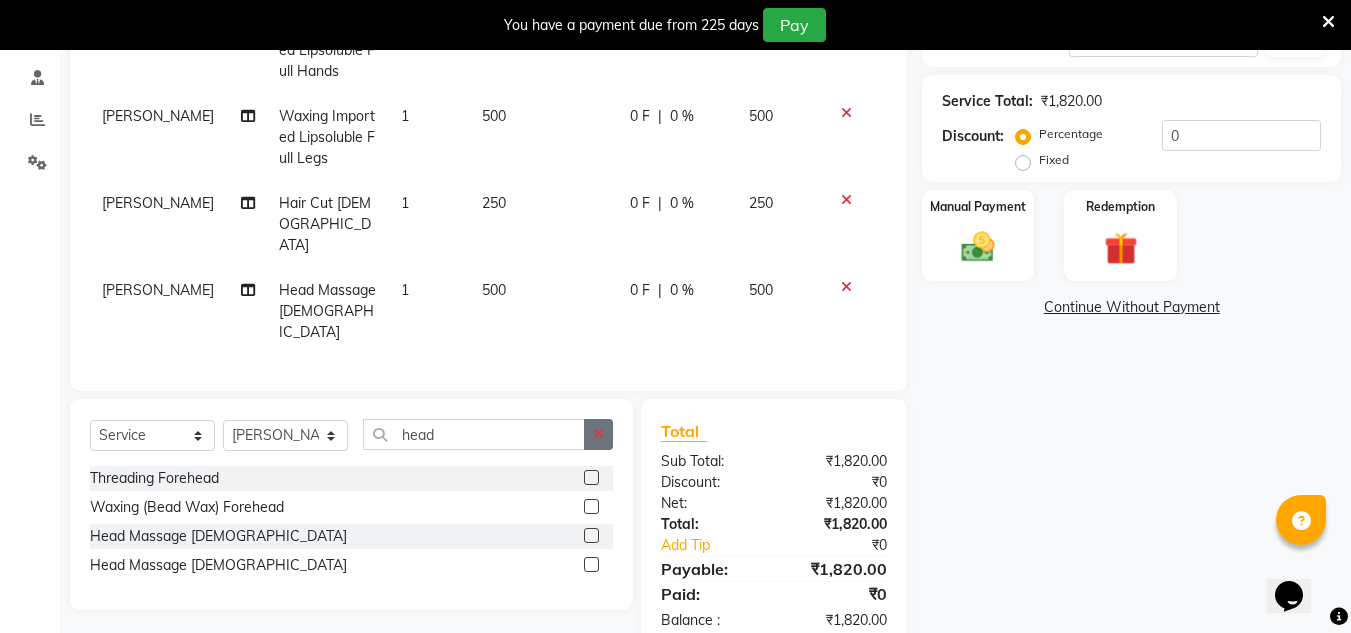 click 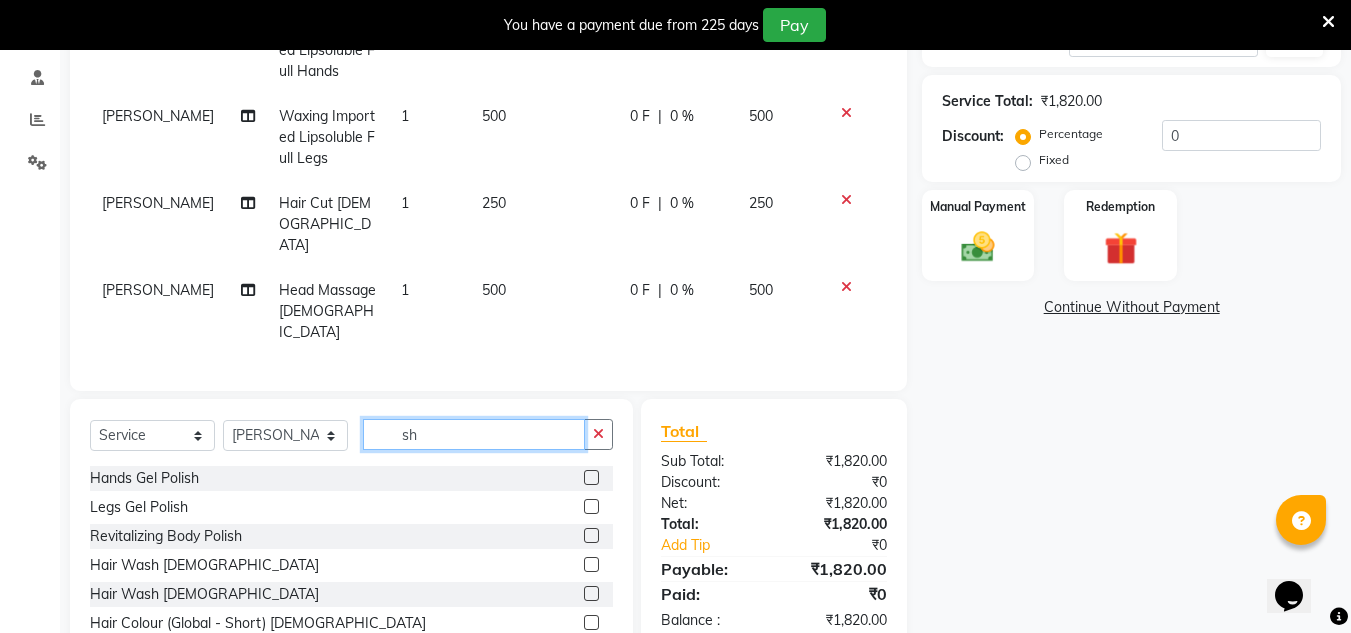 type on "sh" 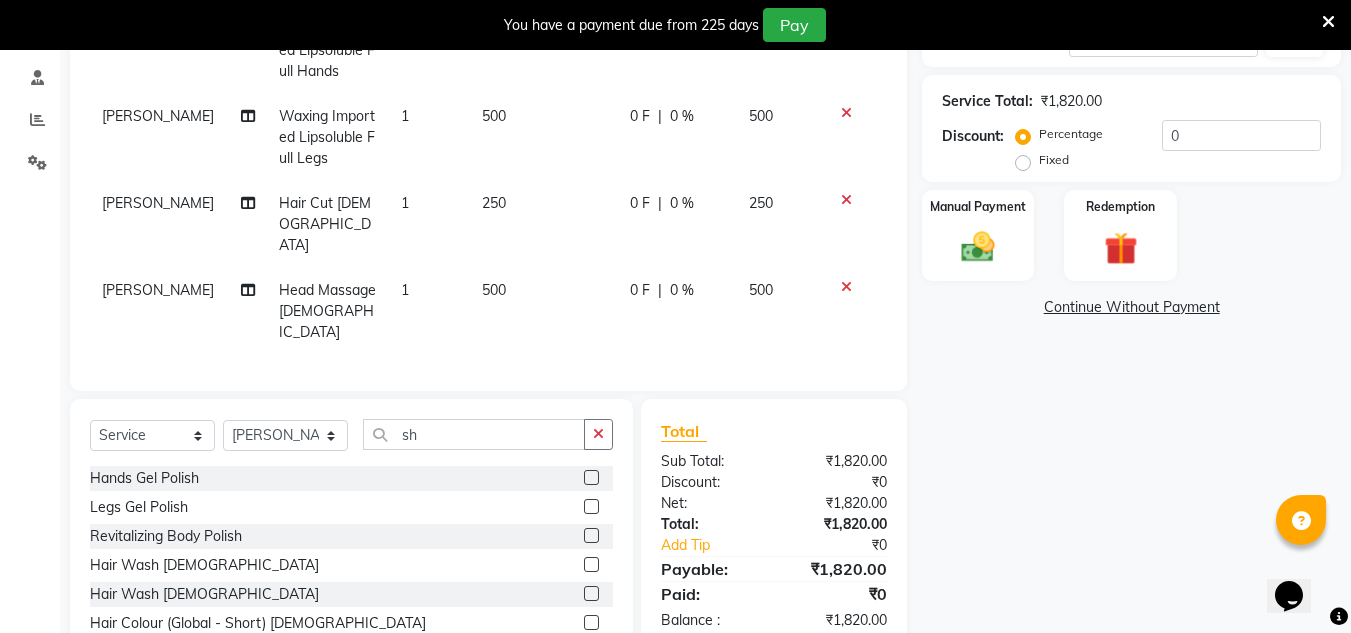click 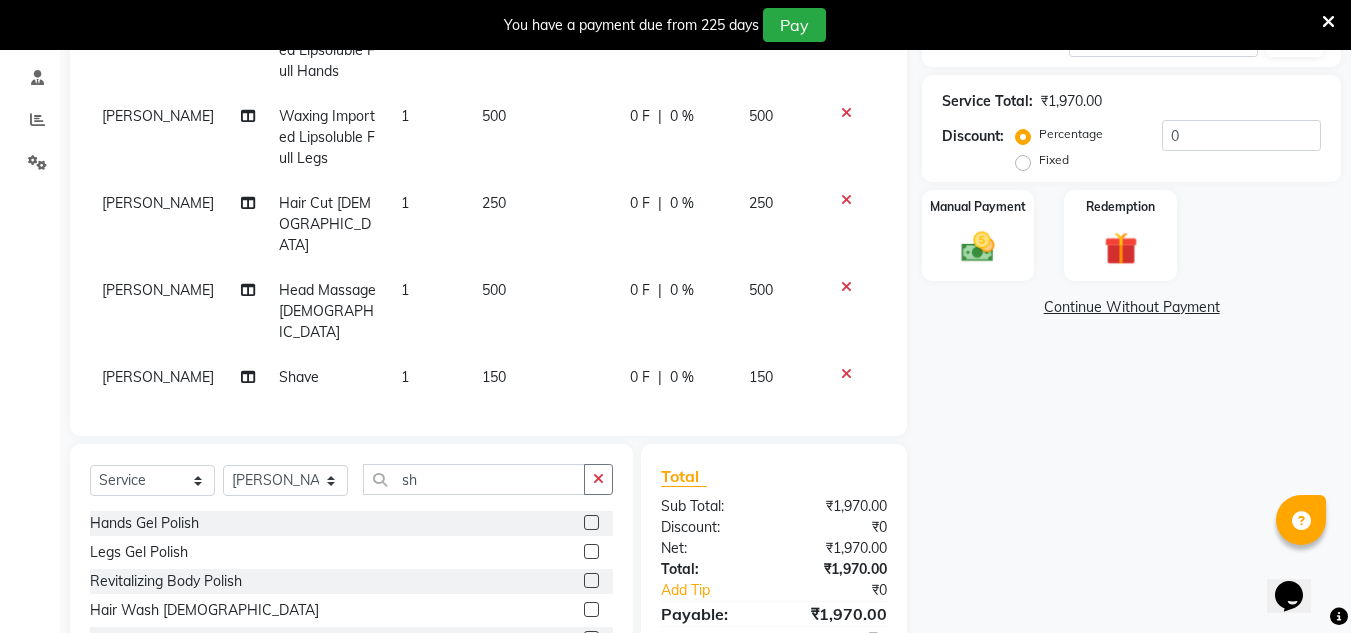 checkbox on "false" 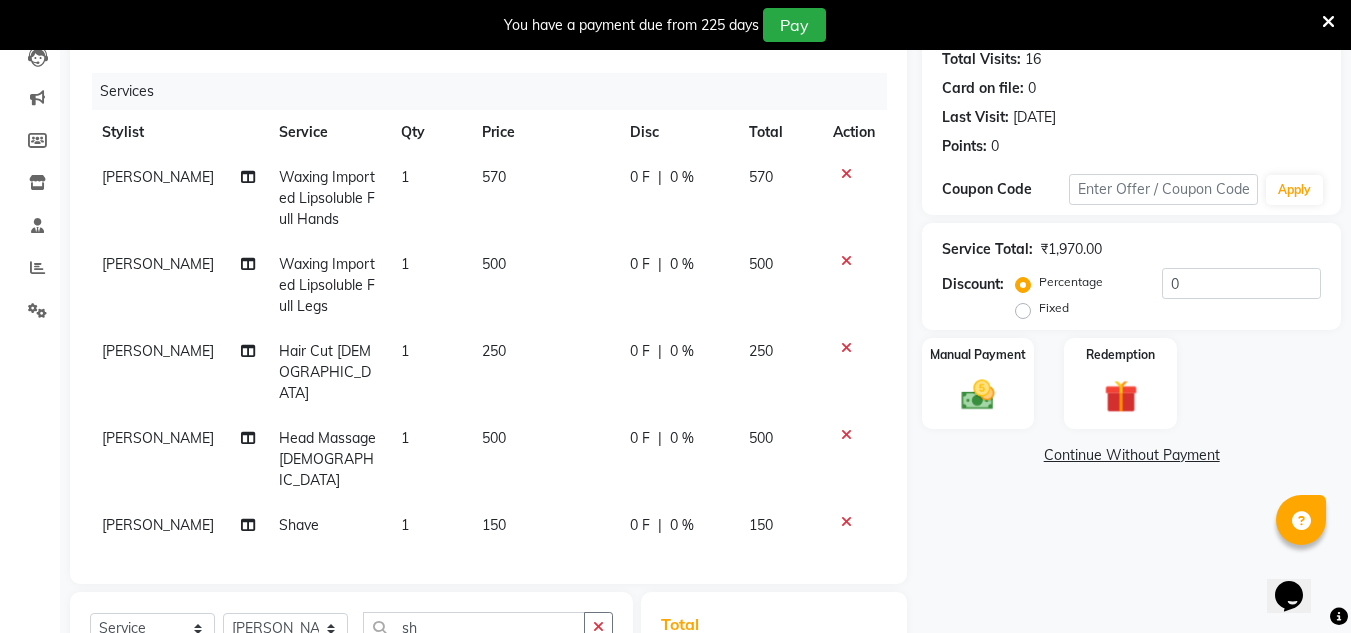 scroll, scrollTop: 224, scrollLeft: 0, axis: vertical 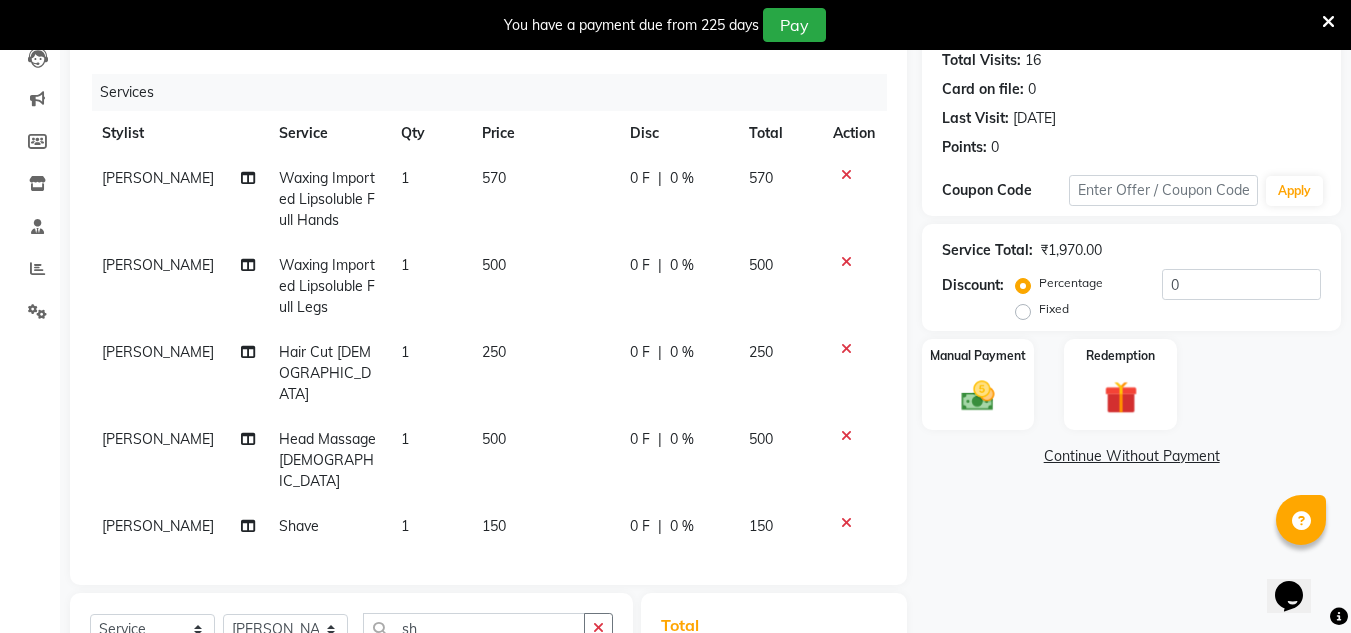 click on "150" 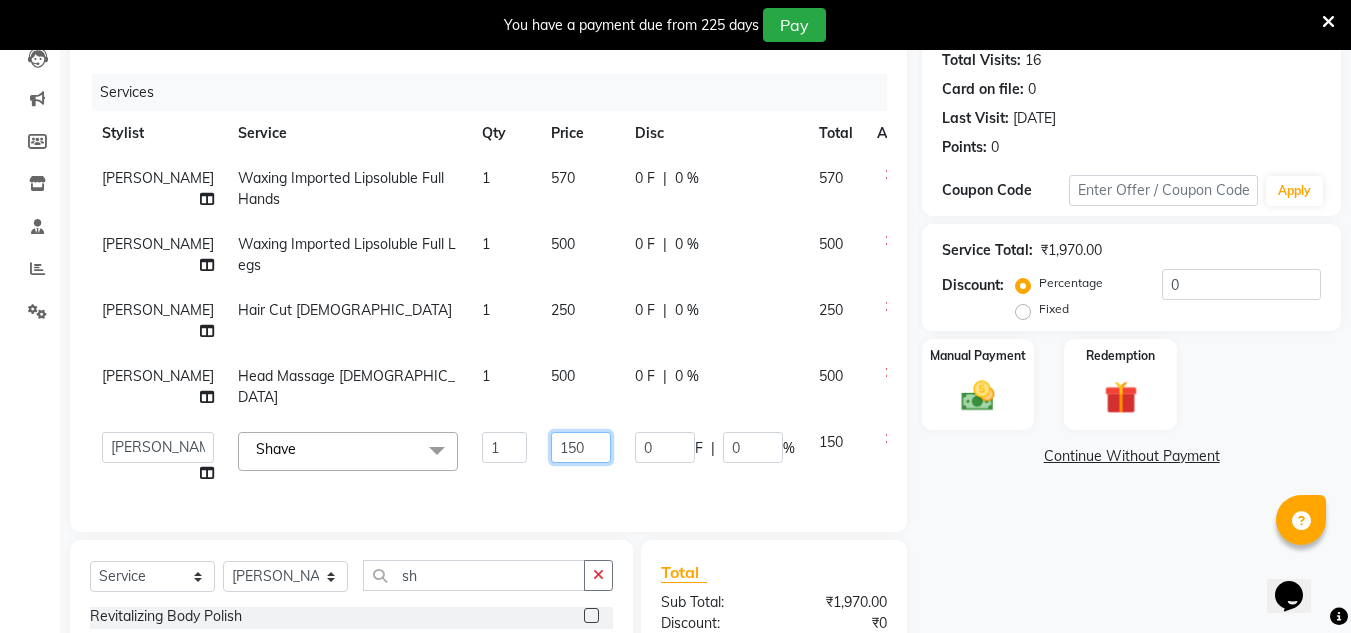 click on "150" 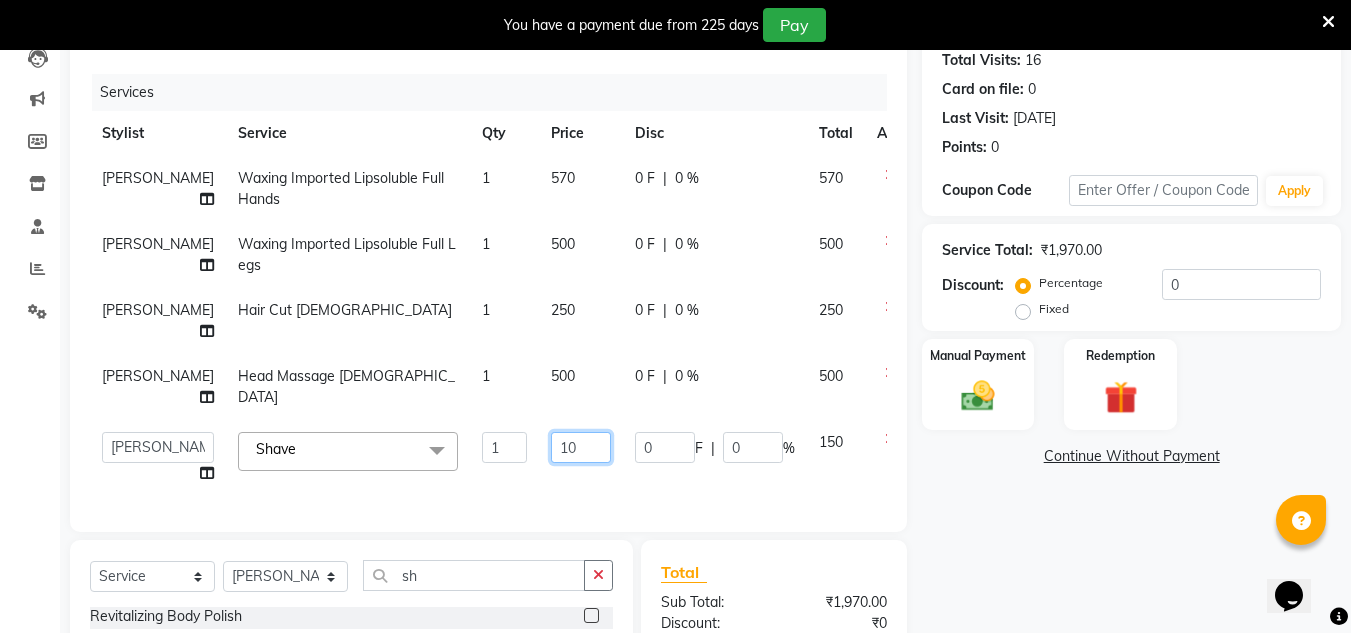 type on "100" 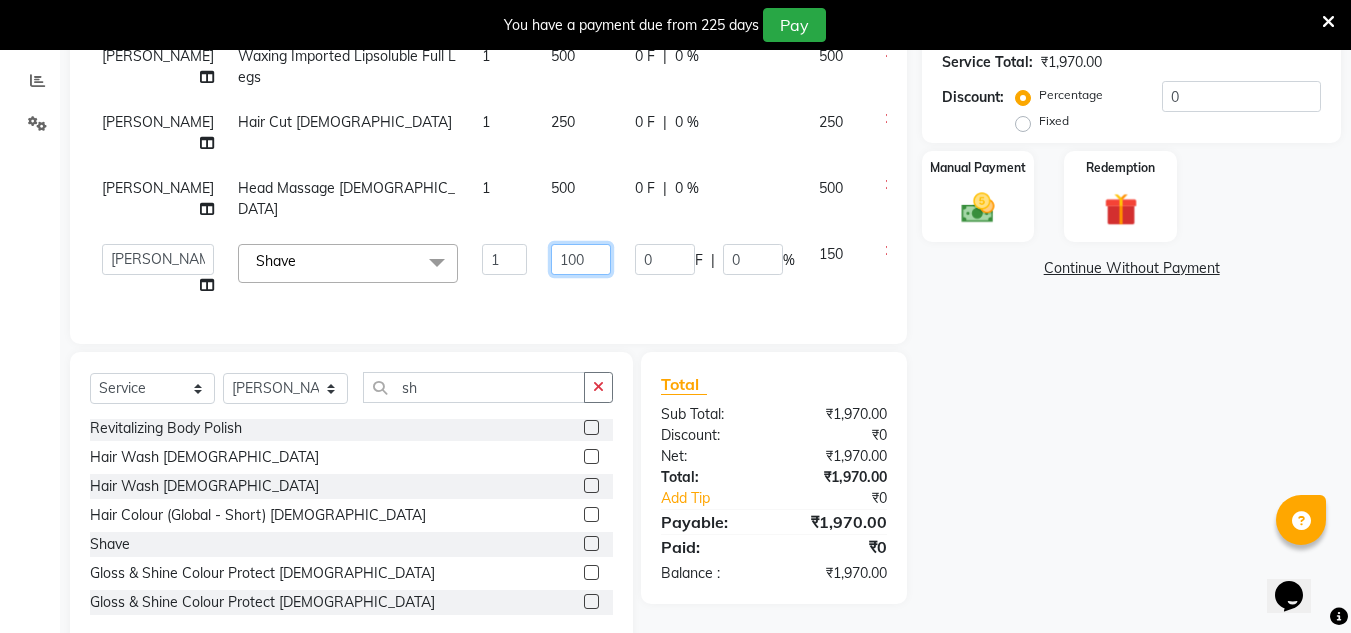 scroll, scrollTop: 414, scrollLeft: 0, axis: vertical 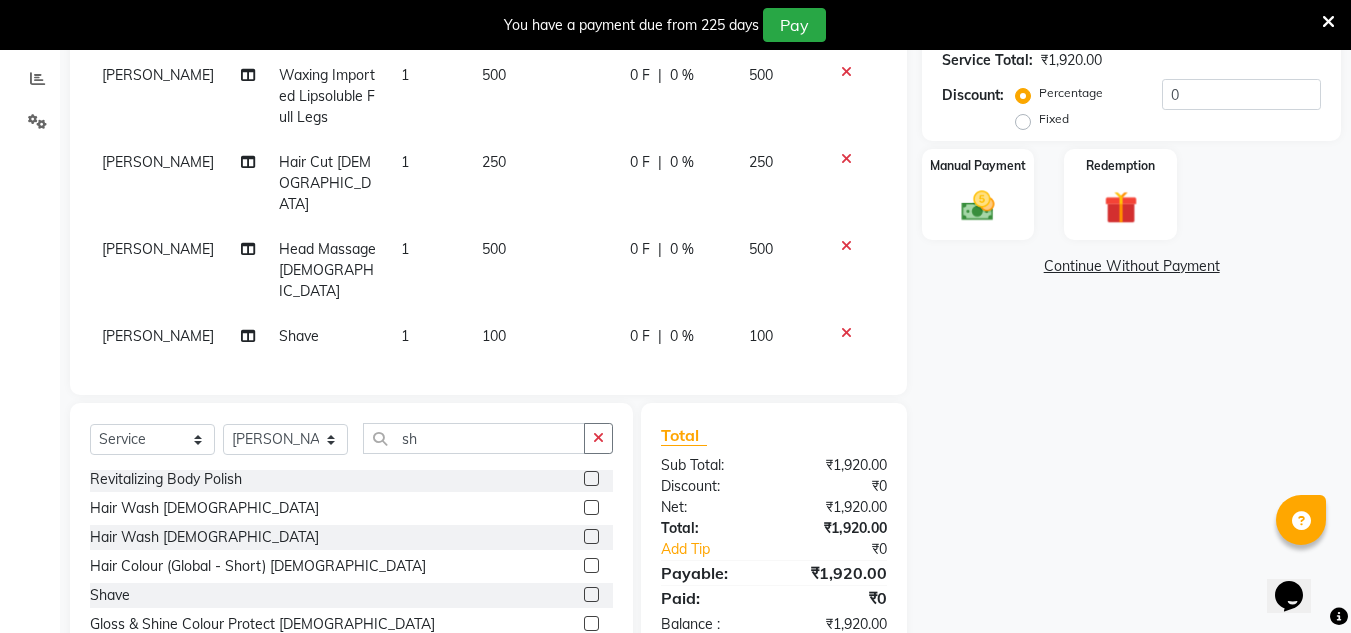 click on "Name: [PERSON_NAME]  Membership:  No Active Membership  Total Visits:  16 Card on file:  0 Last Visit:   [DATE] Points:   0  Coupon Code Apply Service Total:  ₹1,920.00  Discount:  Percentage   Fixed  0 Manual Payment Redemption  Continue Without Payment" 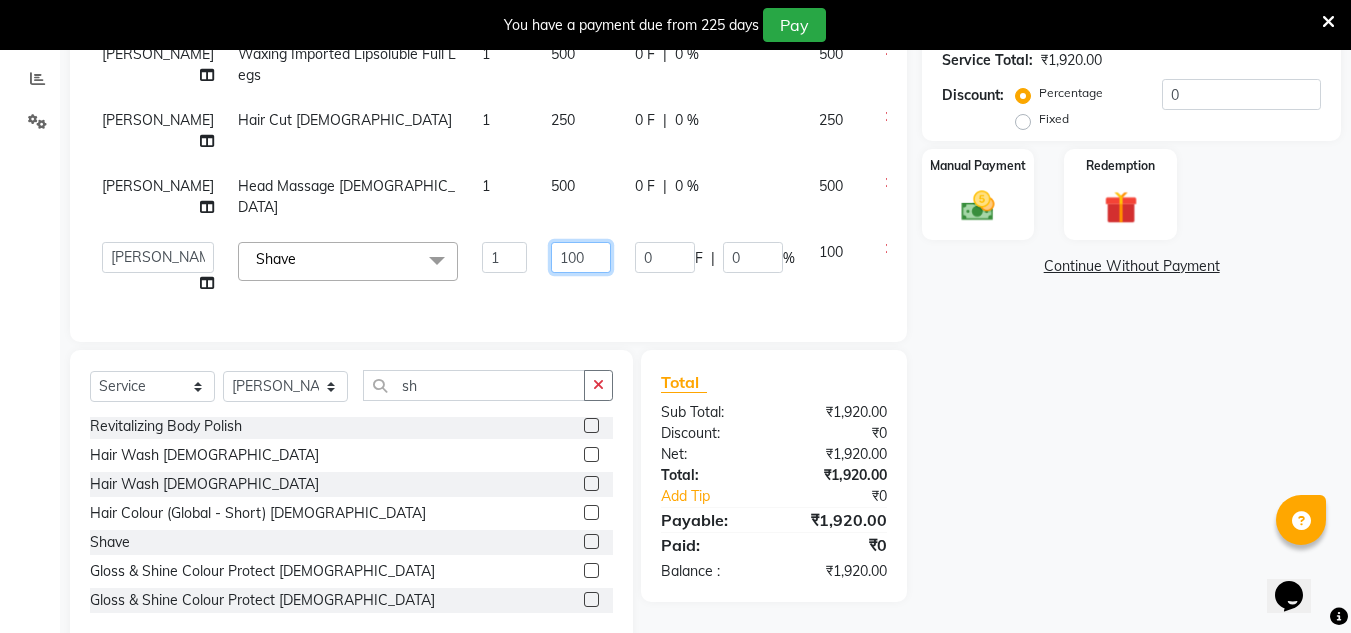 click on "100" 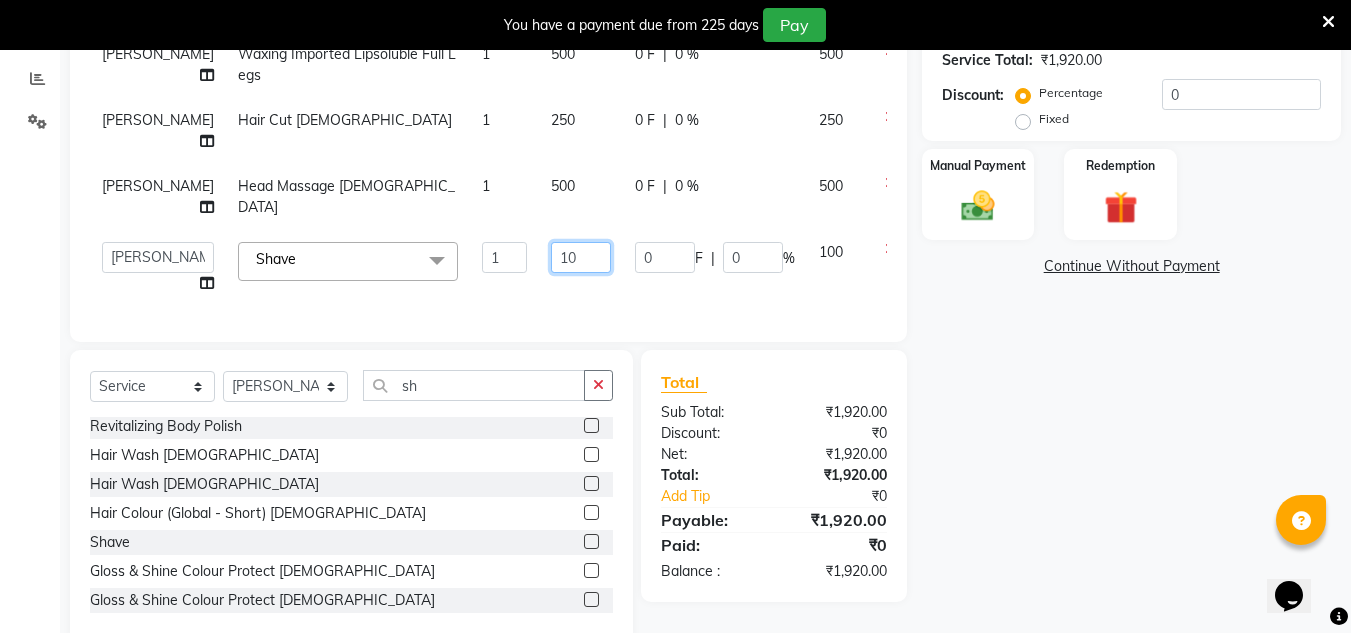 type on "102" 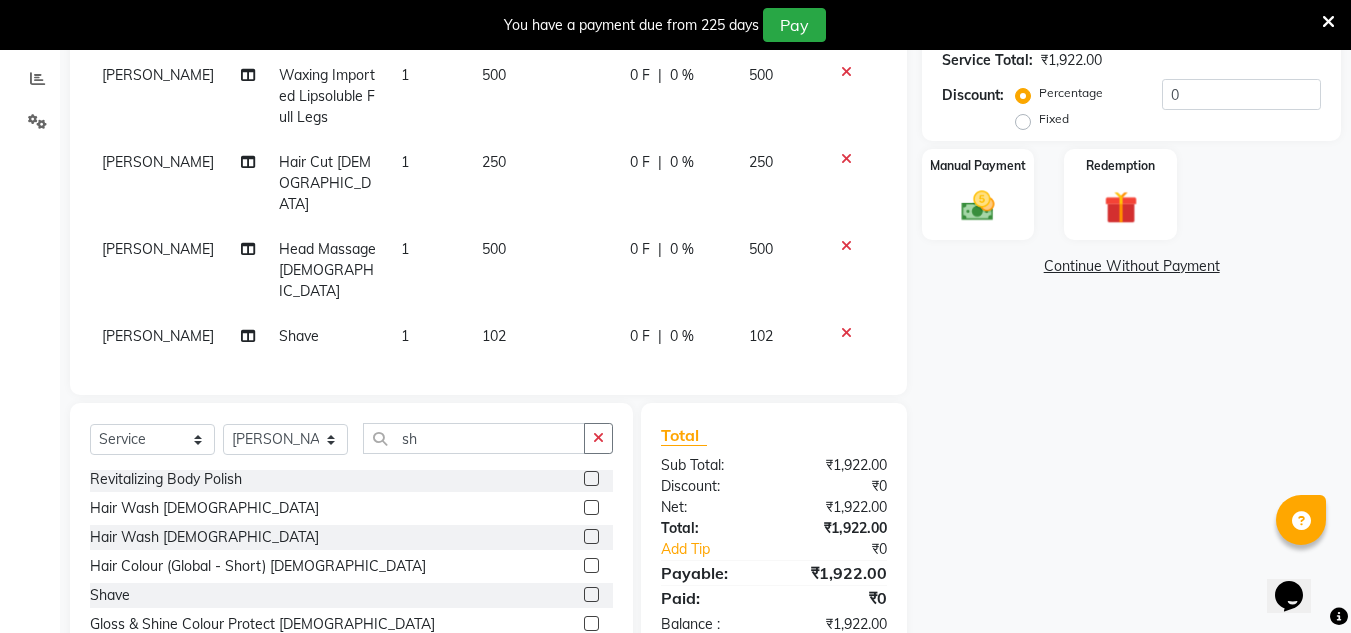 click on "Name: [PERSON_NAME]  Membership:  No Active Membership  Total Visits:  16 Card on file:  0 Last Visit:   [DATE] Points:   0  Coupon Code Apply Service Total:  ₹1,922.00  Discount:  Percentage   Fixed  0 Manual Payment Redemption  Continue Without Payment" 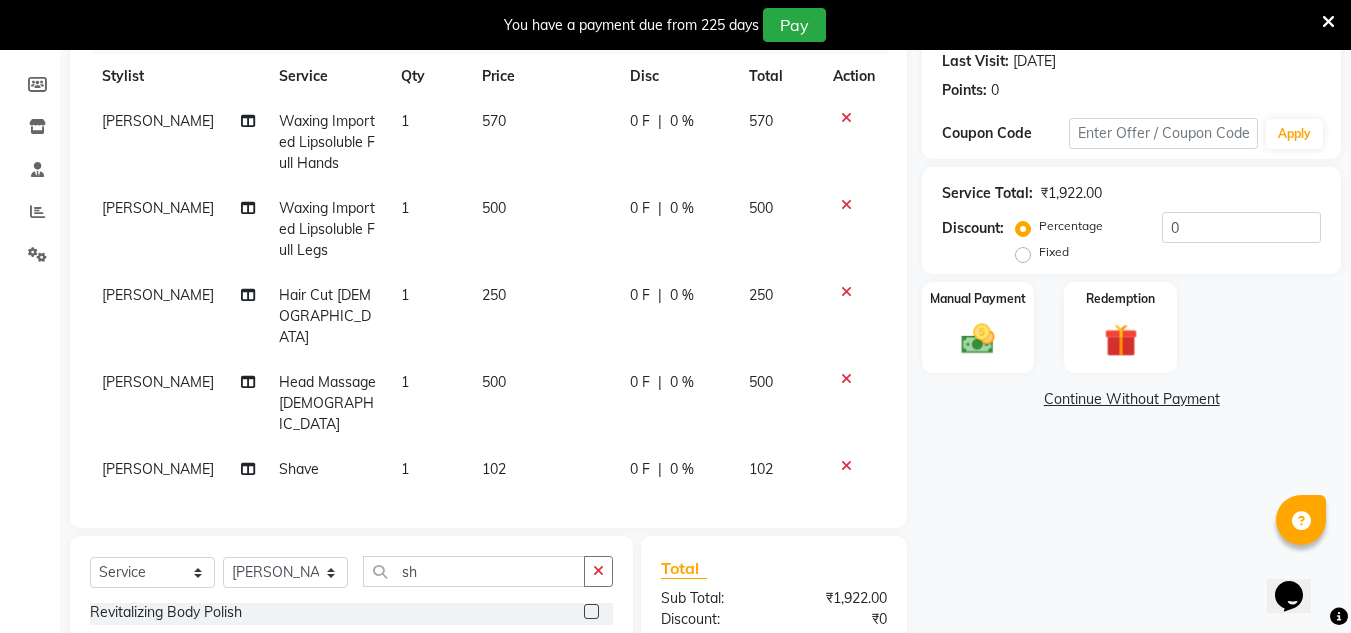 scroll, scrollTop: 227, scrollLeft: 0, axis: vertical 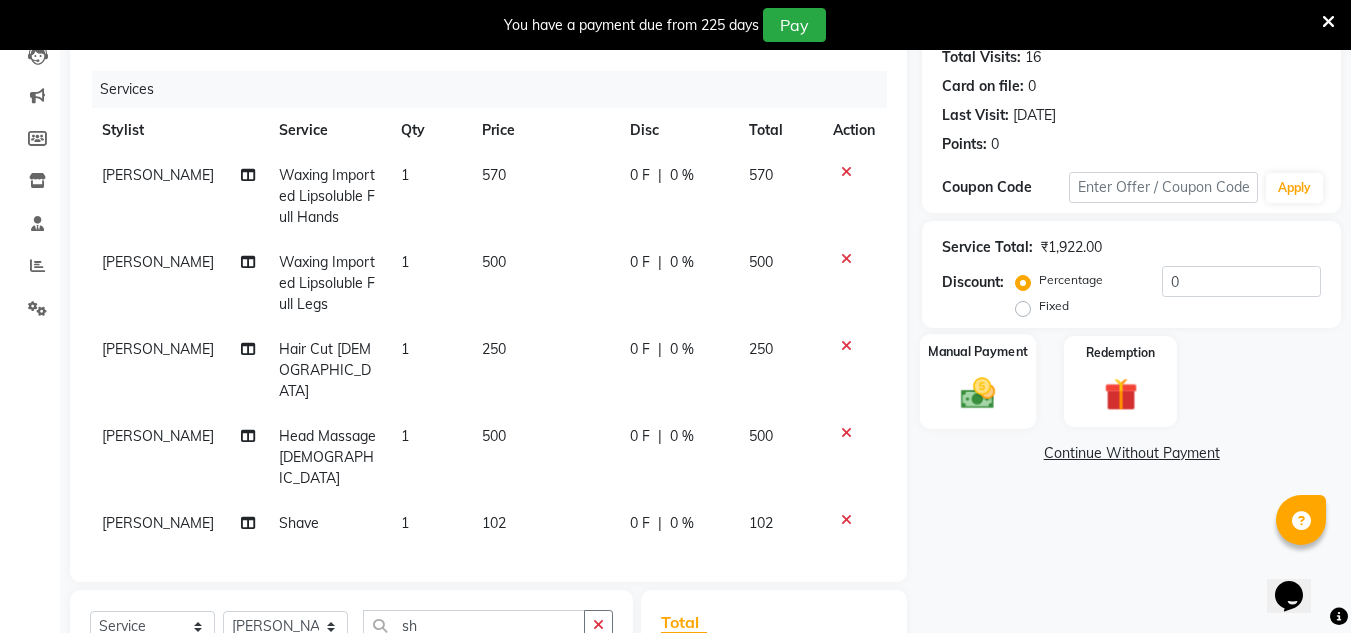 click 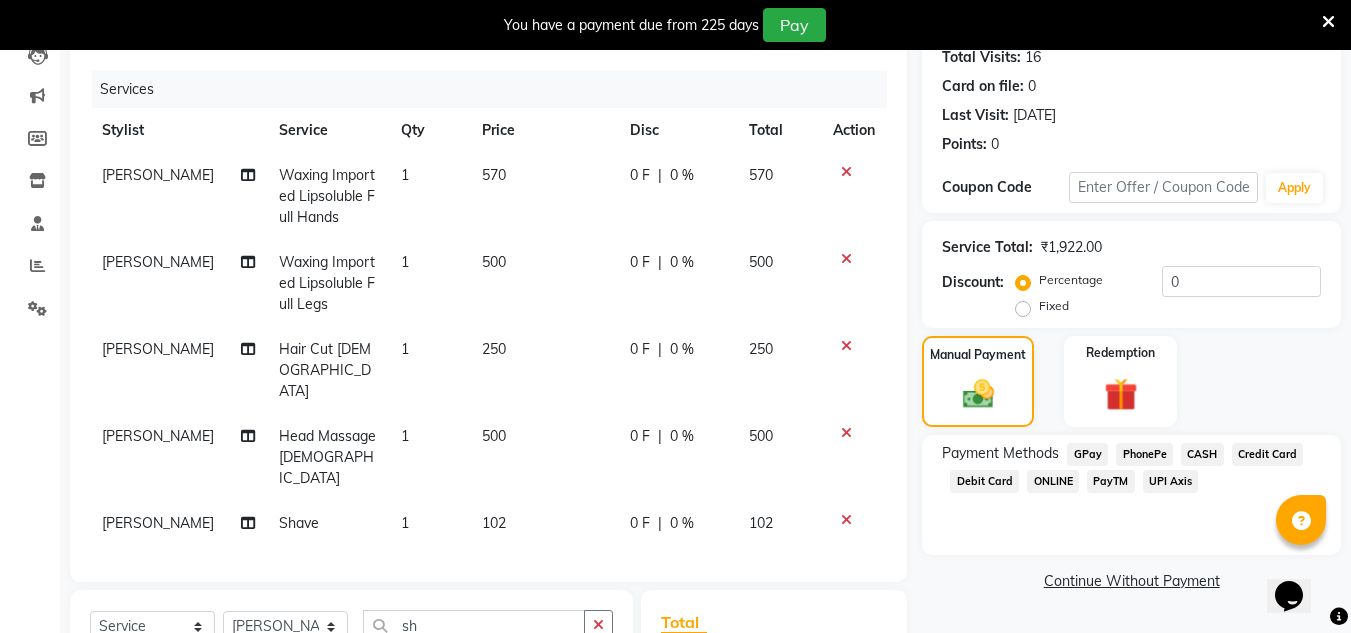 click on "GPay" 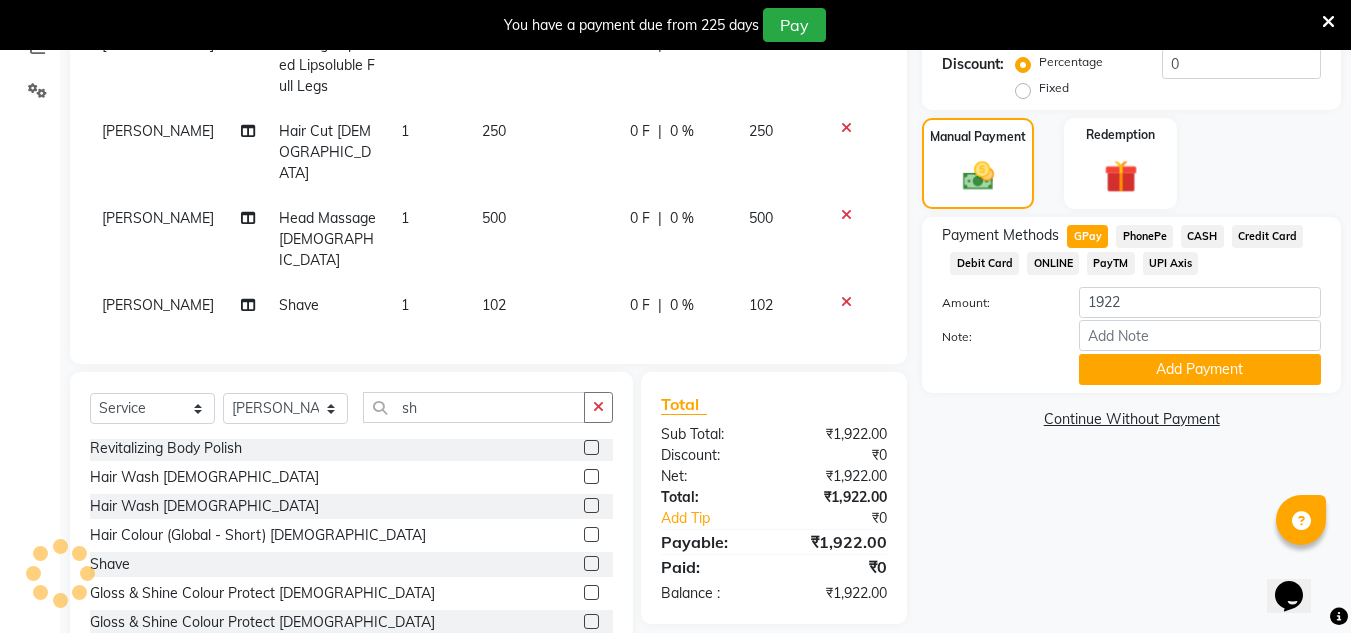 scroll, scrollTop: 446, scrollLeft: 0, axis: vertical 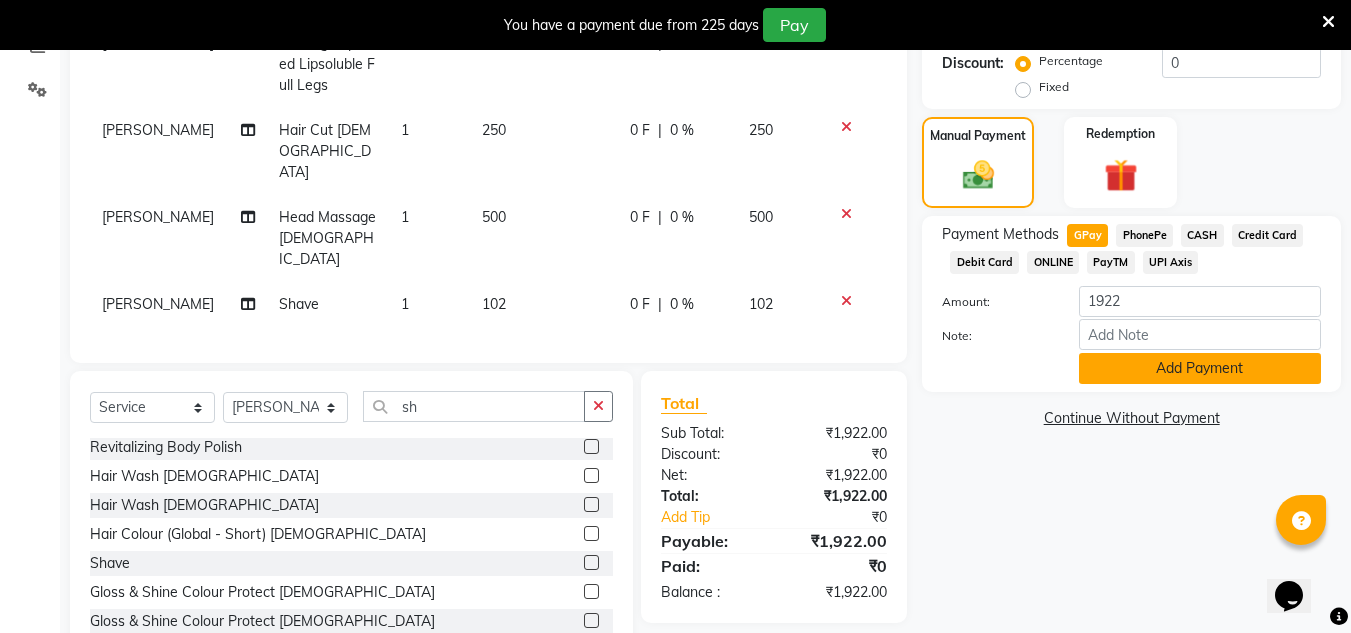 click on "Add Payment" 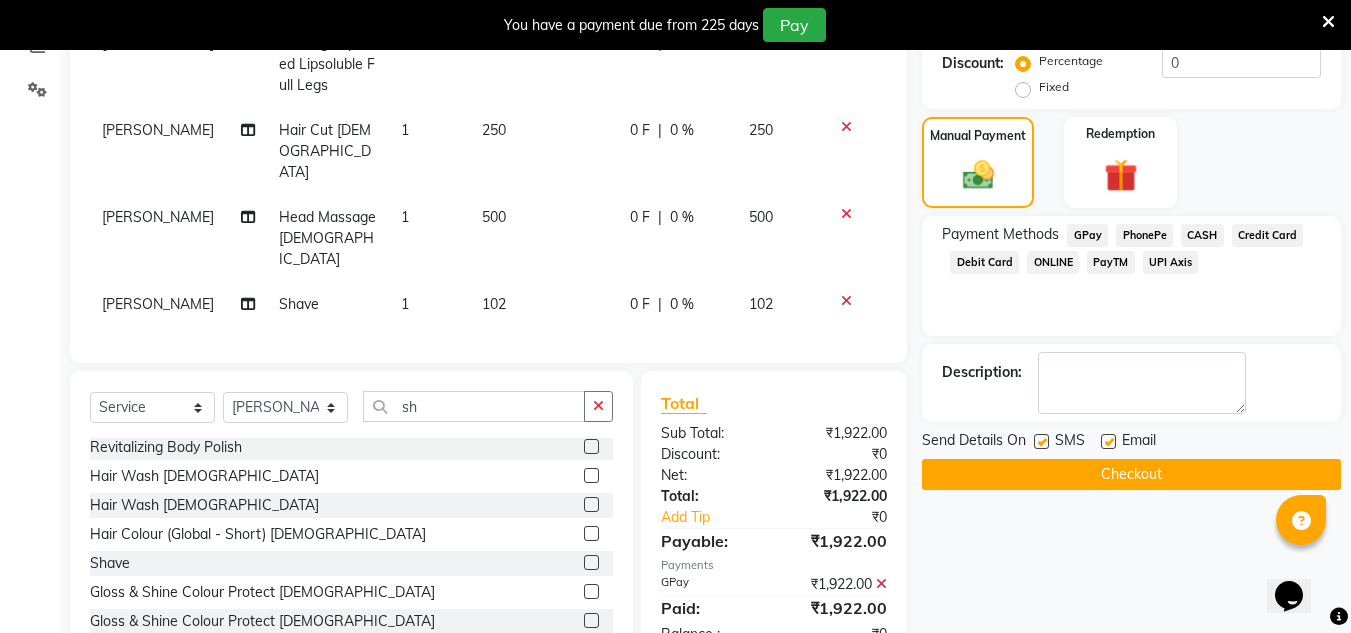click on "Checkout" 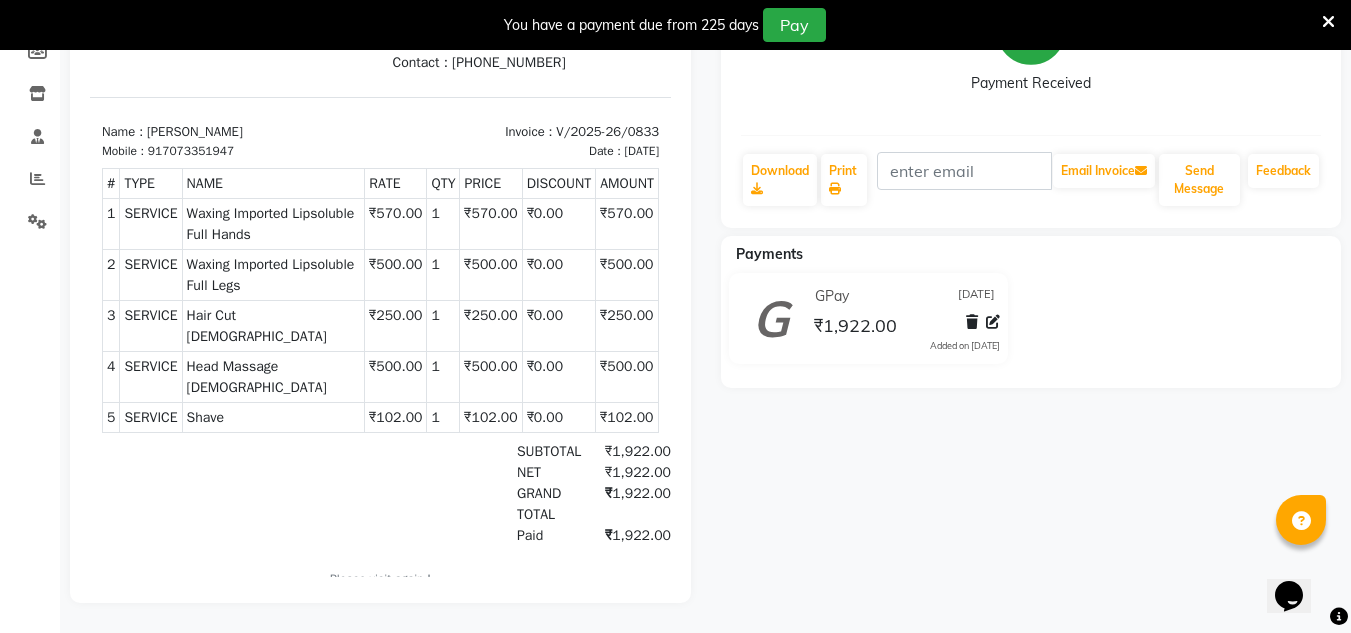 scroll, scrollTop: 0, scrollLeft: 0, axis: both 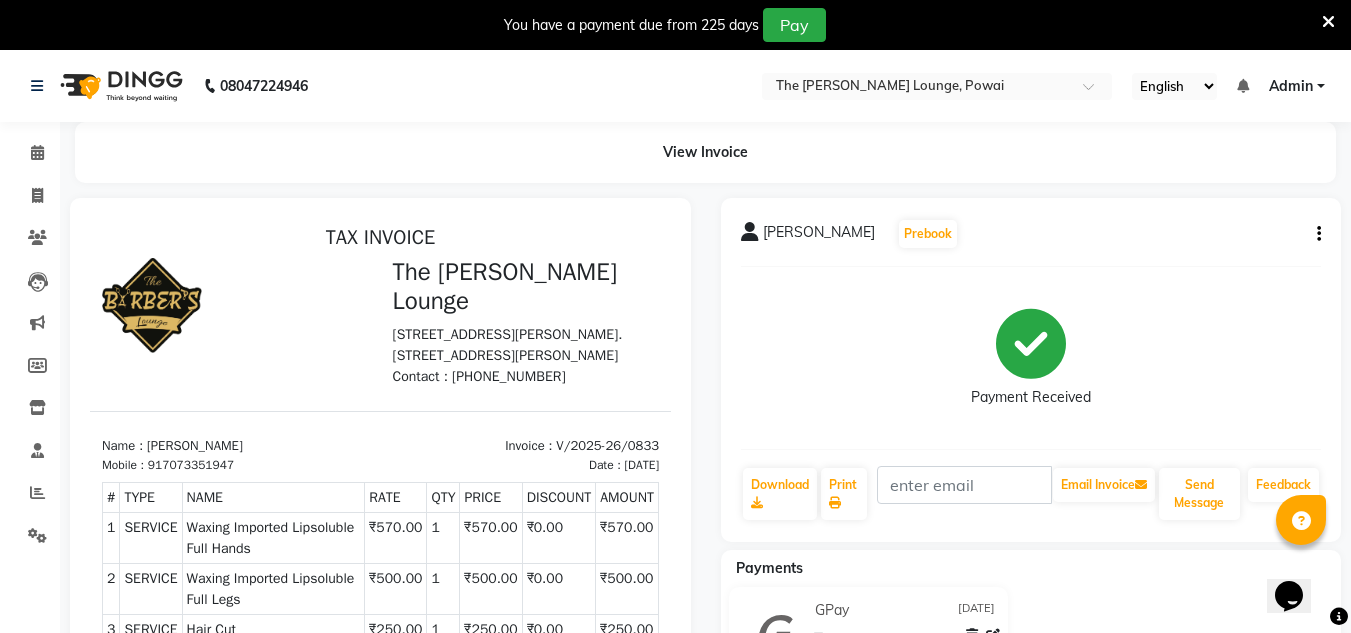click on "The [PERSON_NAME] Lounge" at bounding box center [526, 287] 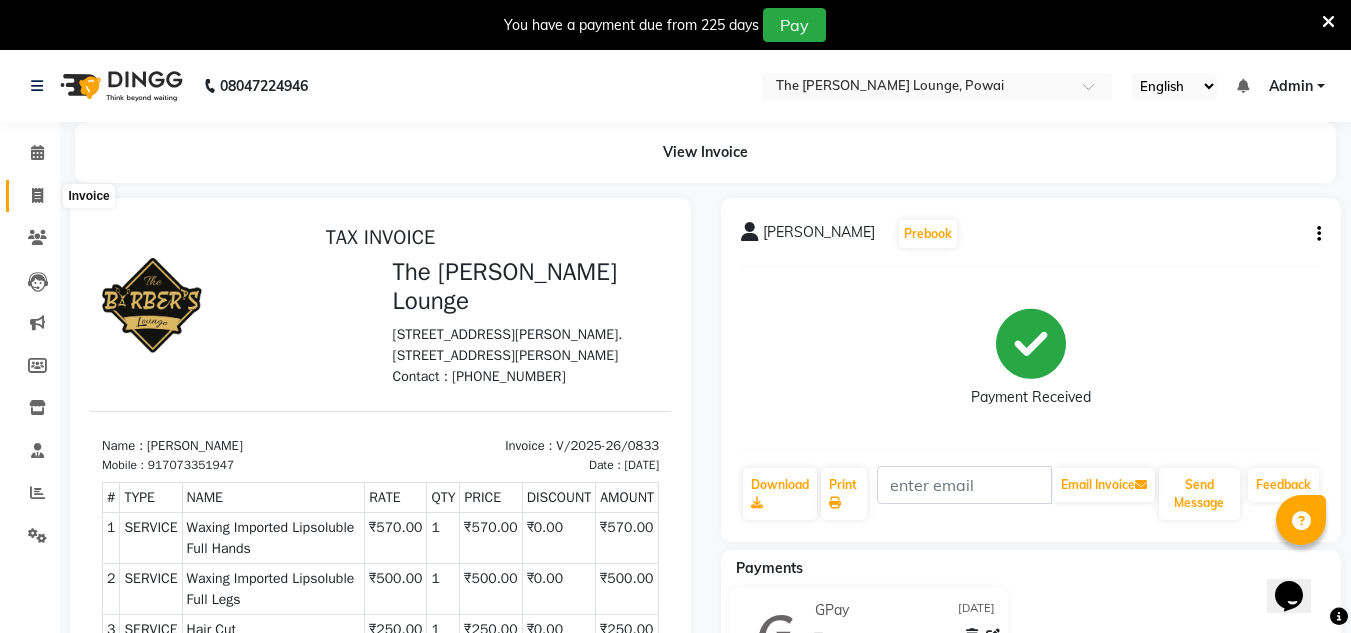 click 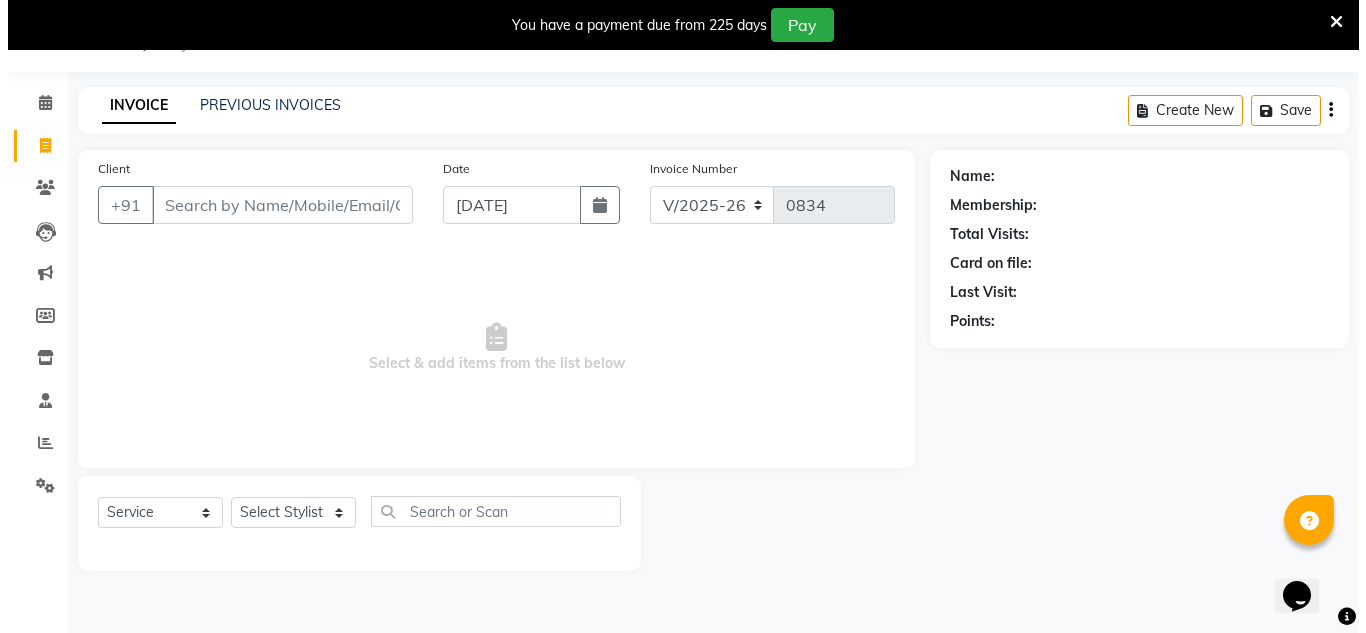 scroll, scrollTop: 0, scrollLeft: 0, axis: both 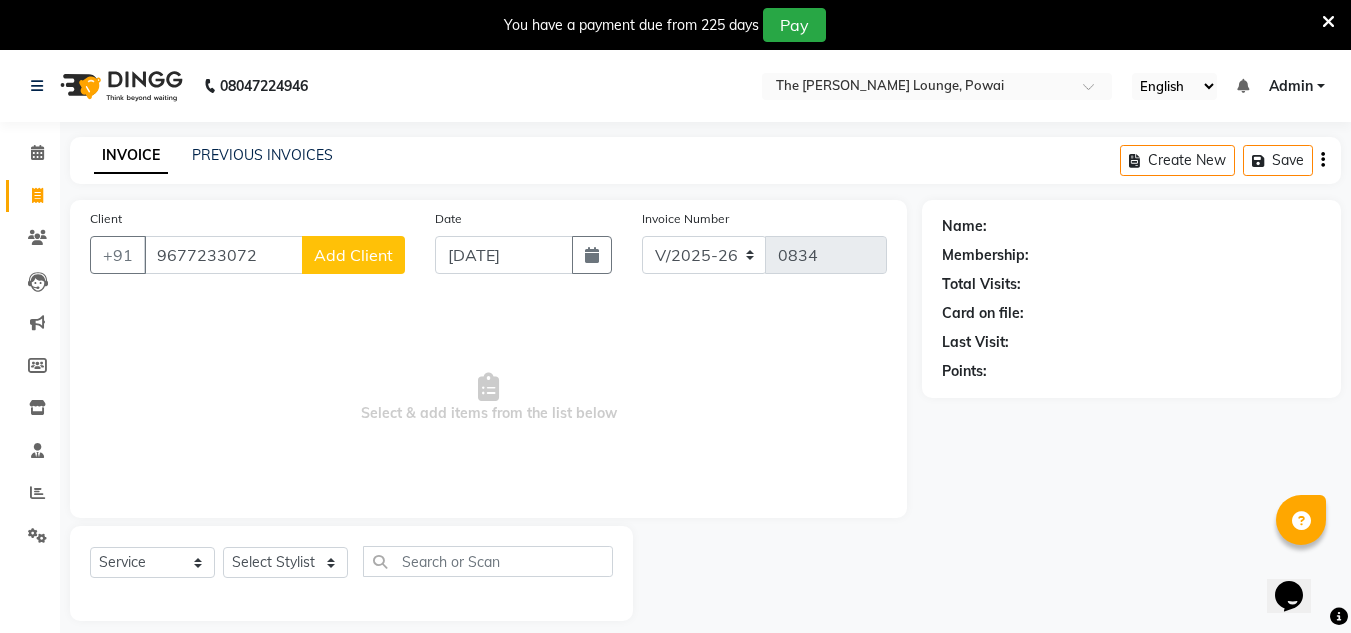 type on "9677233072" 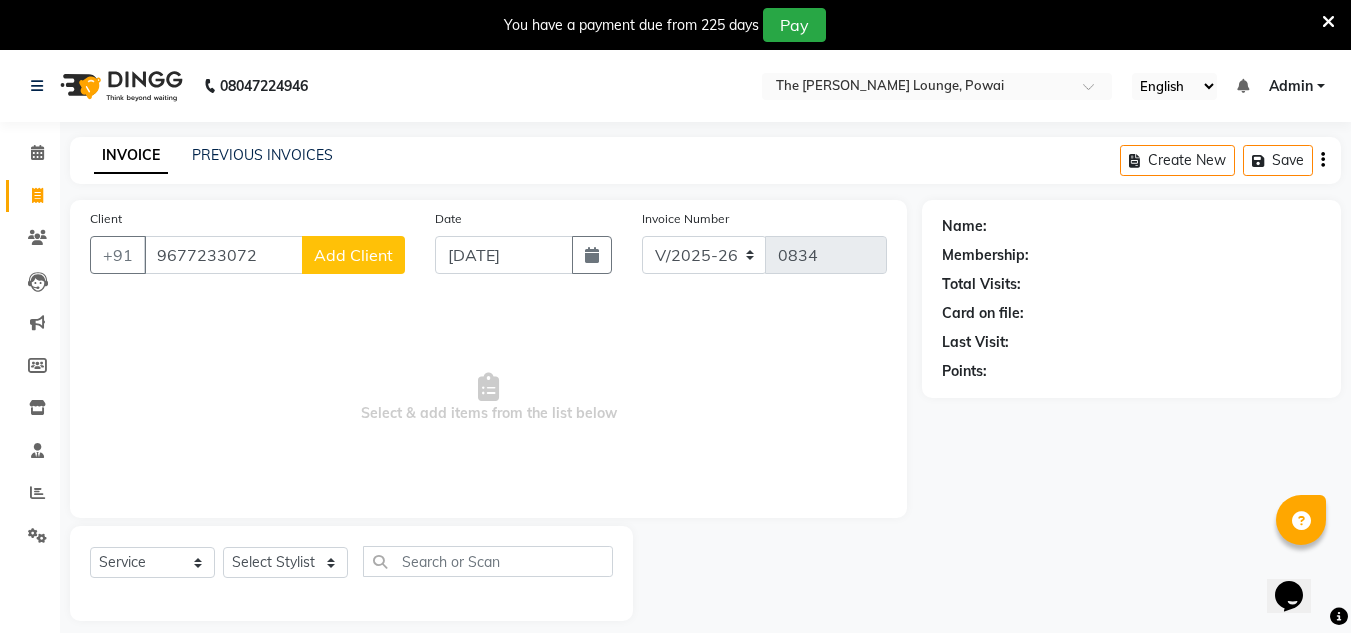 click on "Add Client" 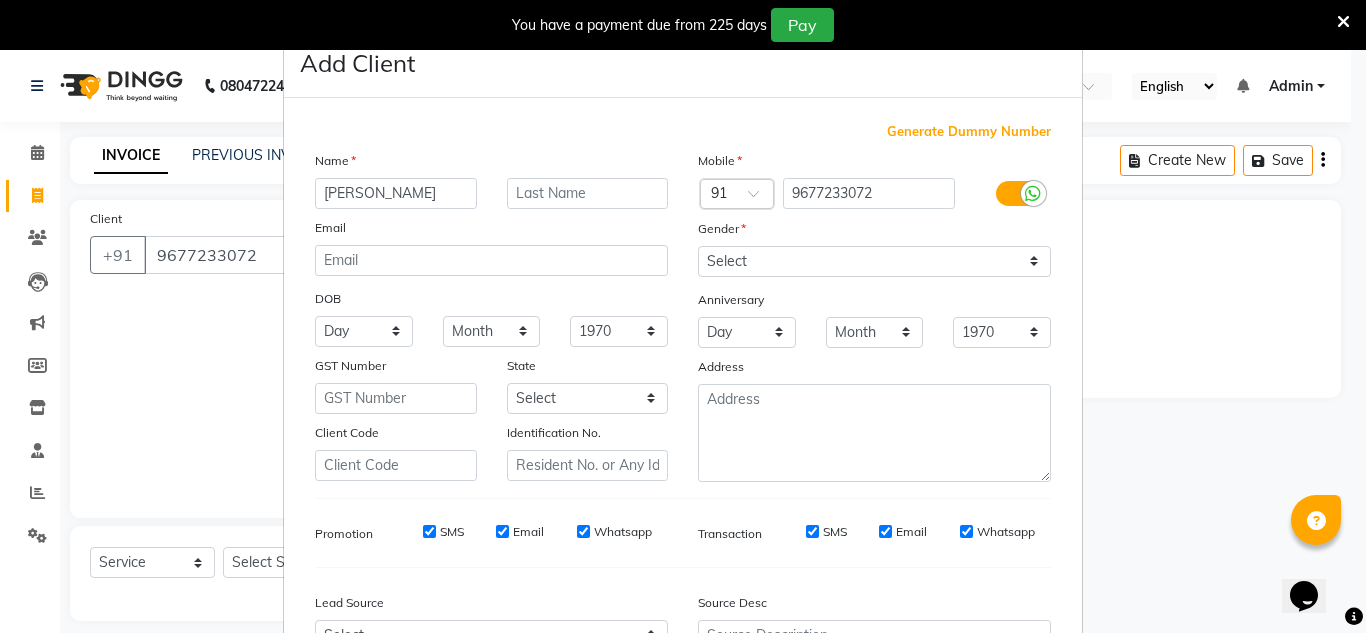 type on "[PERSON_NAME]" 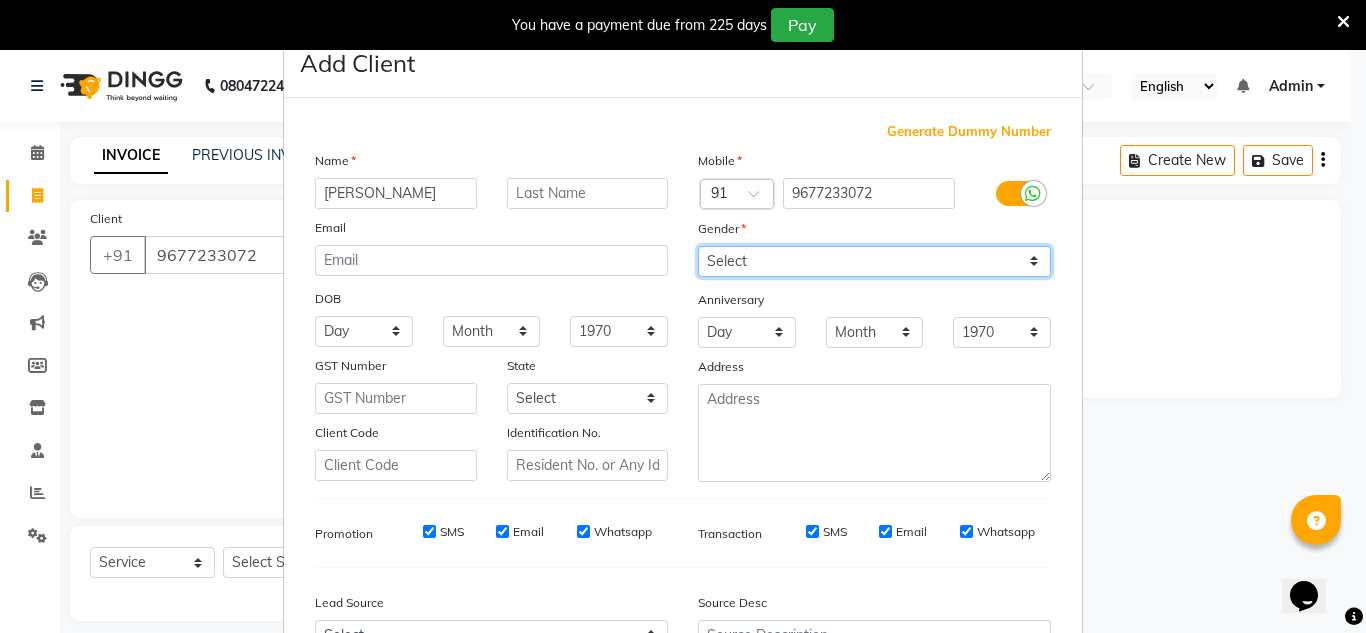 click on "Select [DEMOGRAPHIC_DATA] [DEMOGRAPHIC_DATA] Other Prefer Not To Say" at bounding box center [874, 261] 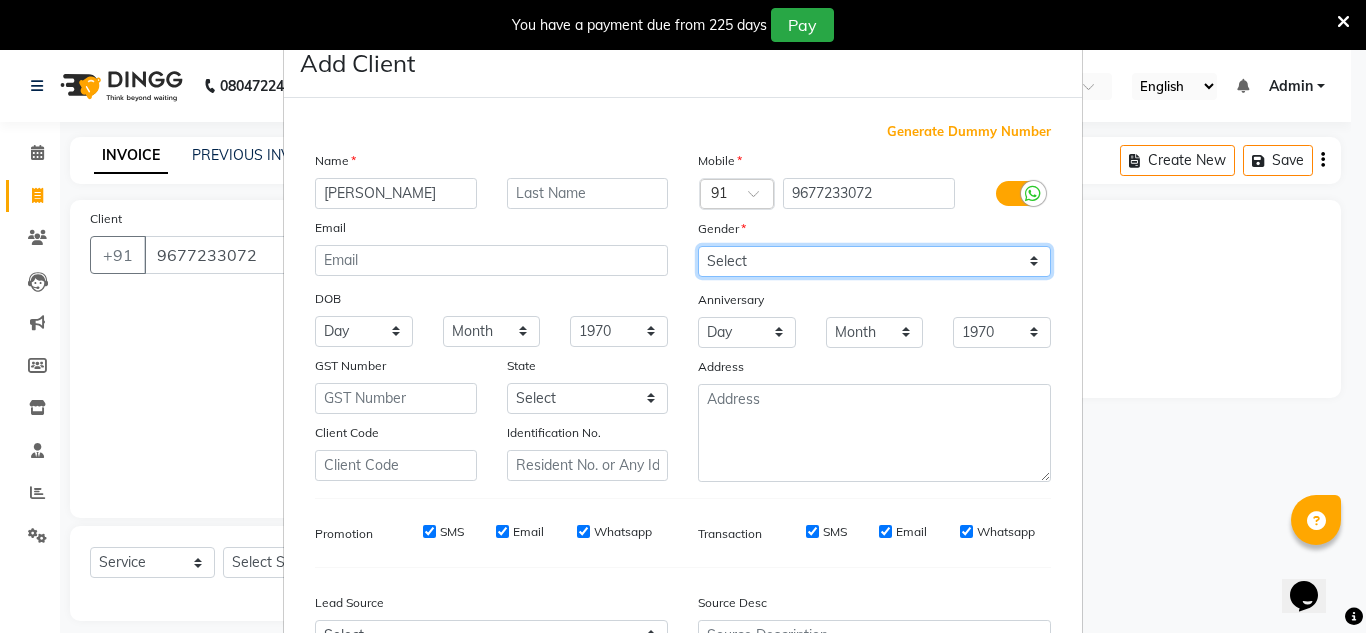 select on "[DEMOGRAPHIC_DATA]" 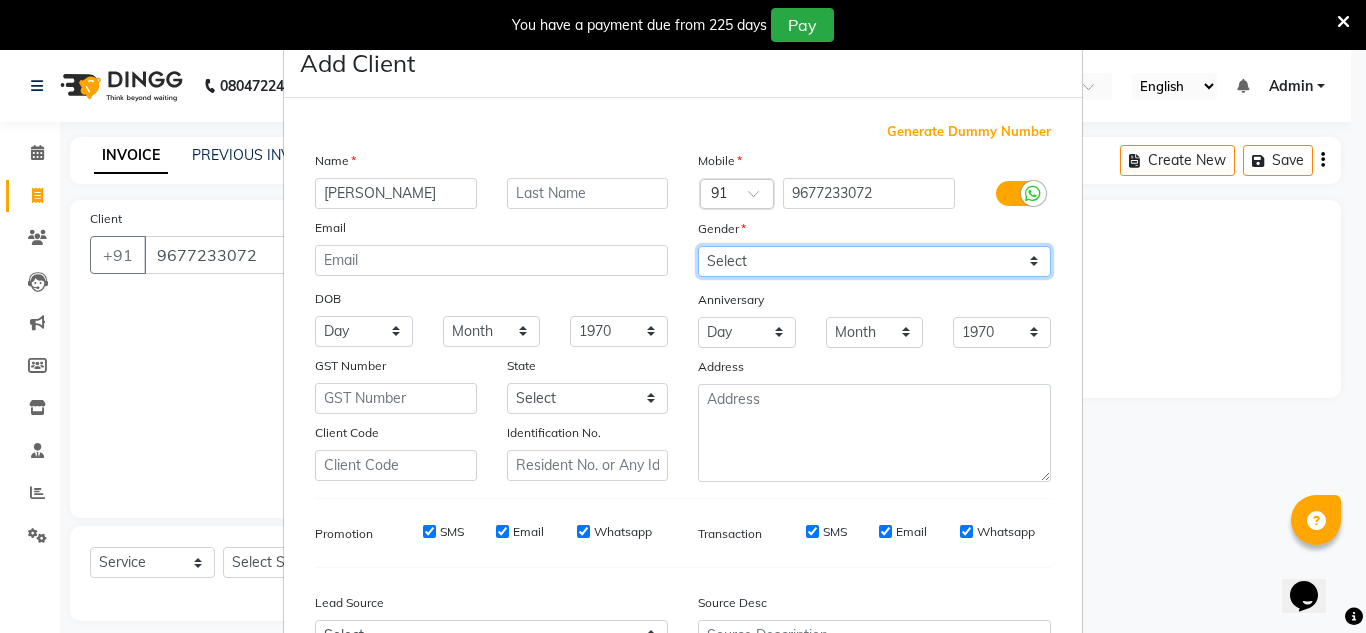 click on "Select [DEMOGRAPHIC_DATA] [DEMOGRAPHIC_DATA] Other Prefer Not To Say" at bounding box center [874, 261] 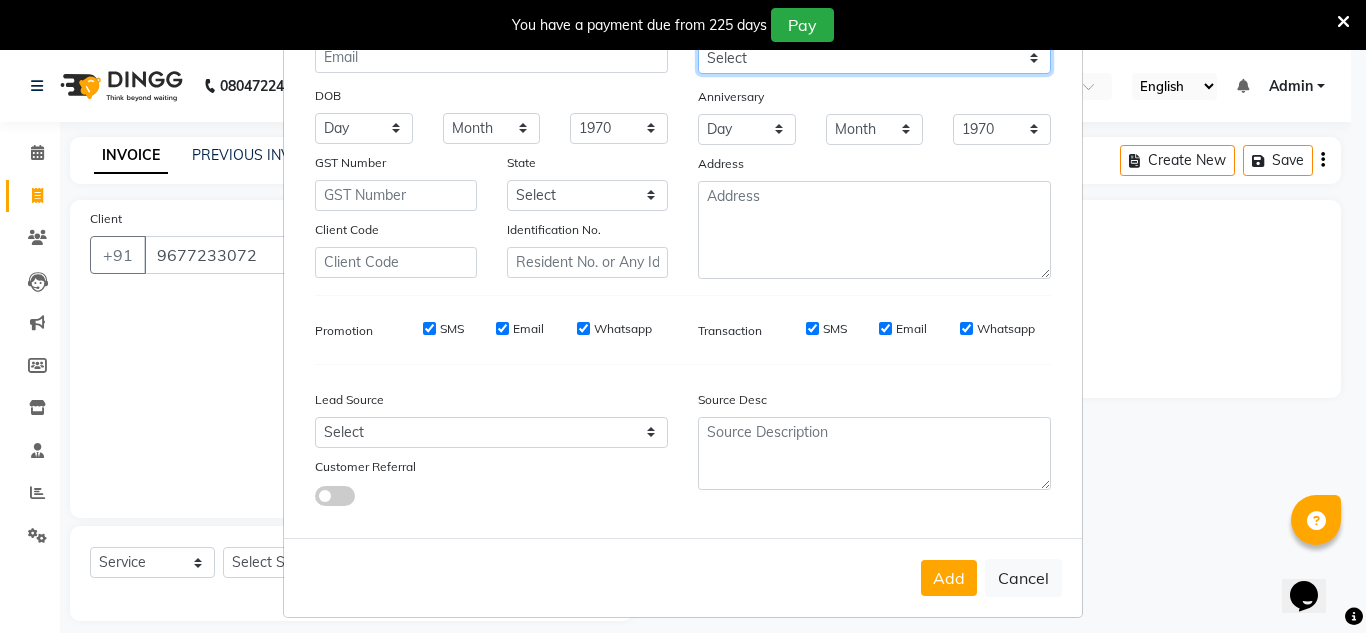 scroll, scrollTop: 204, scrollLeft: 0, axis: vertical 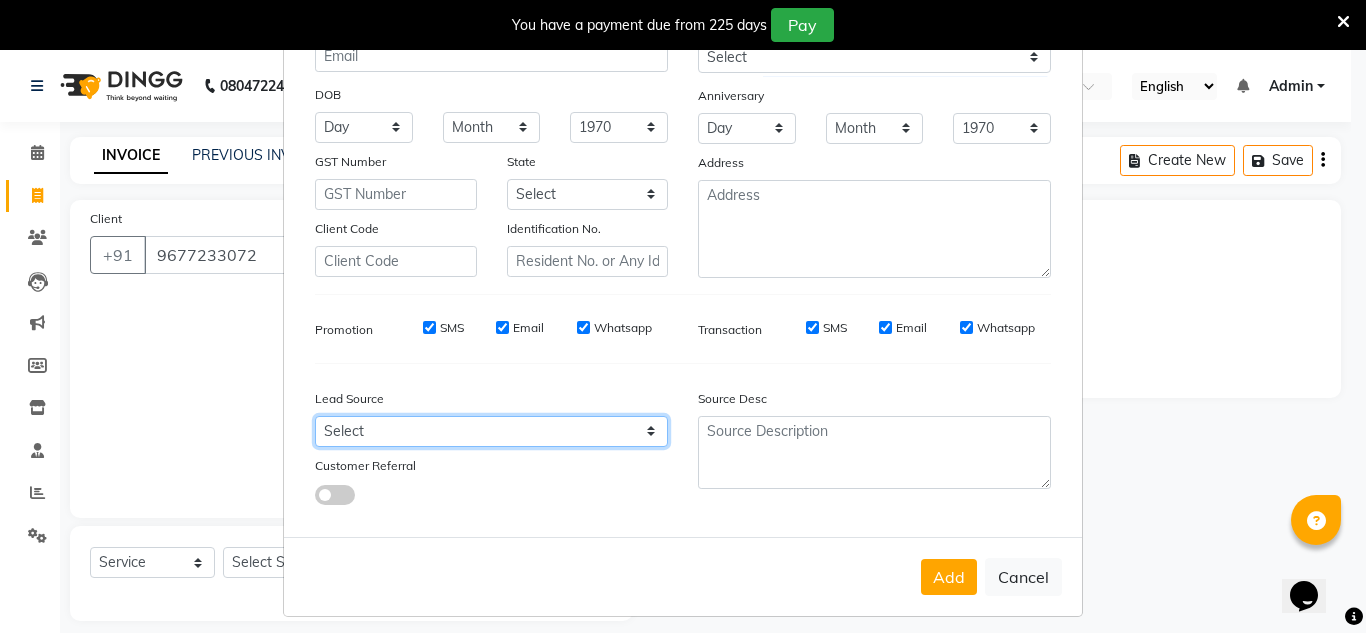 click on "Select Walk-in Referral Internet Friend Word of Mouth Advertisement Facebook JustDial Google Other" at bounding box center (491, 431) 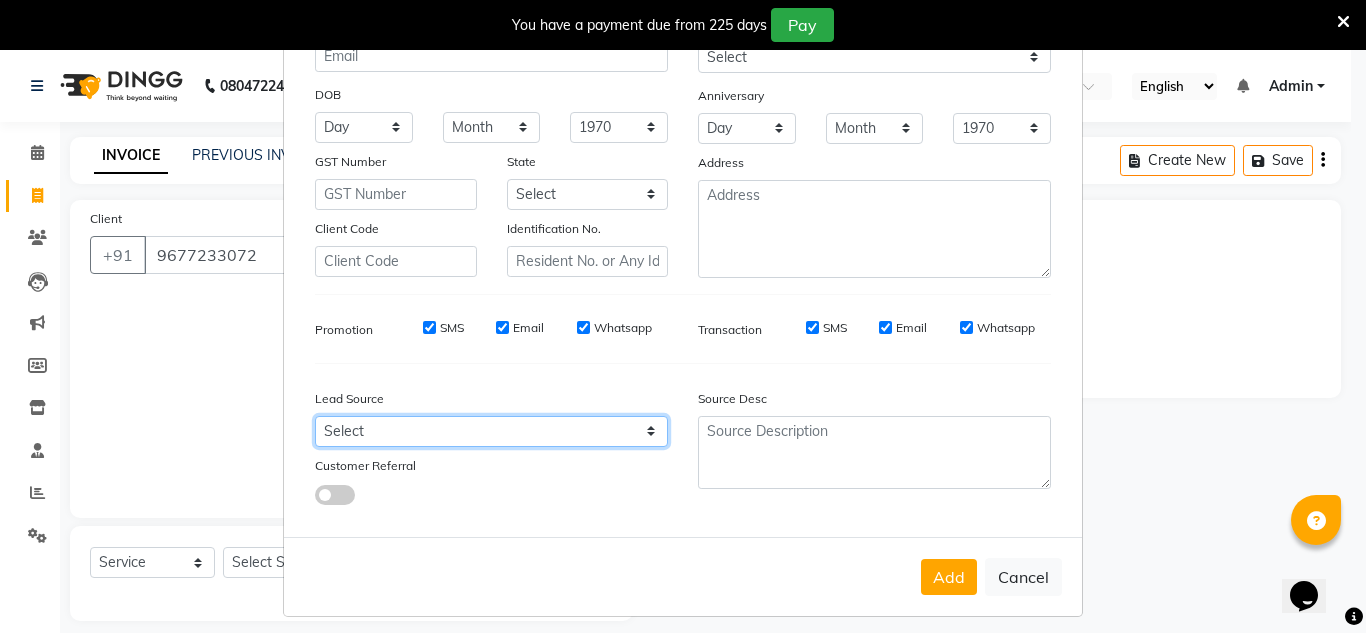 select on "50065" 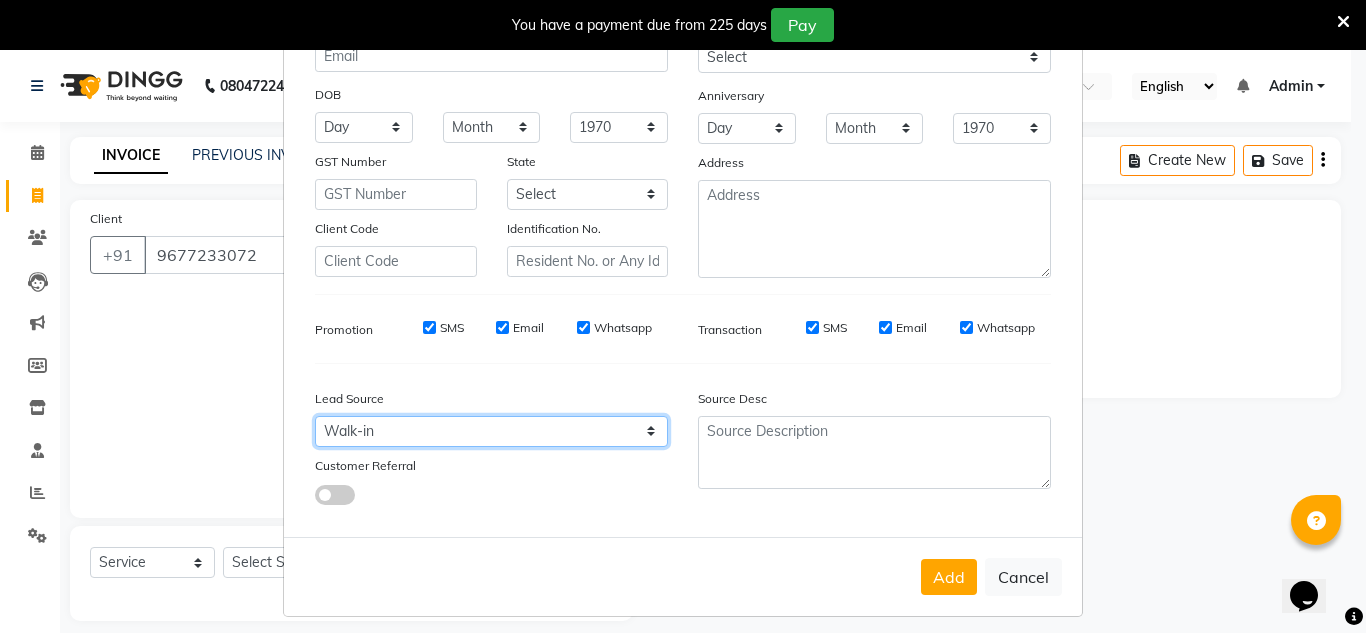 click on "Select Walk-in Referral Internet Friend Word of Mouth Advertisement Facebook JustDial Google Other" at bounding box center (491, 431) 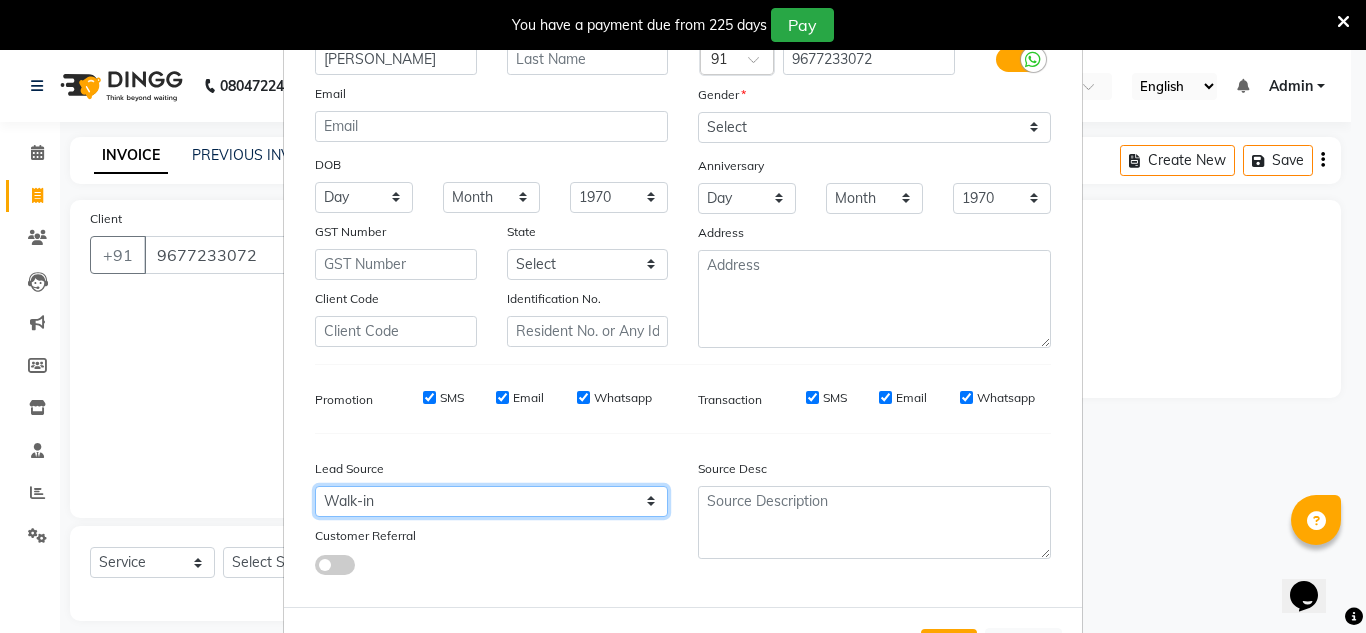 scroll, scrollTop: 0, scrollLeft: 0, axis: both 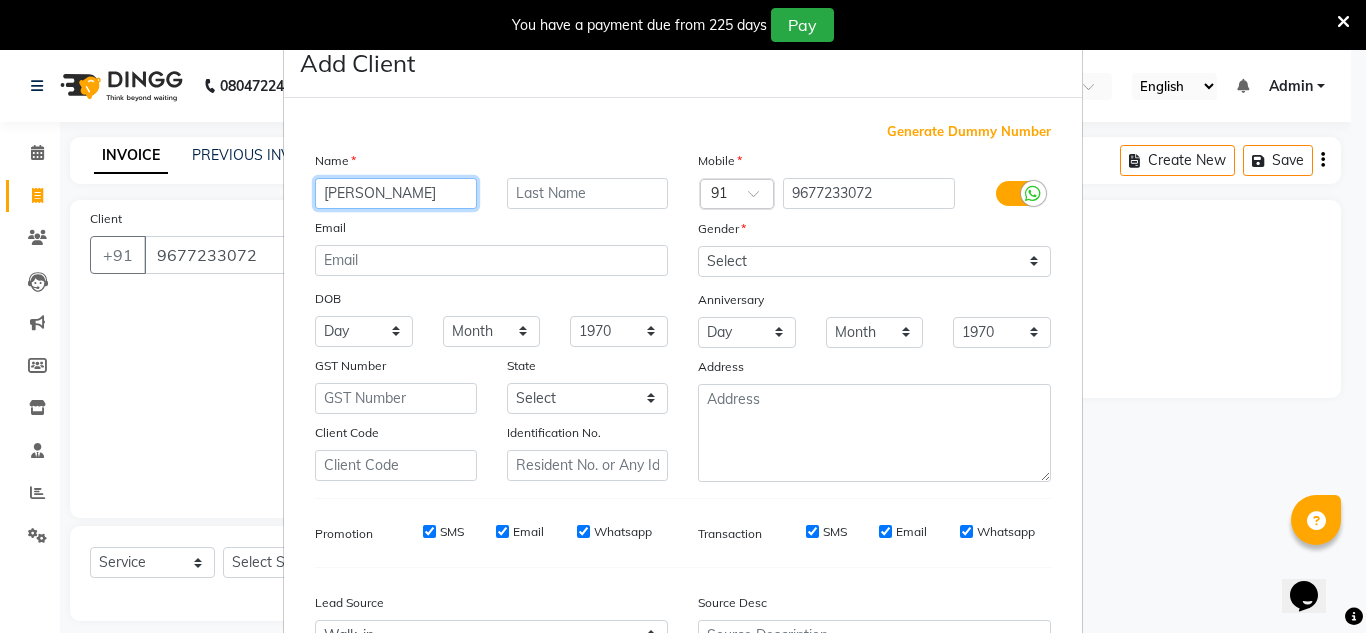 click on "[PERSON_NAME]" at bounding box center [396, 193] 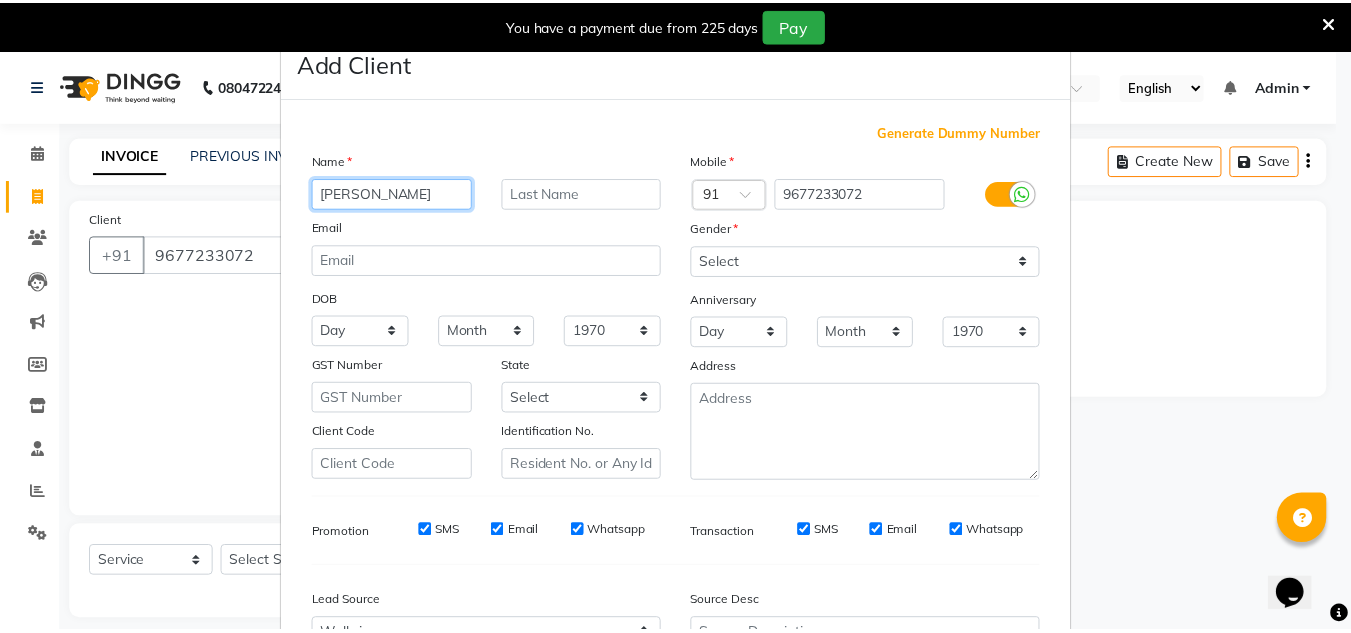 scroll, scrollTop: 216, scrollLeft: 0, axis: vertical 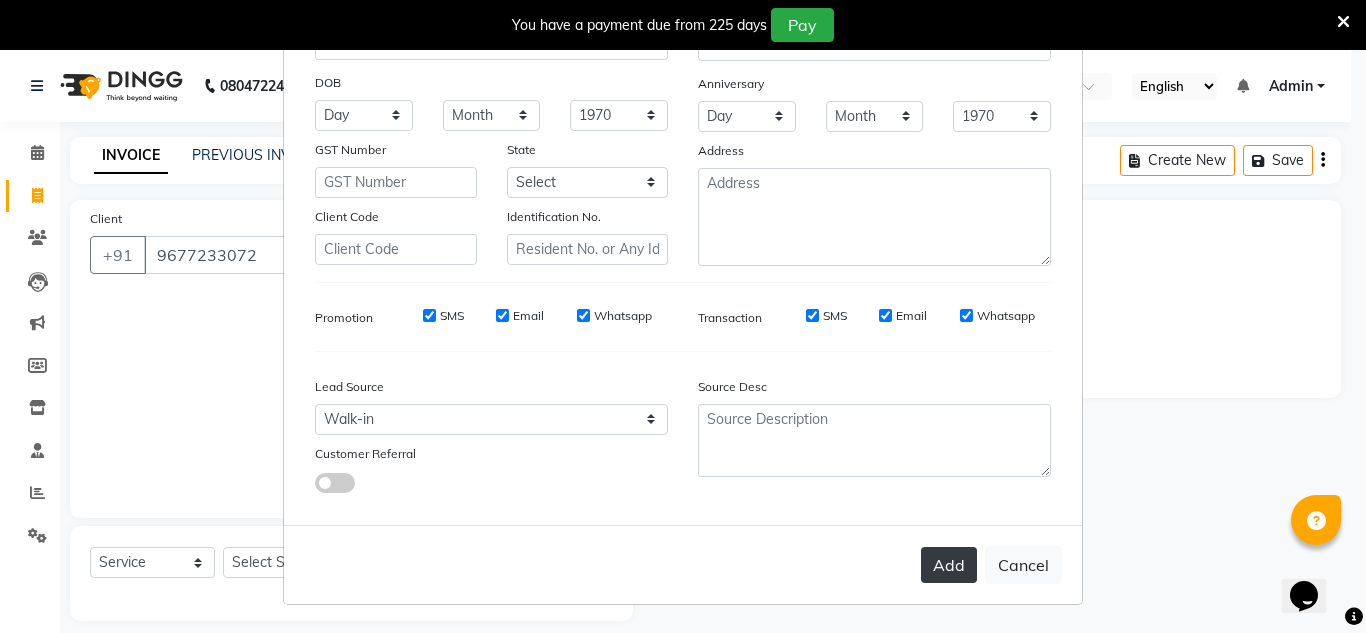 type on "[PERSON_NAME]" 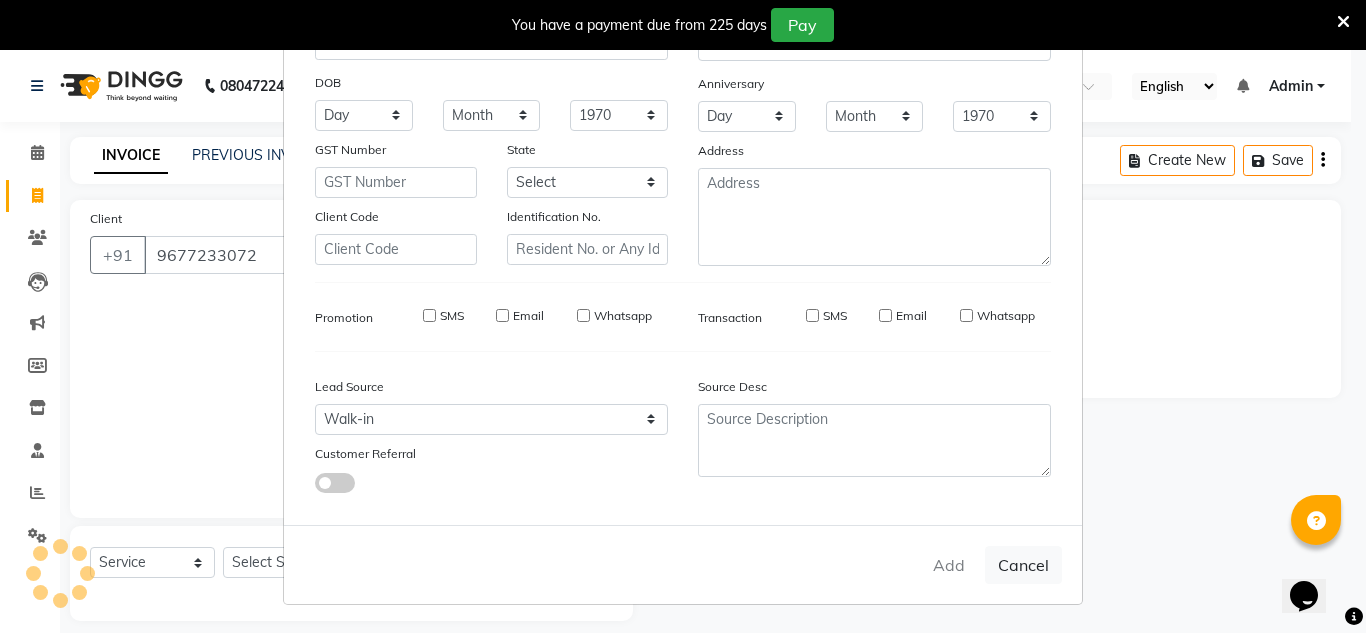 type 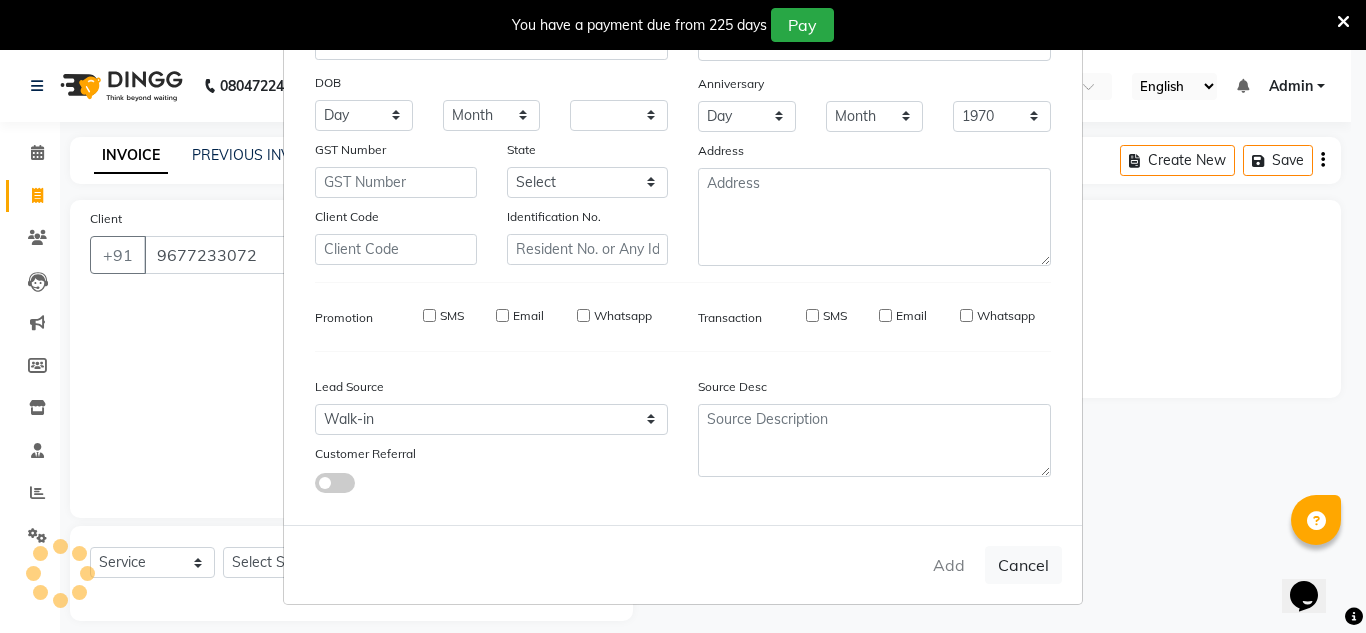 type 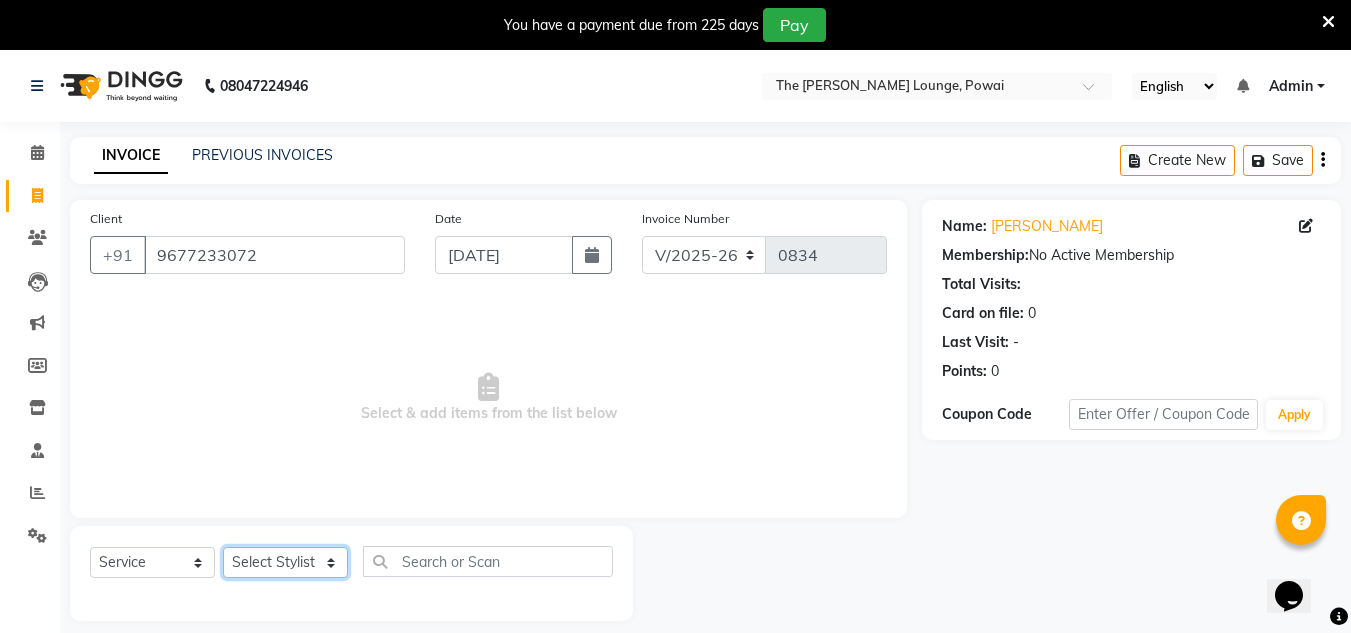 drag, startPoint x: 280, startPoint y: 568, endPoint x: 290, endPoint y: 535, distance: 34.48188 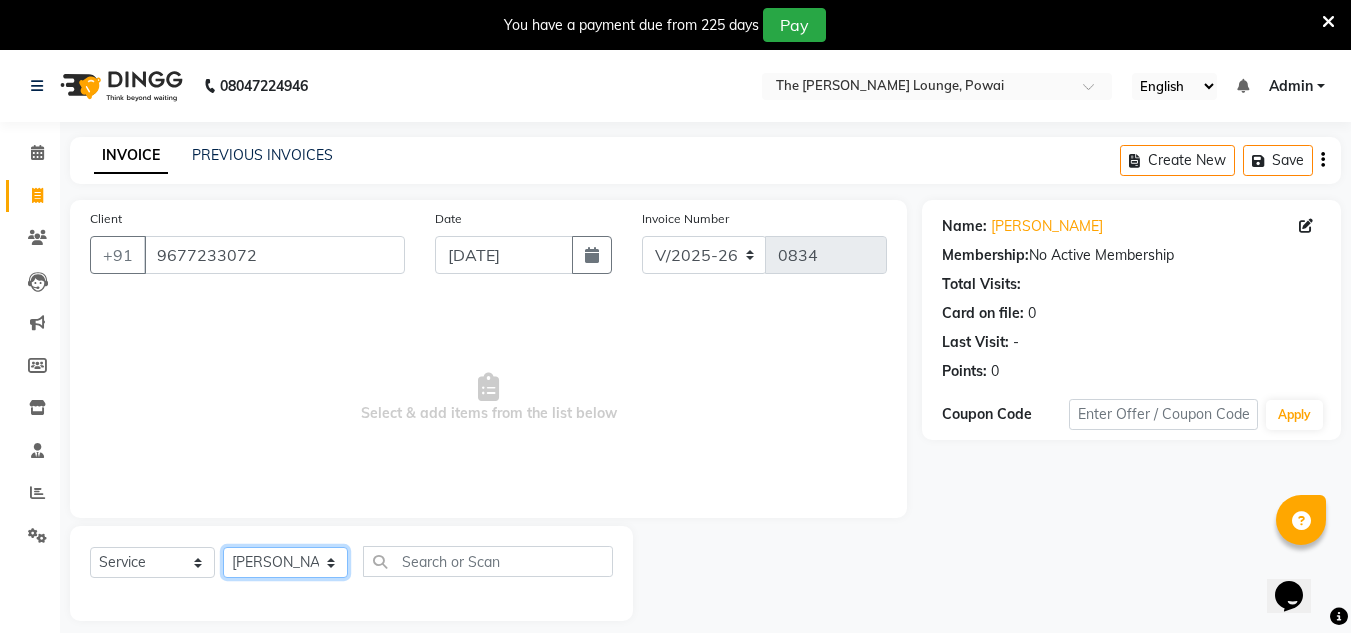 click on "Select Stylist [PERSON_NAME] [PERSON_NAME] [PERSON_NAME] [PERSON_NAME] [PERSON_NAME] [PERSON_NAME] [PERSON_NAME]" 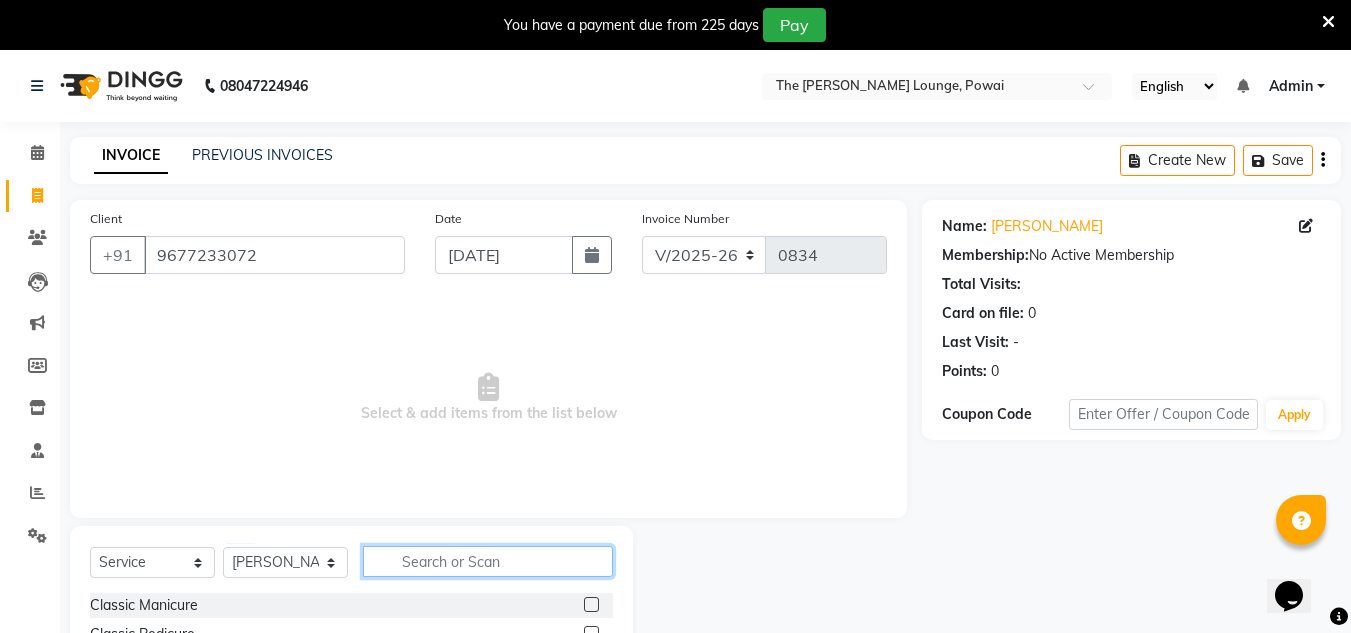 click 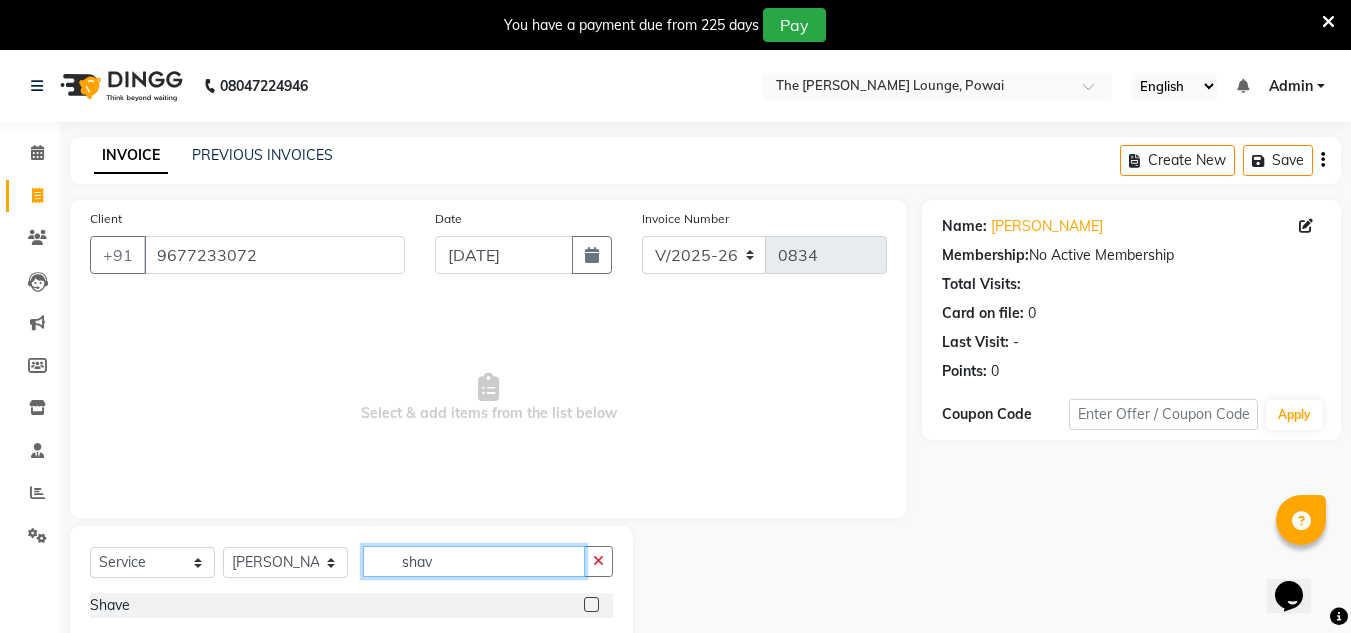 scroll, scrollTop: 50, scrollLeft: 0, axis: vertical 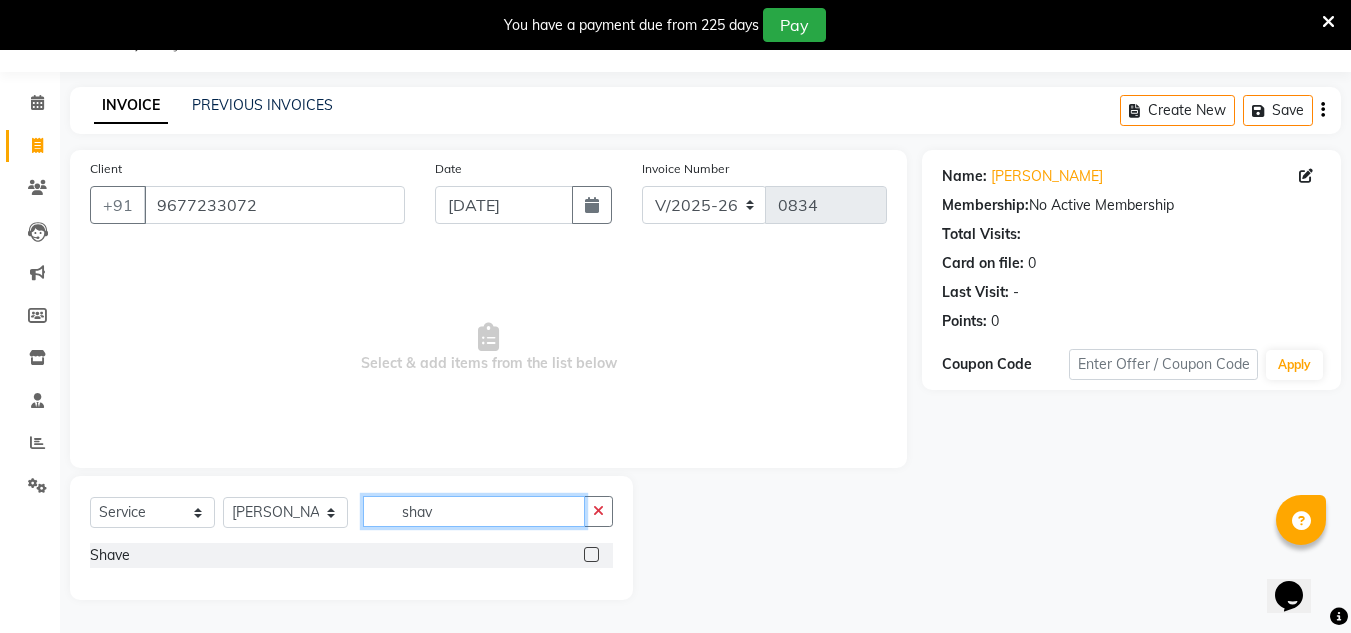 type on "shav" 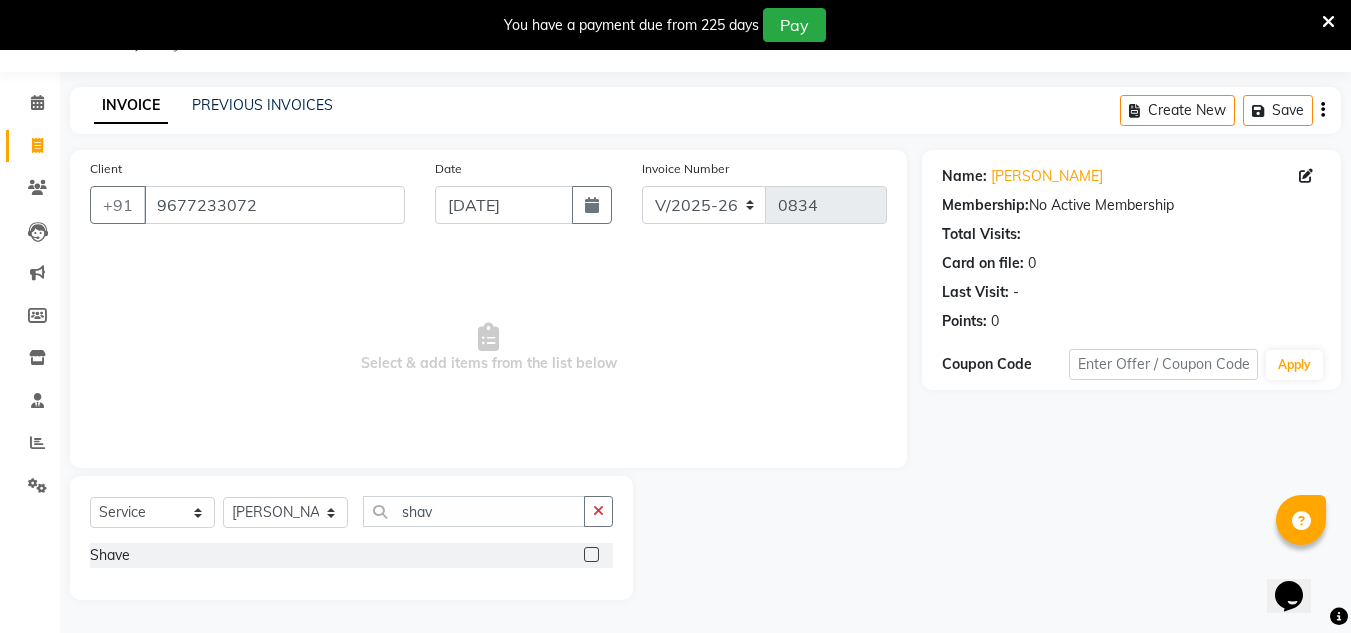 click 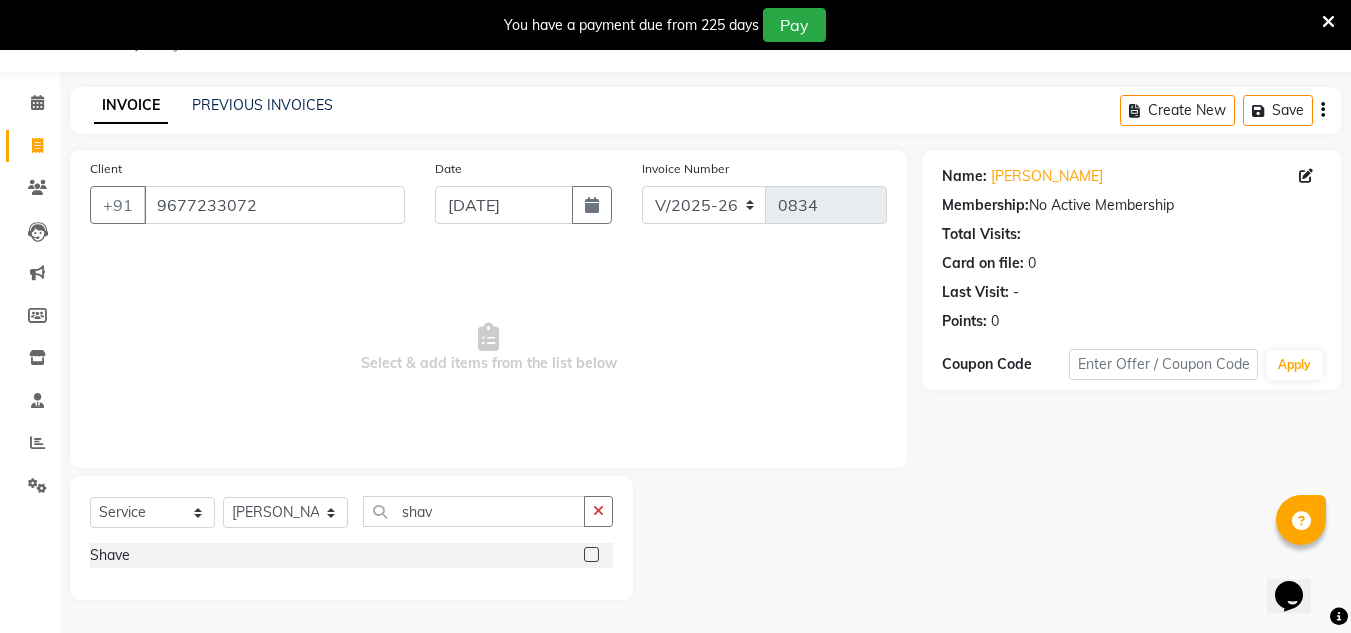 click 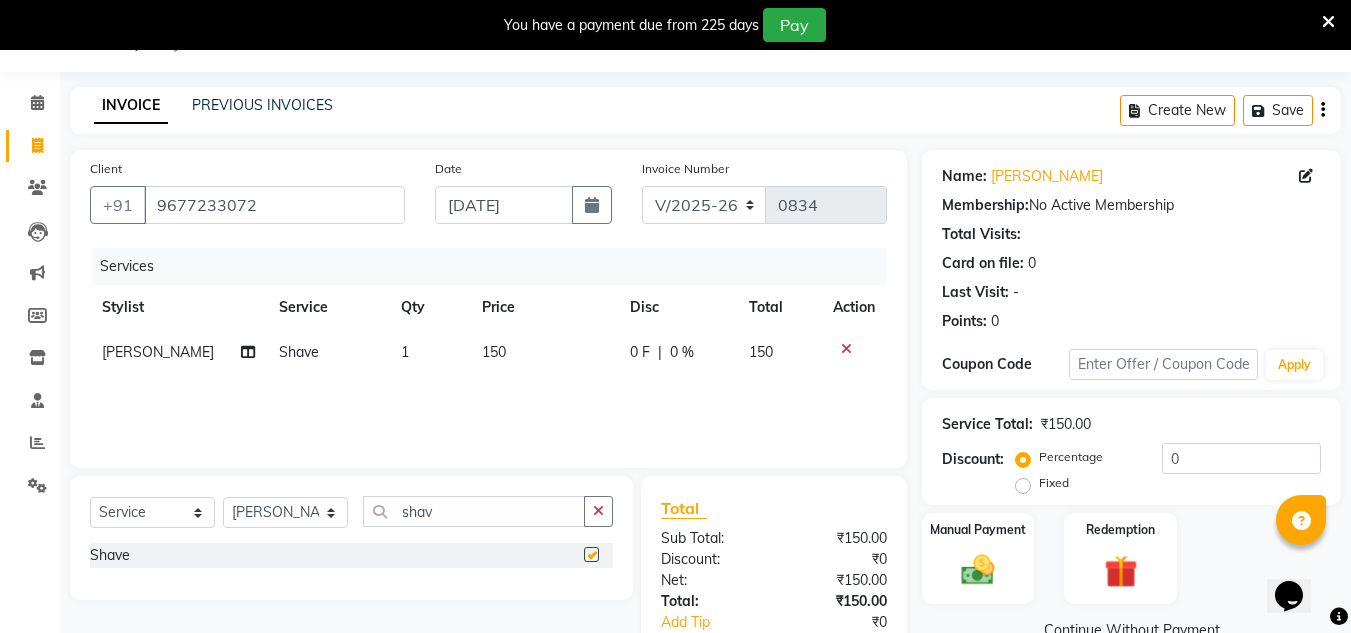 checkbox on "false" 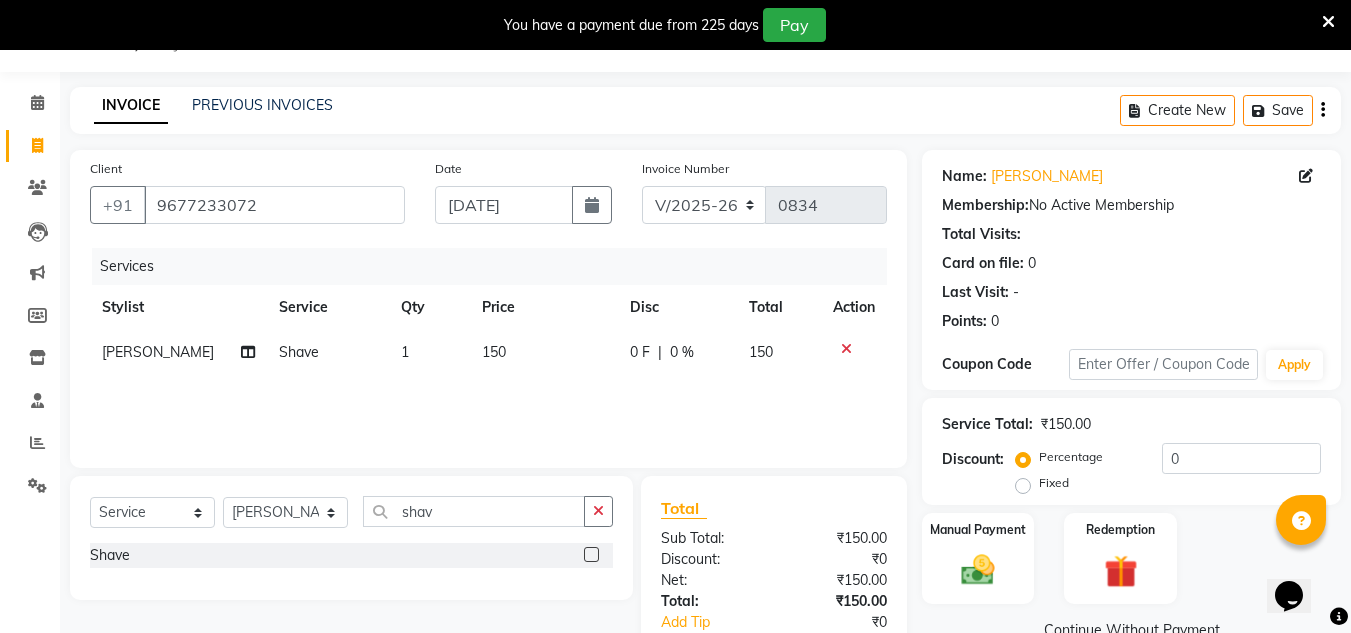click on "150" 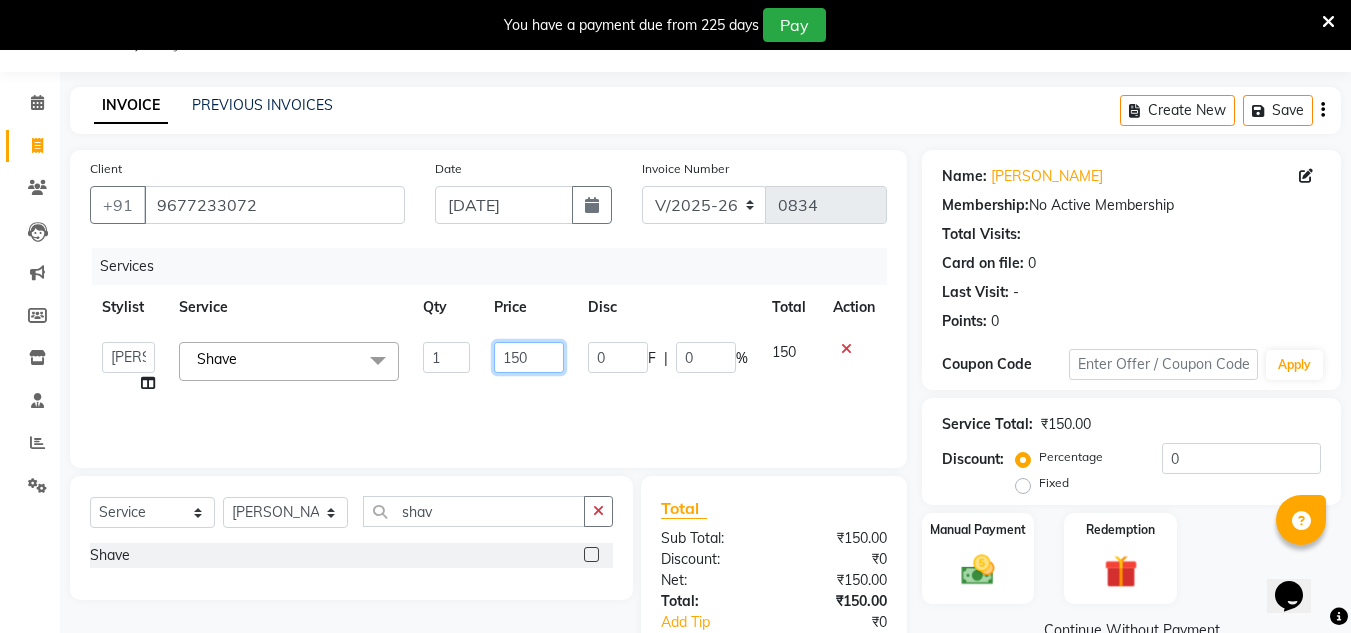 click on "150" 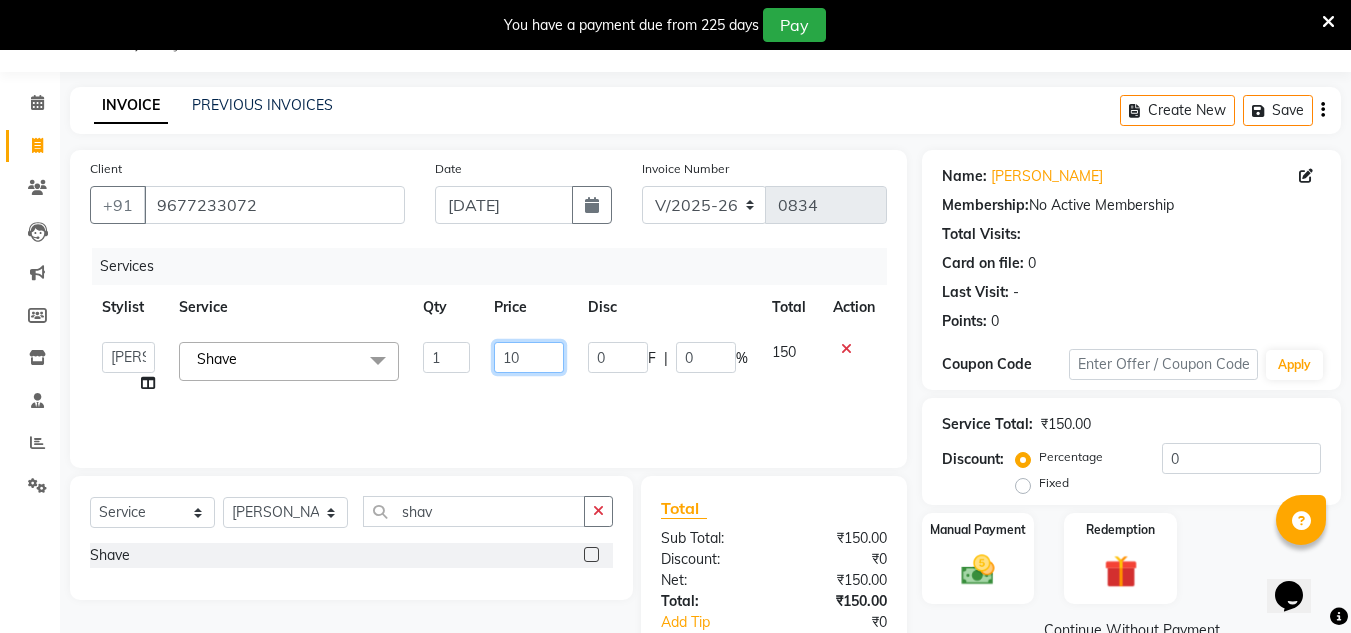 type on "100" 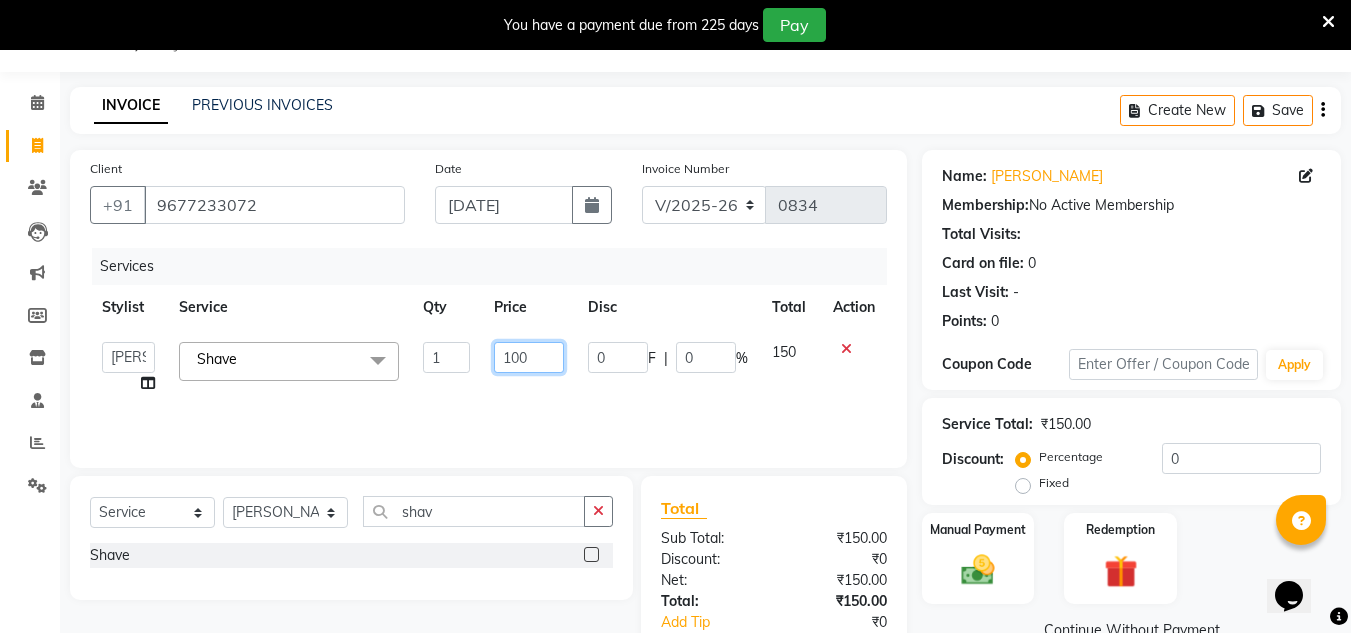 scroll, scrollTop: 175, scrollLeft: 0, axis: vertical 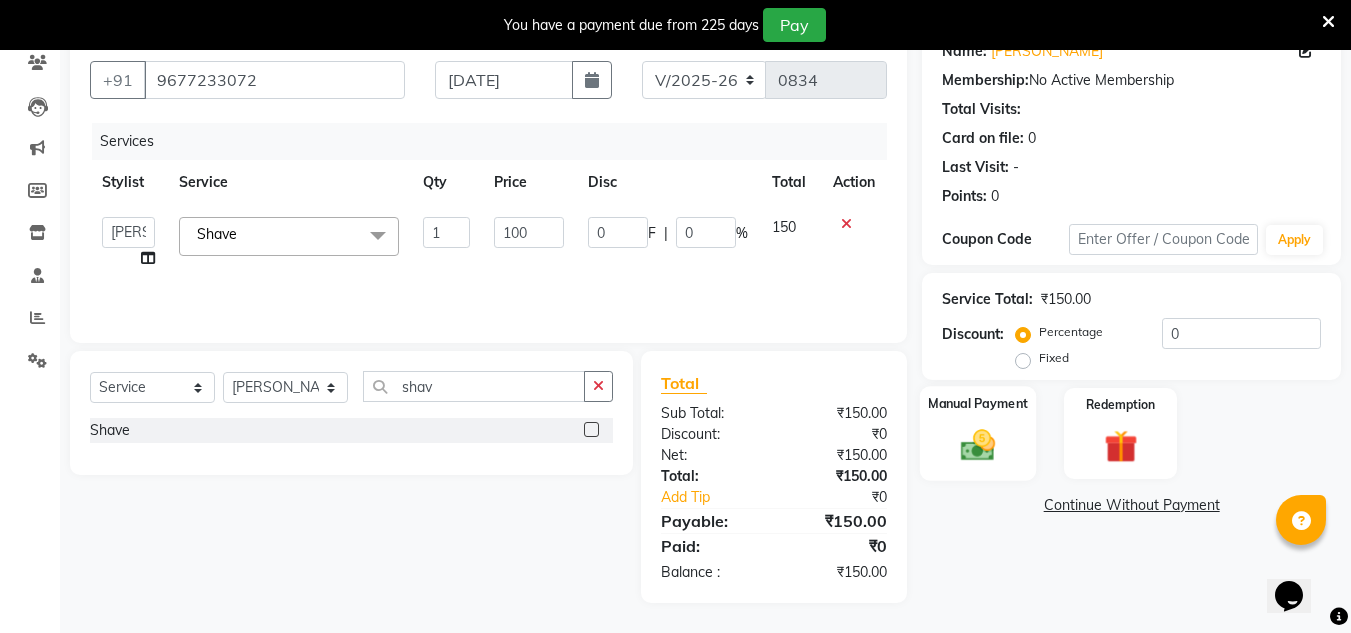 click 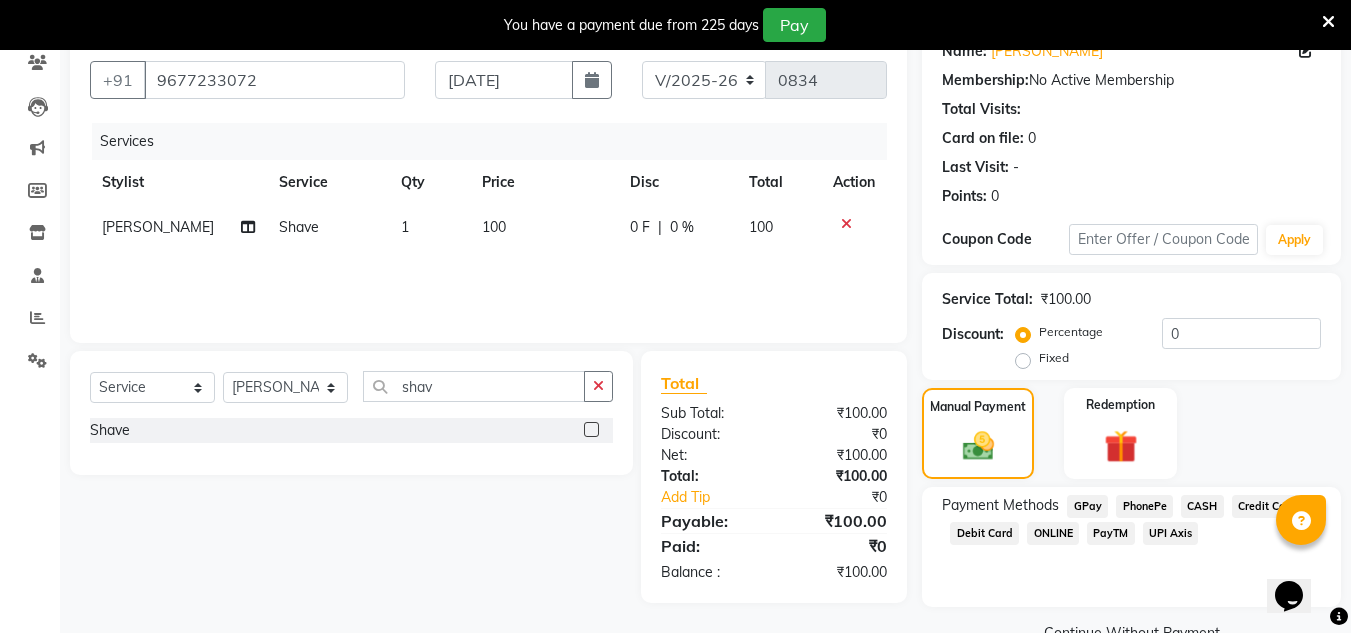 click on "CASH" 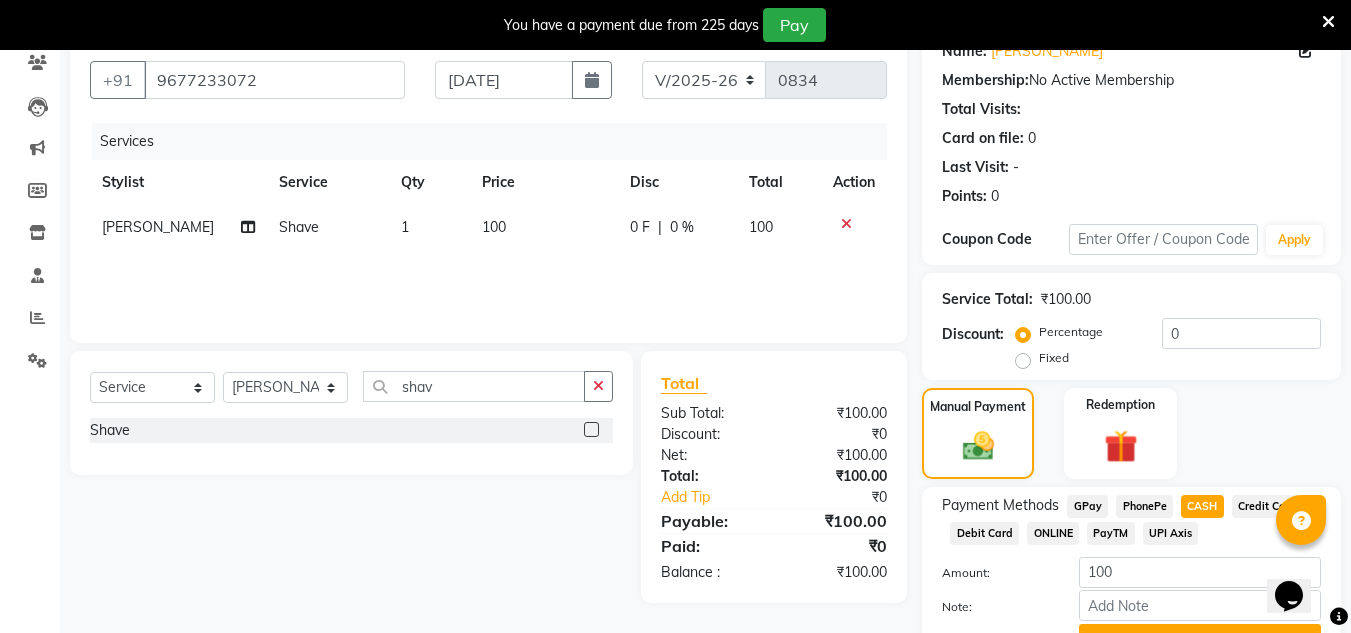 scroll, scrollTop: 276, scrollLeft: 0, axis: vertical 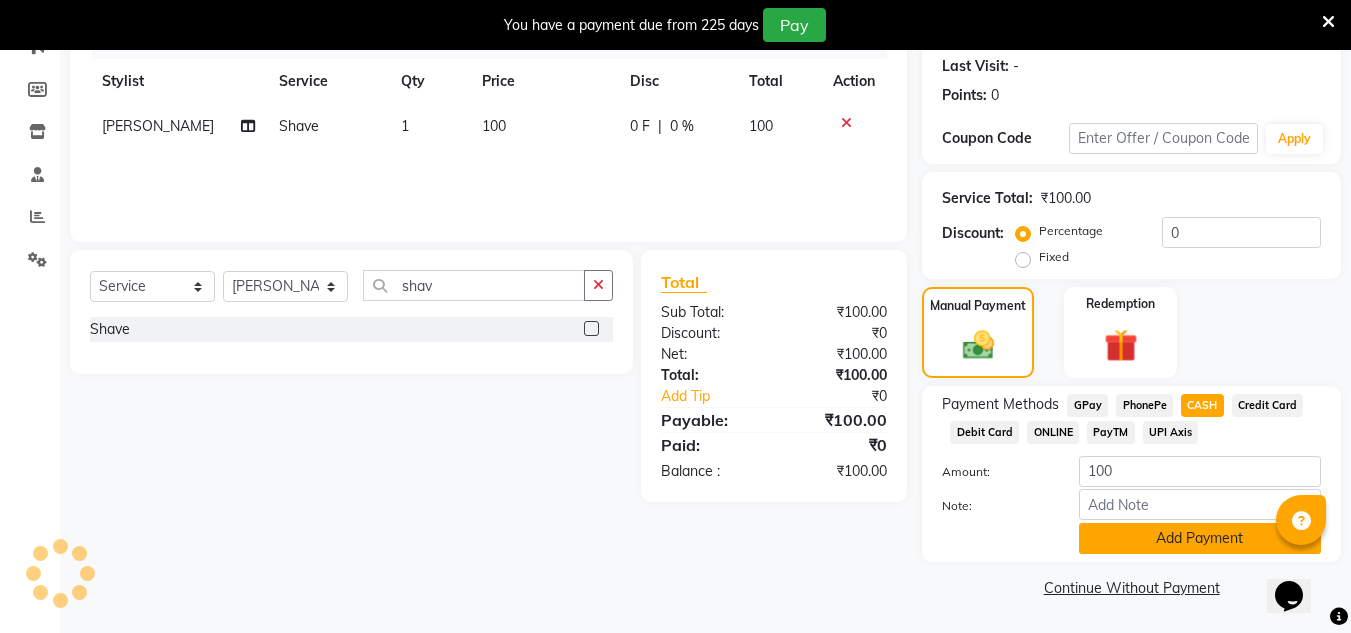 click on "Add Payment" 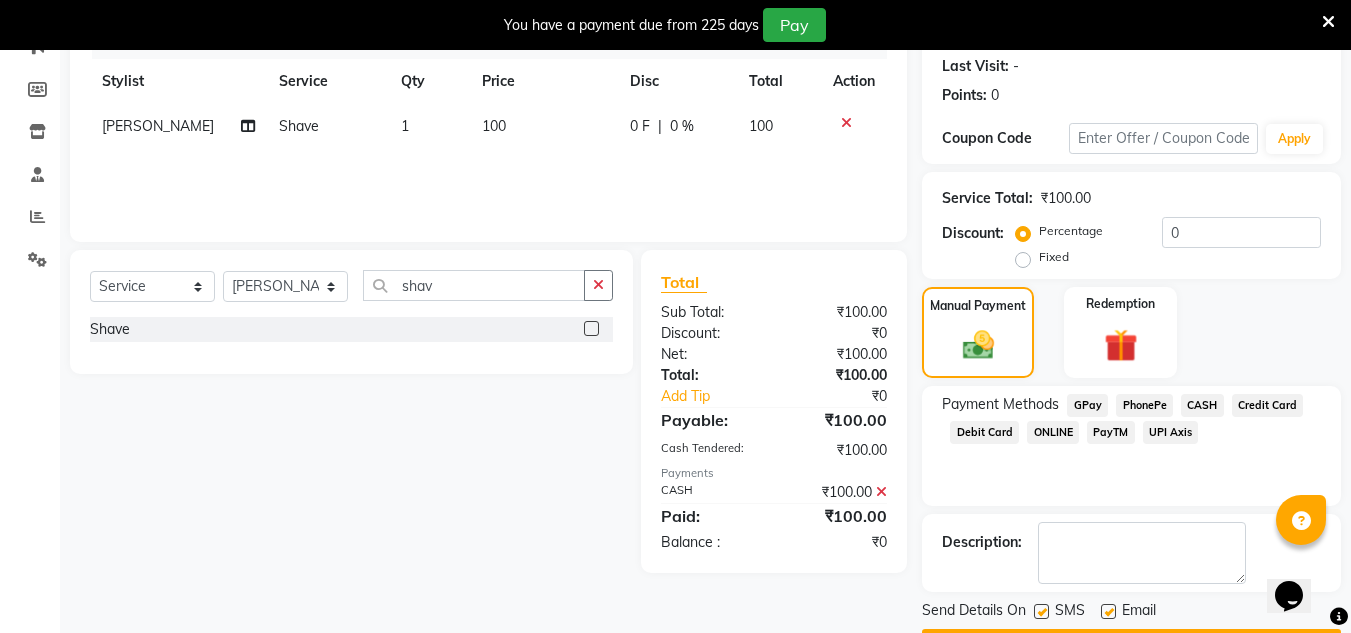 scroll, scrollTop: 333, scrollLeft: 0, axis: vertical 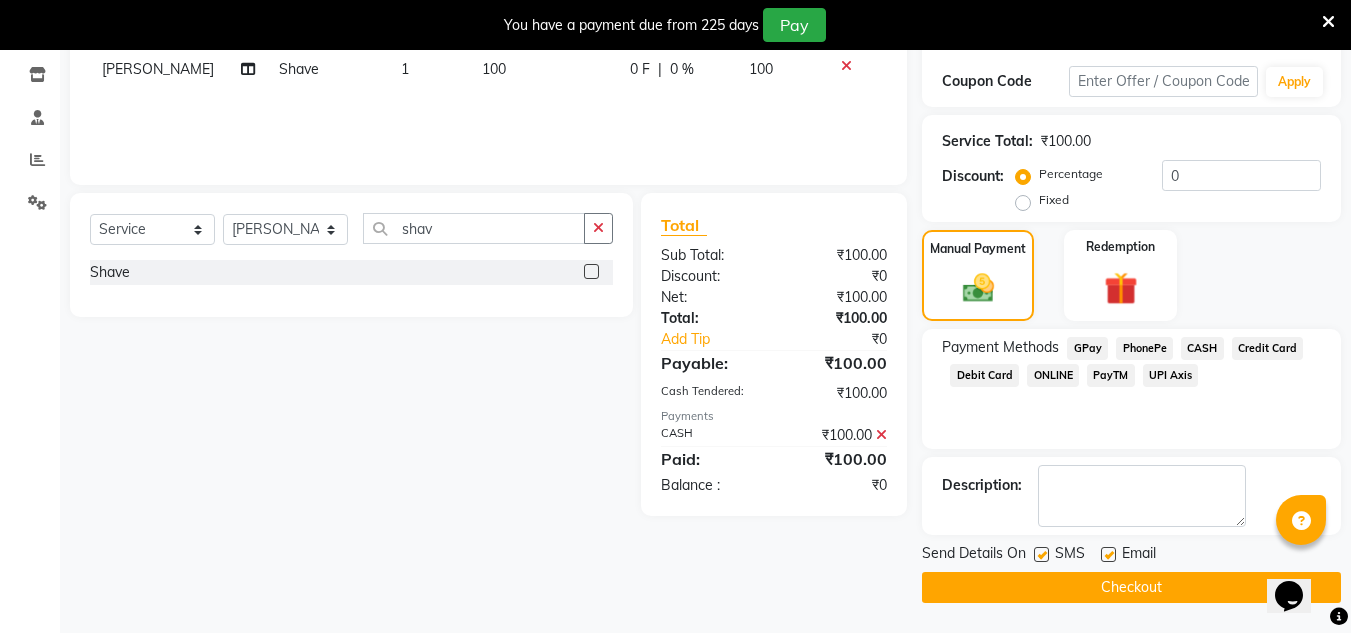 click on "Checkout" 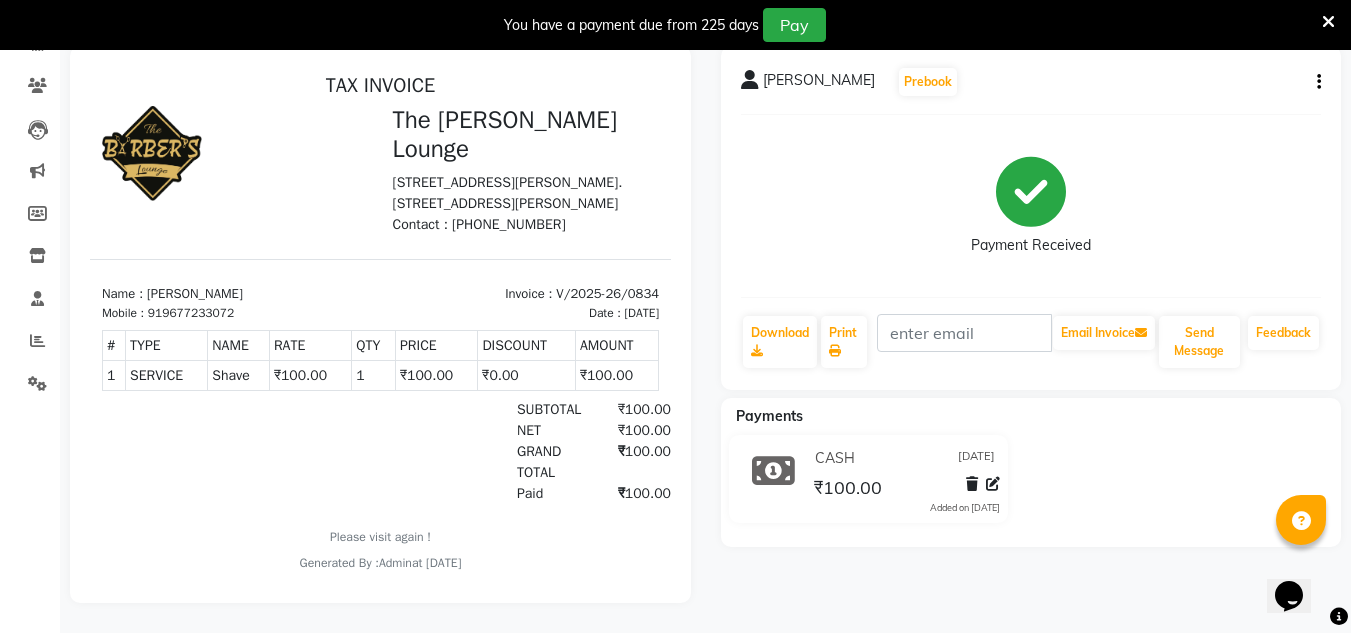 scroll, scrollTop: 0, scrollLeft: 0, axis: both 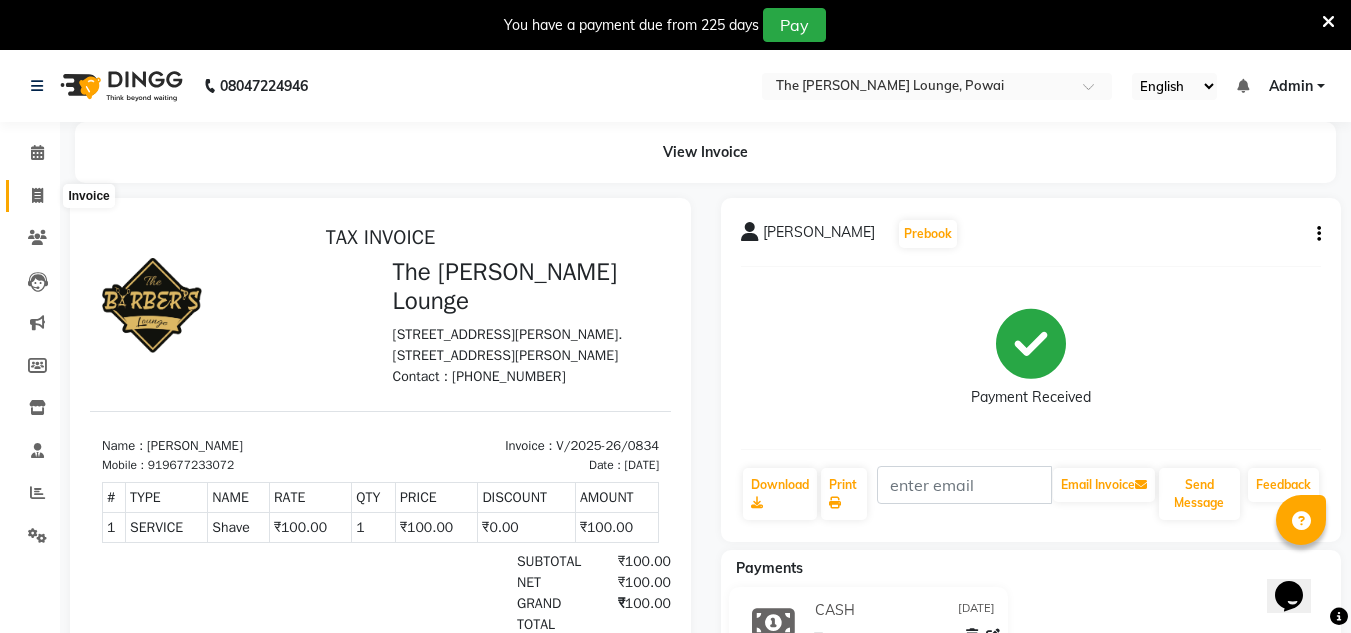 click 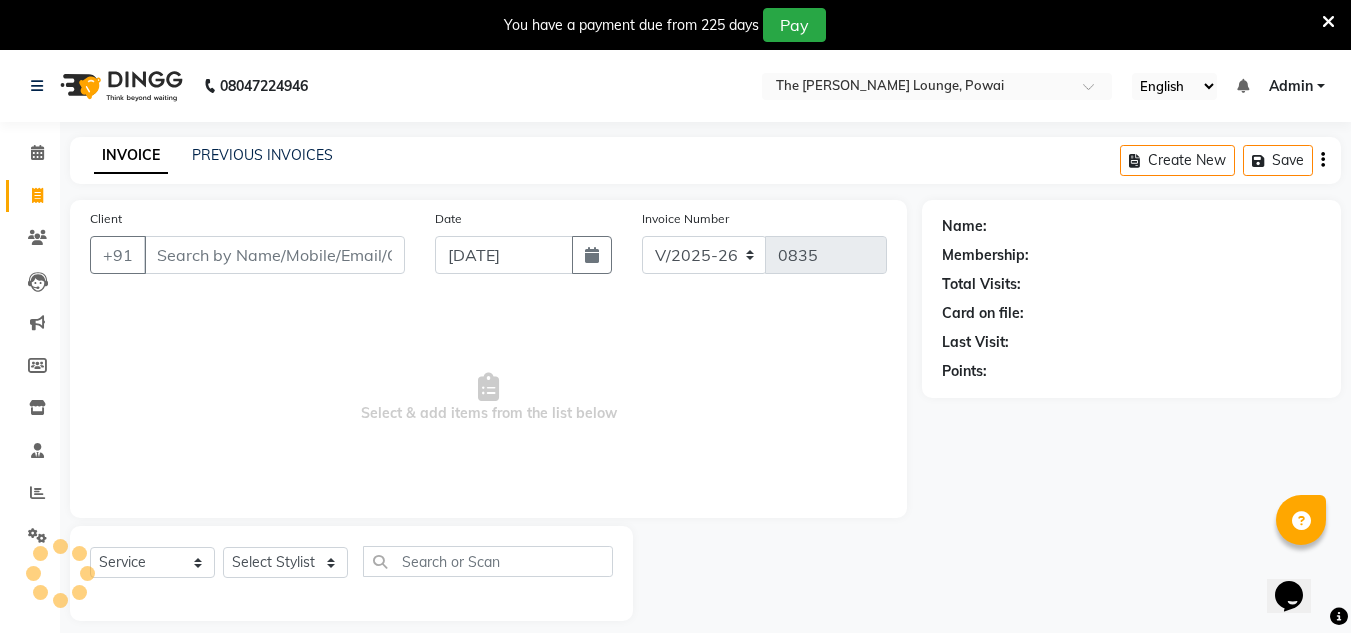 scroll, scrollTop: 50, scrollLeft: 0, axis: vertical 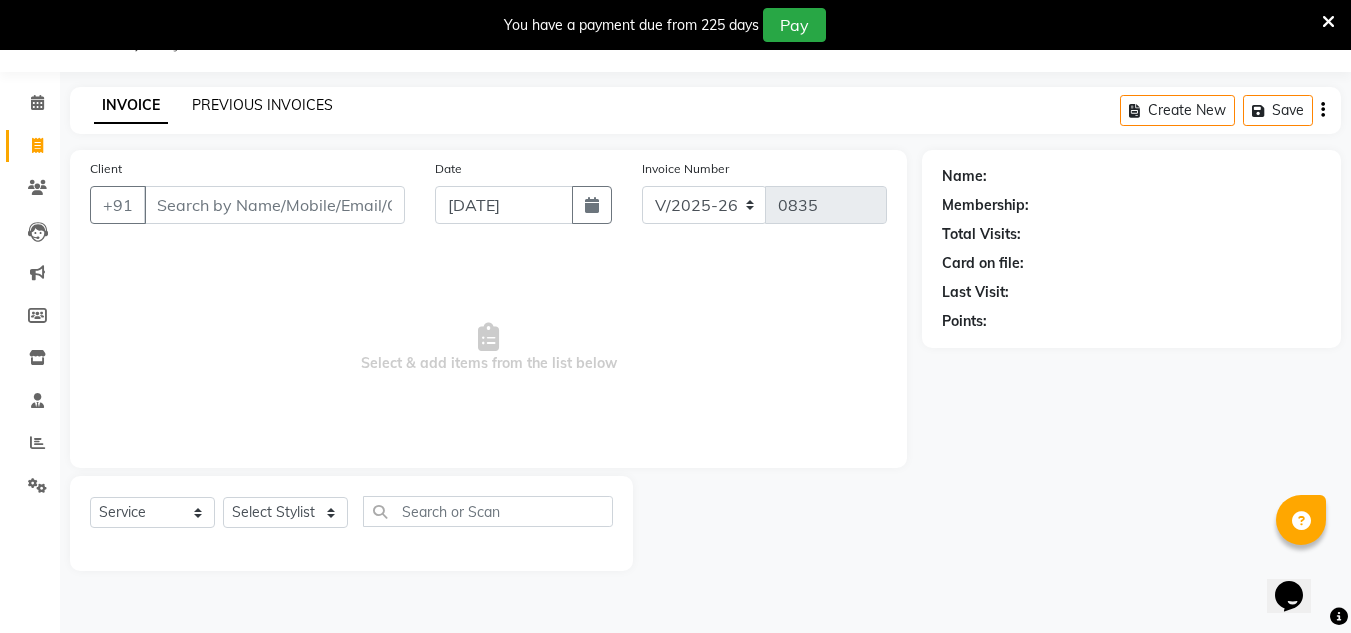 click on "PREVIOUS INVOICES" 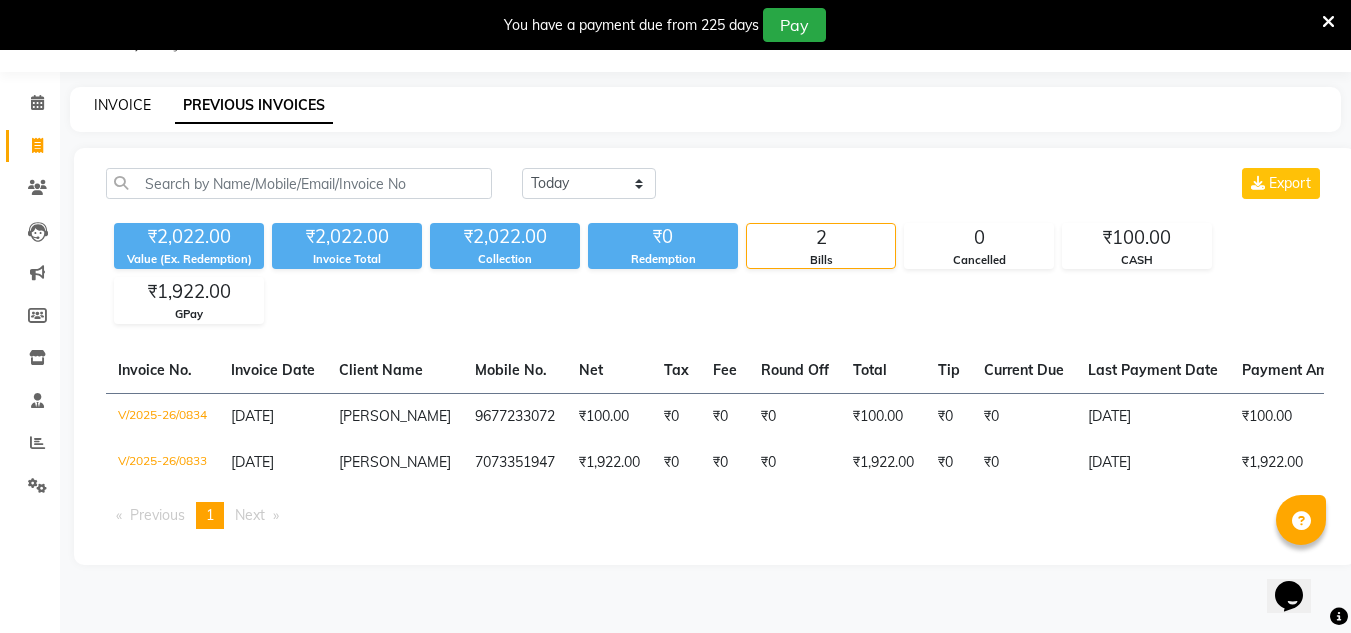click on "INVOICE" 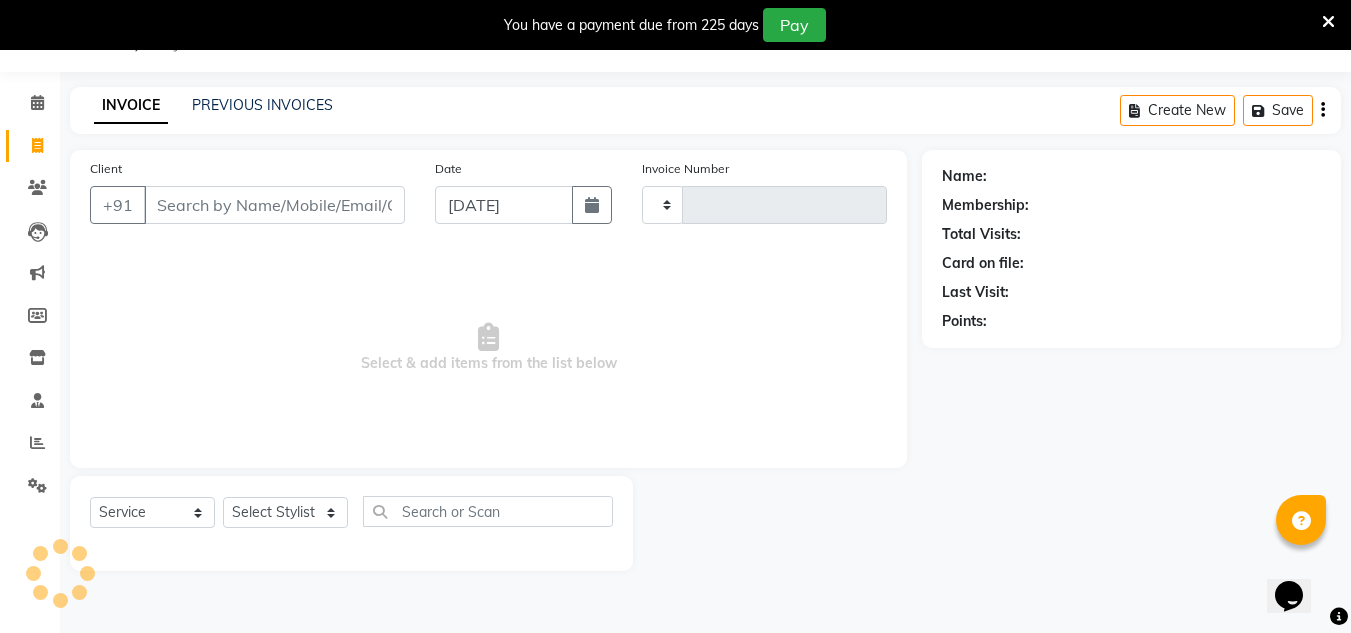type on "0835" 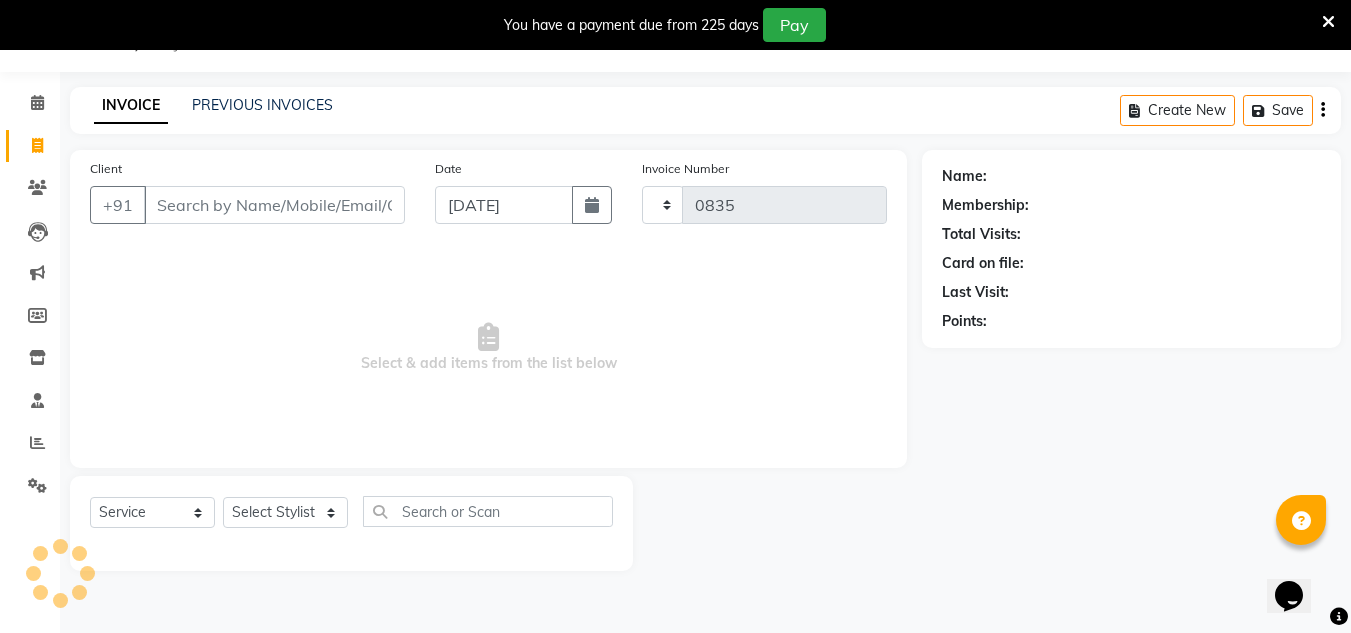 select on "7307" 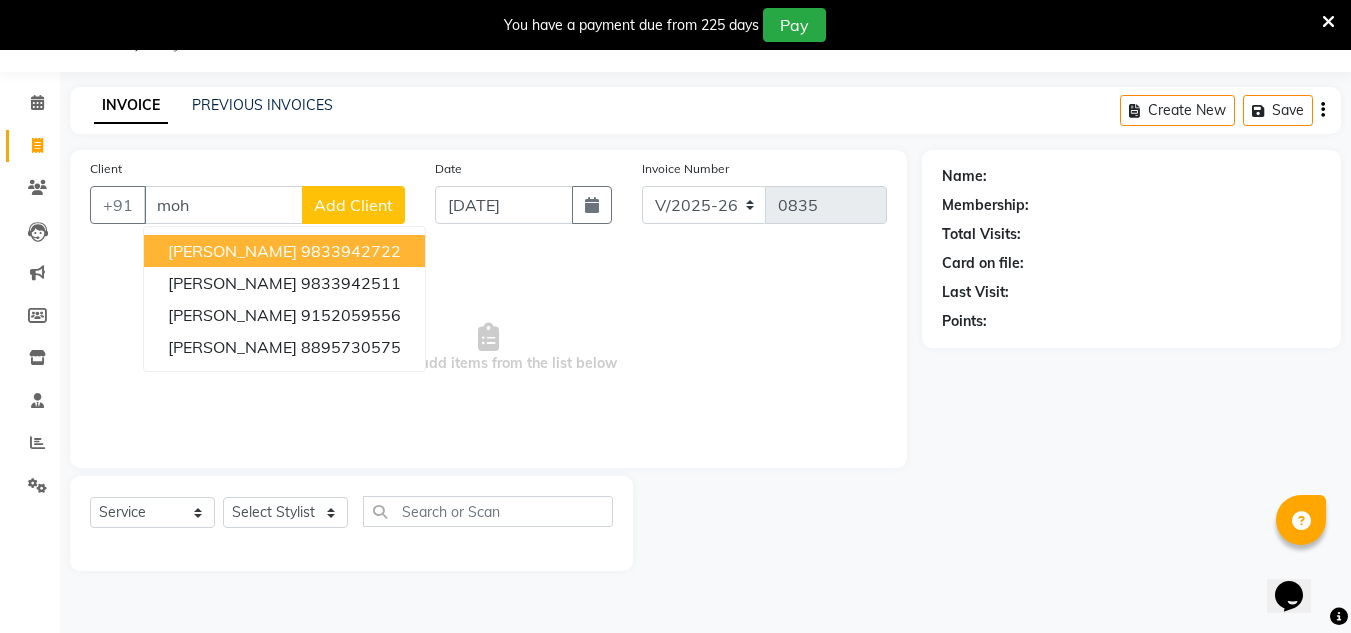 click on "9833942722" at bounding box center [351, 251] 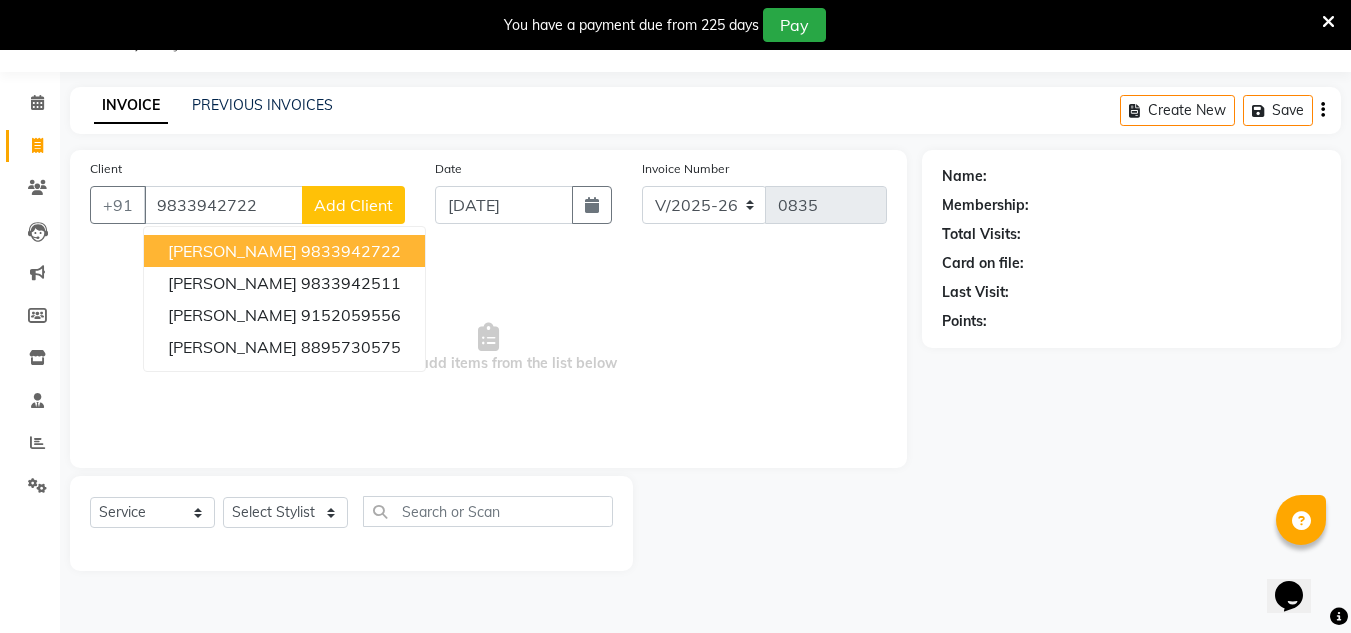 type on "9833942722" 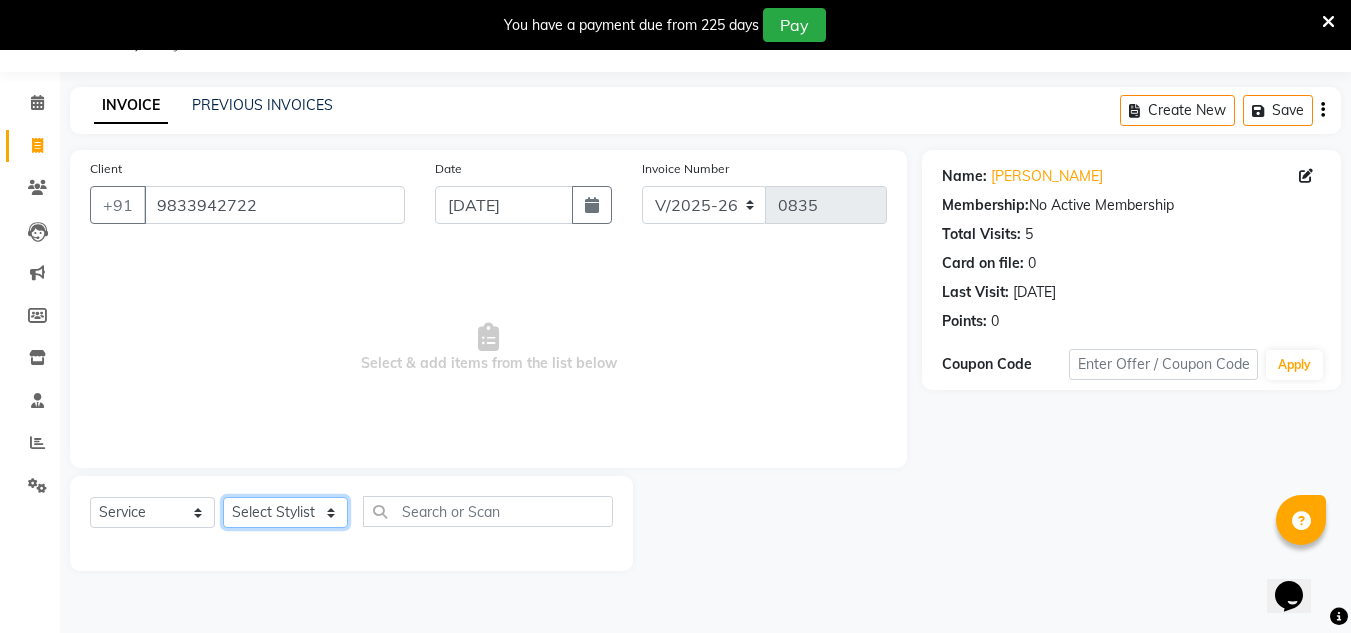 click on "Select Stylist [PERSON_NAME] [PERSON_NAME] [PERSON_NAME] [PERSON_NAME] [PERSON_NAME] [PERSON_NAME] [PERSON_NAME]" 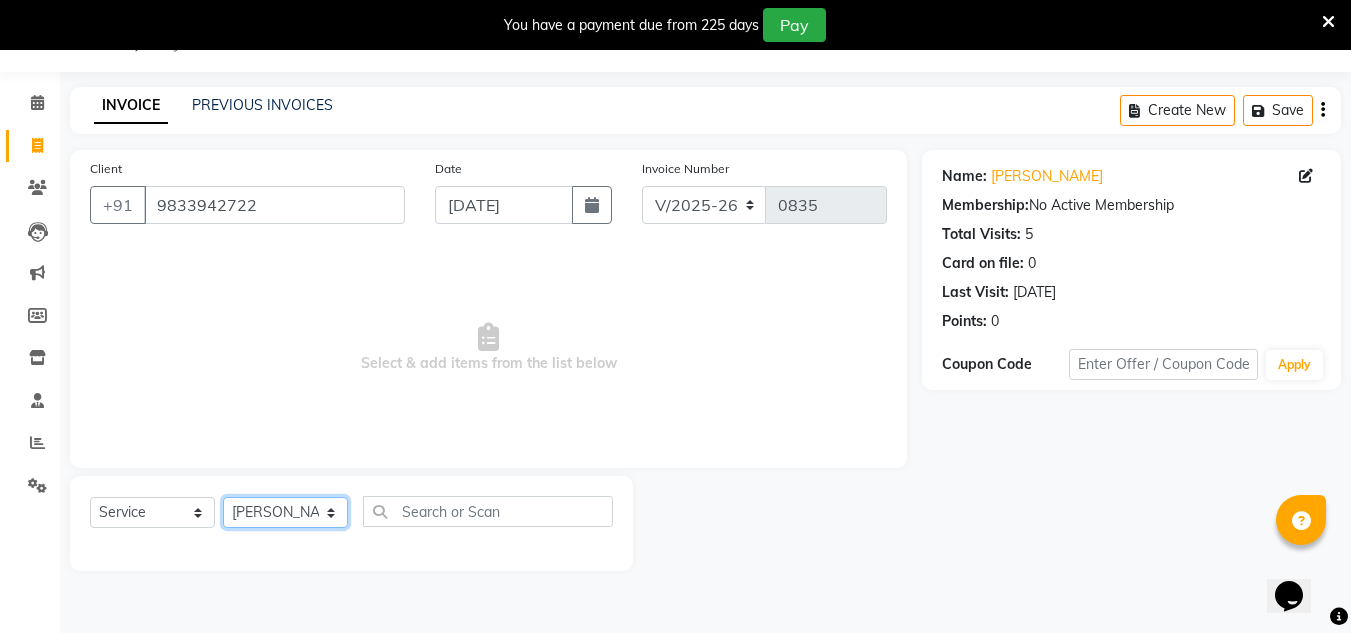 click on "Select Stylist [PERSON_NAME] [PERSON_NAME] [PERSON_NAME] [PERSON_NAME] [PERSON_NAME] [PERSON_NAME] [PERSON_NAME]" 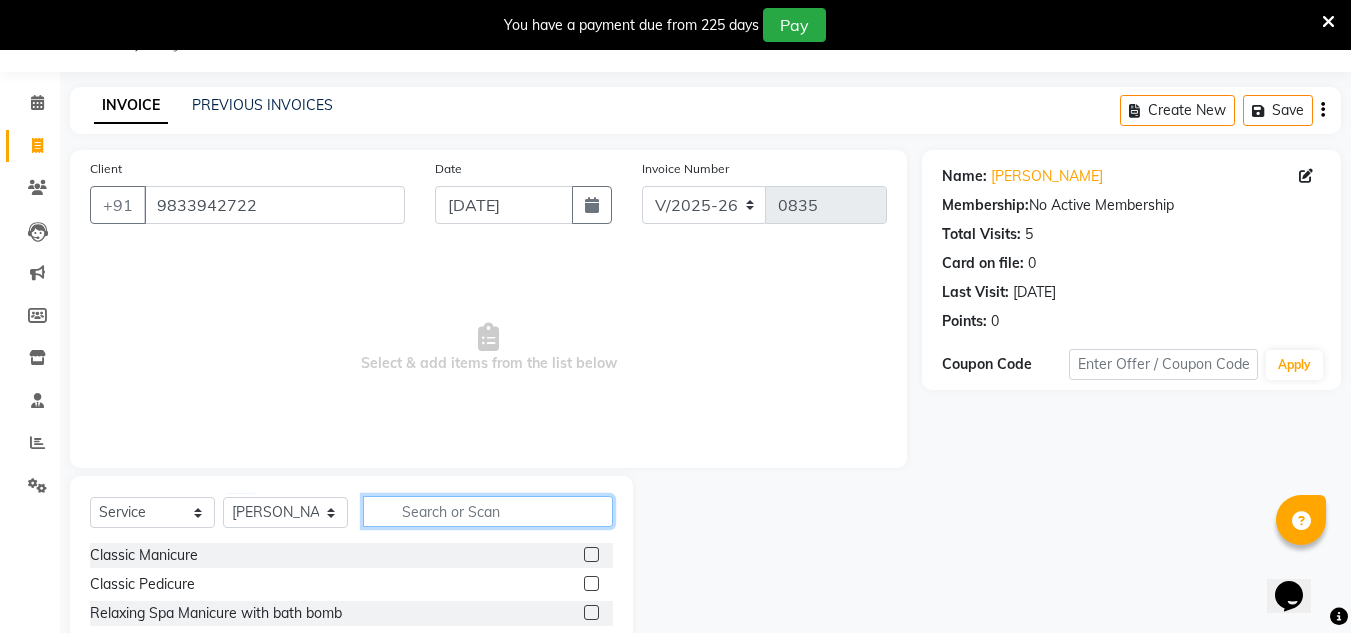click 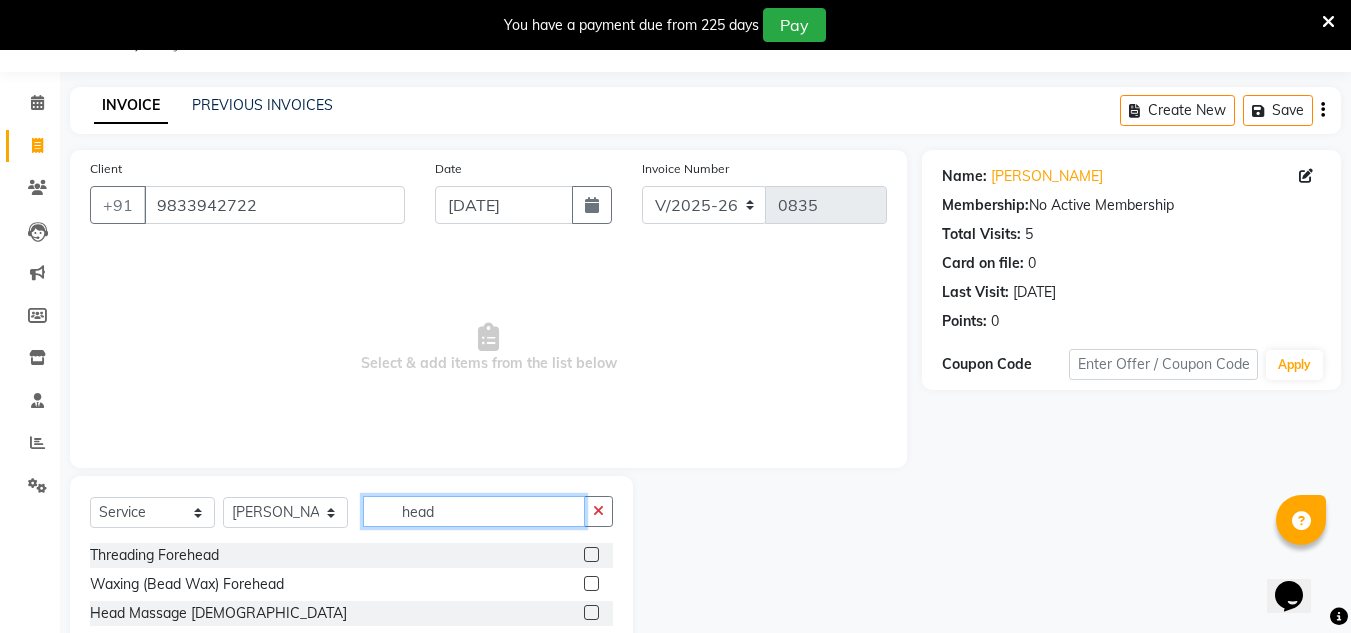 scroll, scrollTop: 134, scrollLeft: 0, axis: vertical 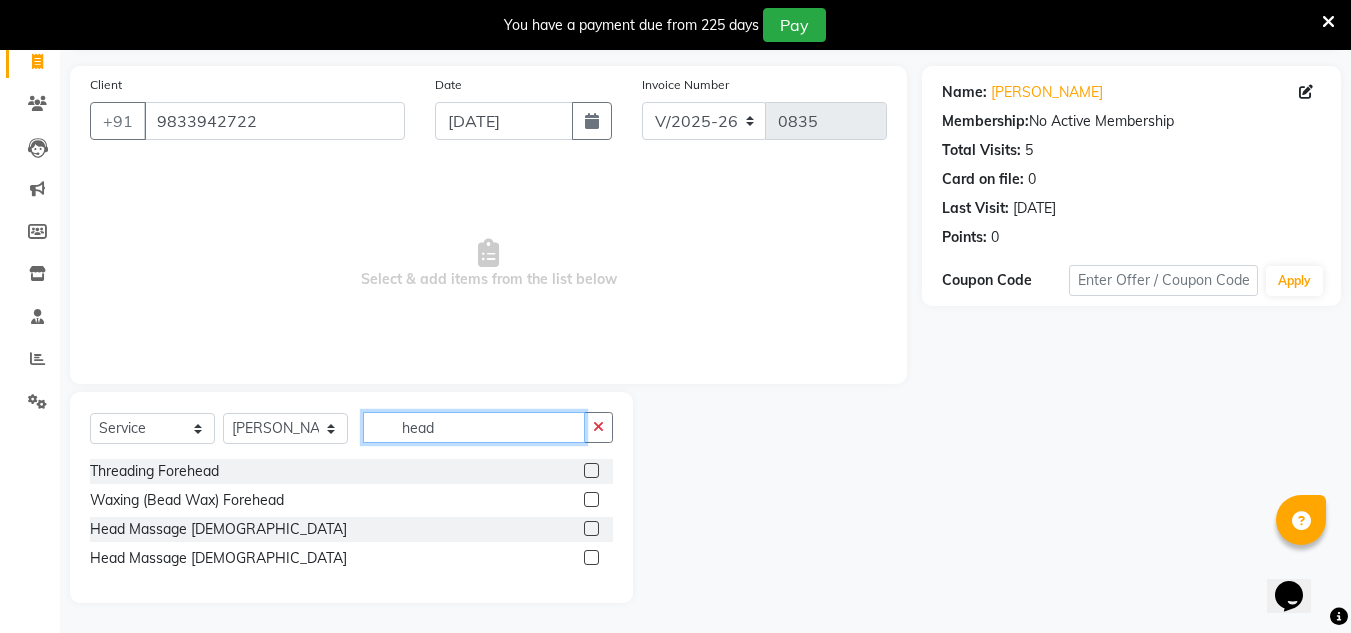 type on "head" 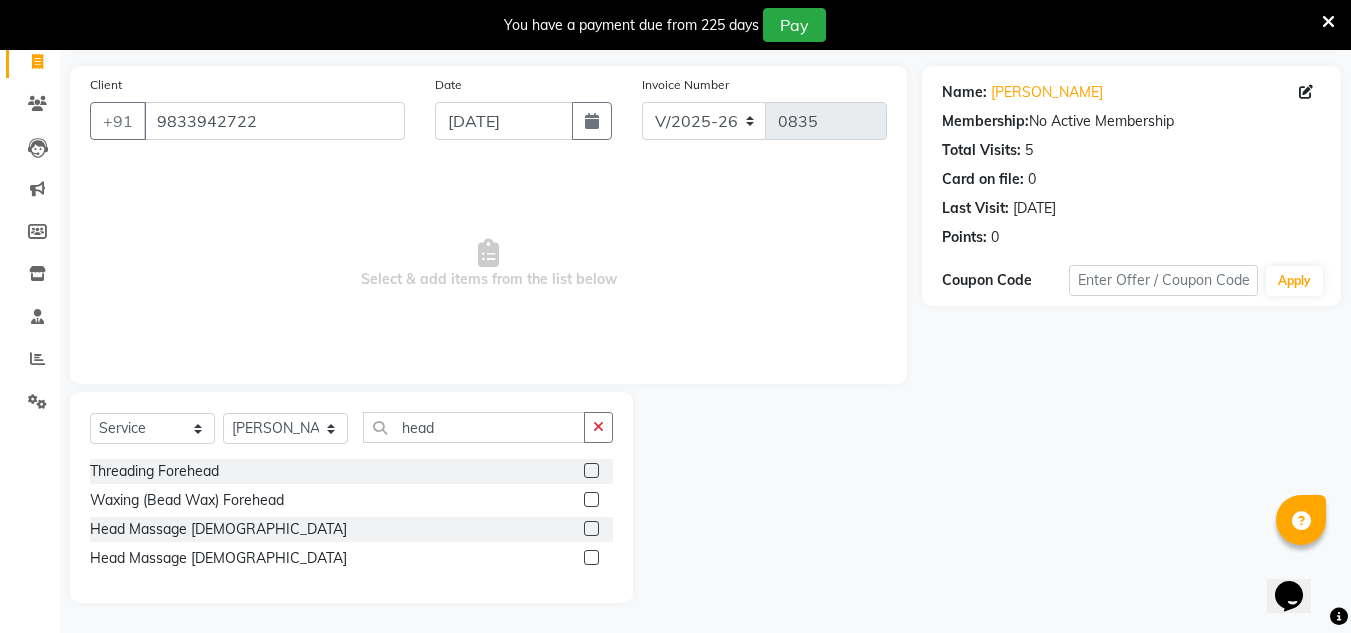 click 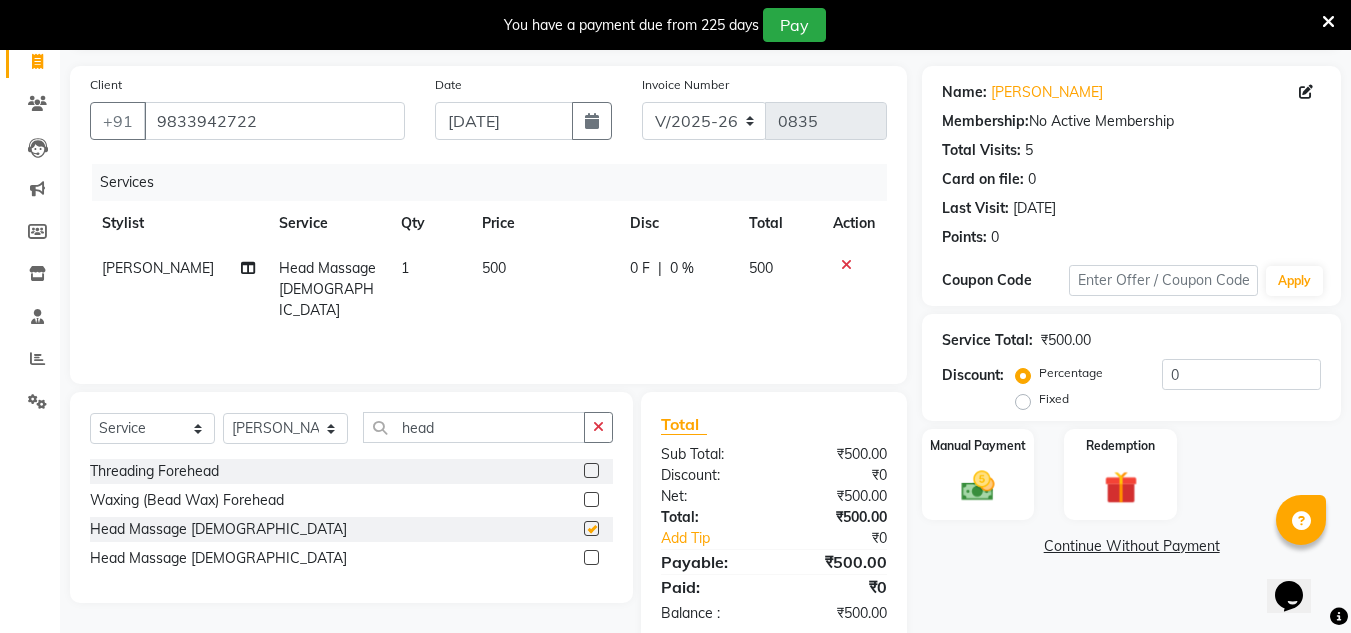 checkbox on "false" 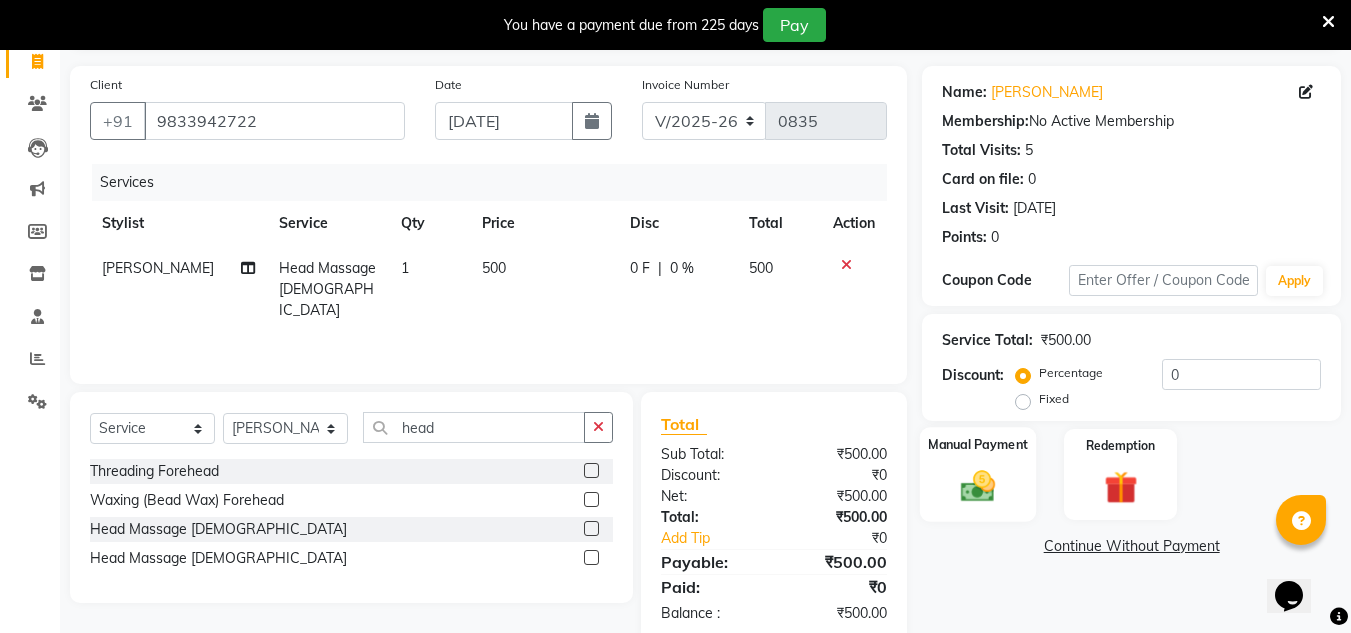 click 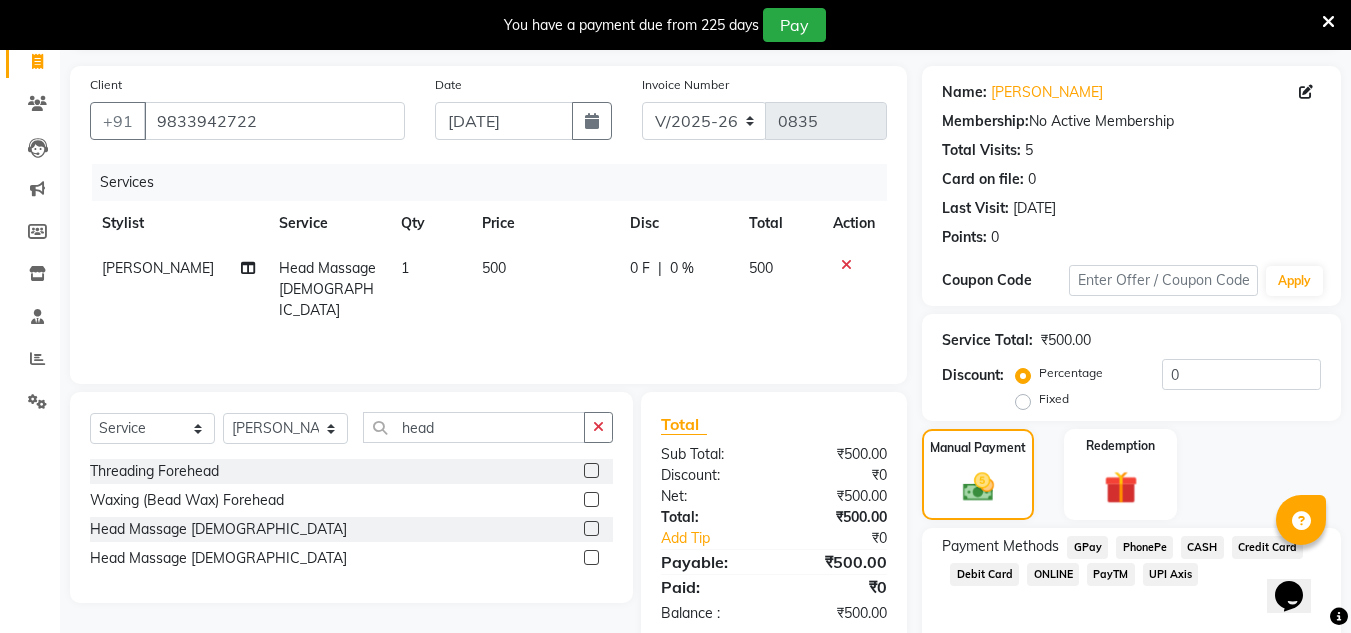 click on "GPay" 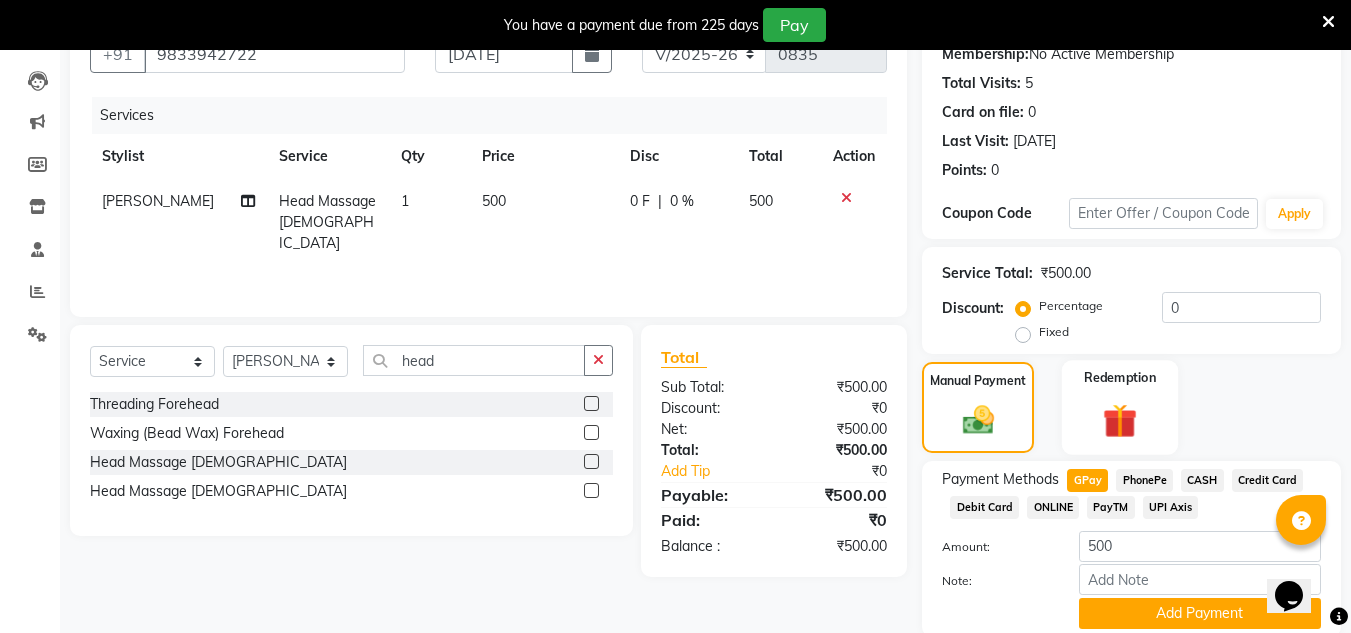 scroll, scrollTop: 276, scrollLeft: 0, axis: vertical 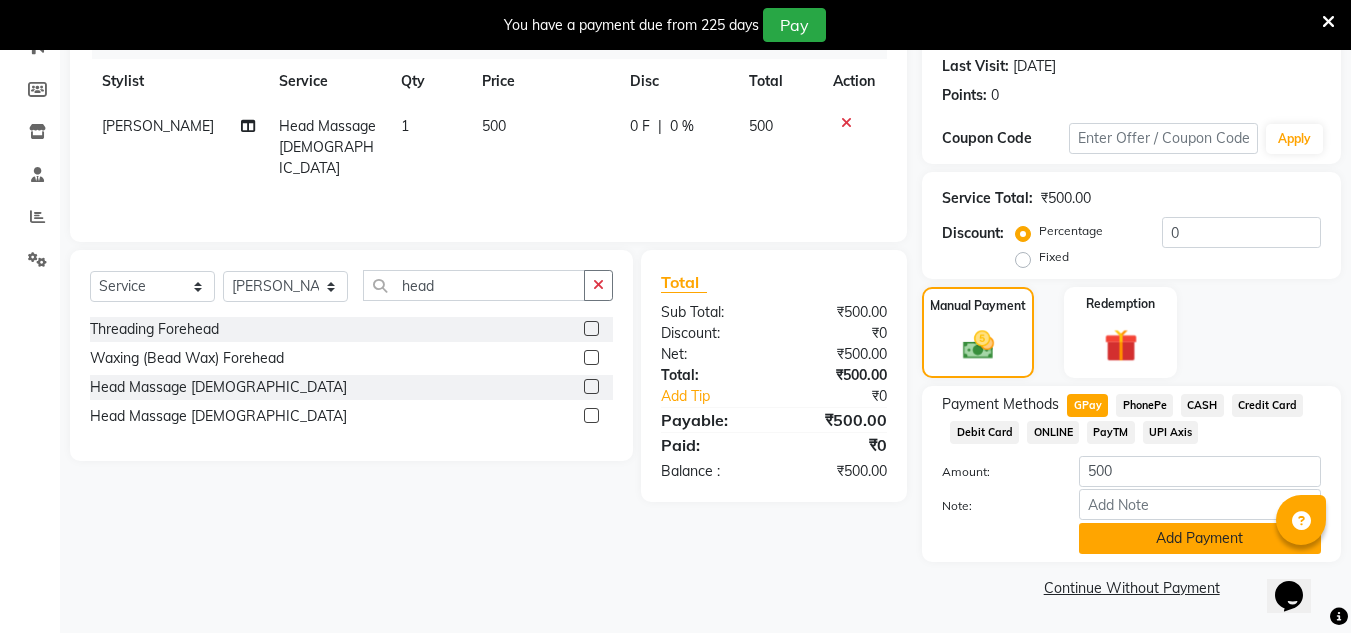 click on "Add Payment" 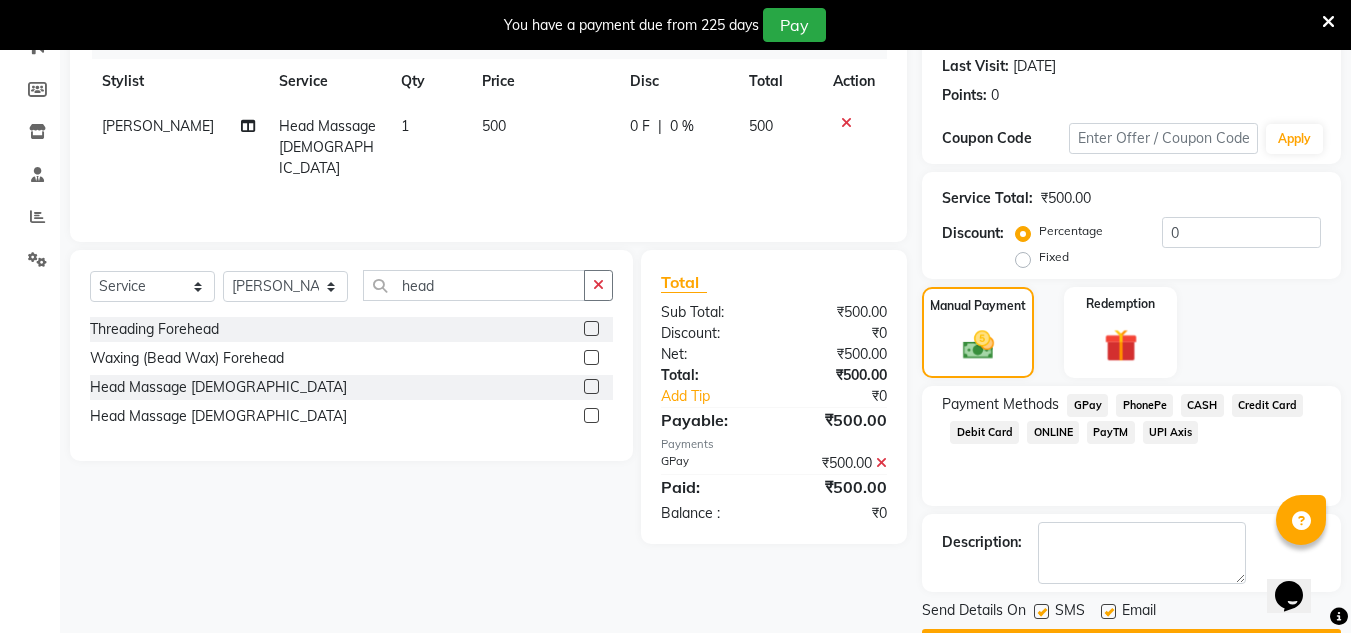 scroll, scrollTop: 333, scrollLeft: 0, axis: vertical 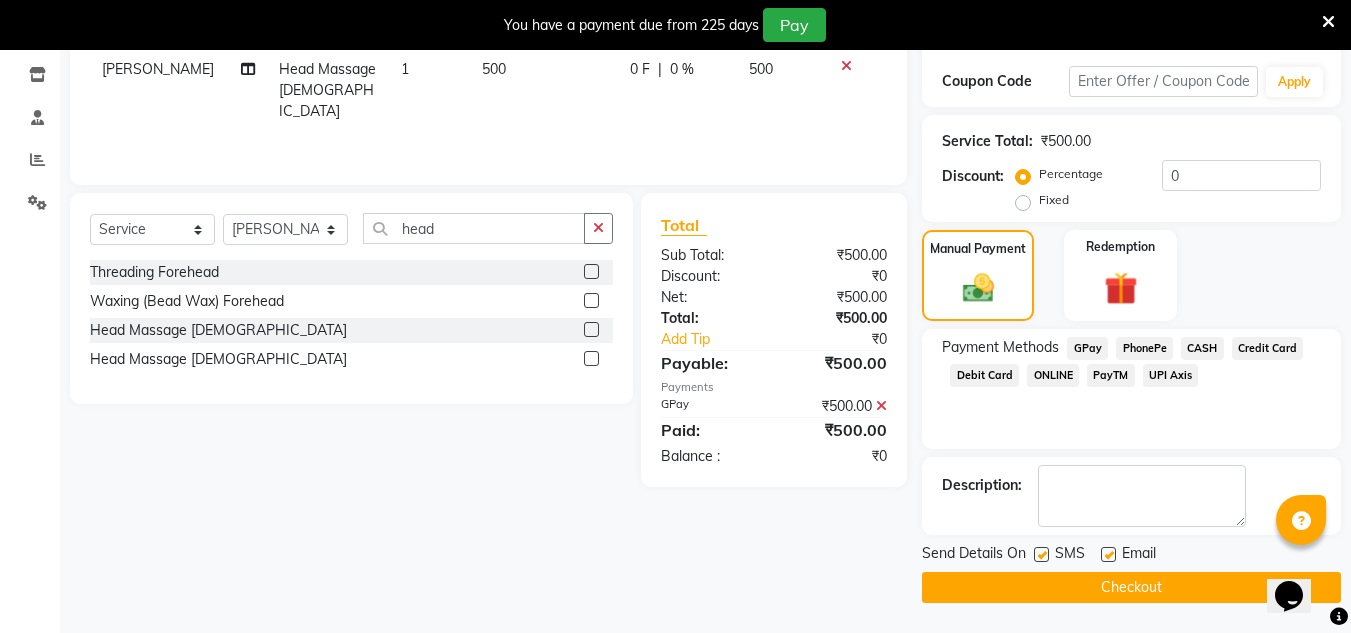 click on "Checkout" 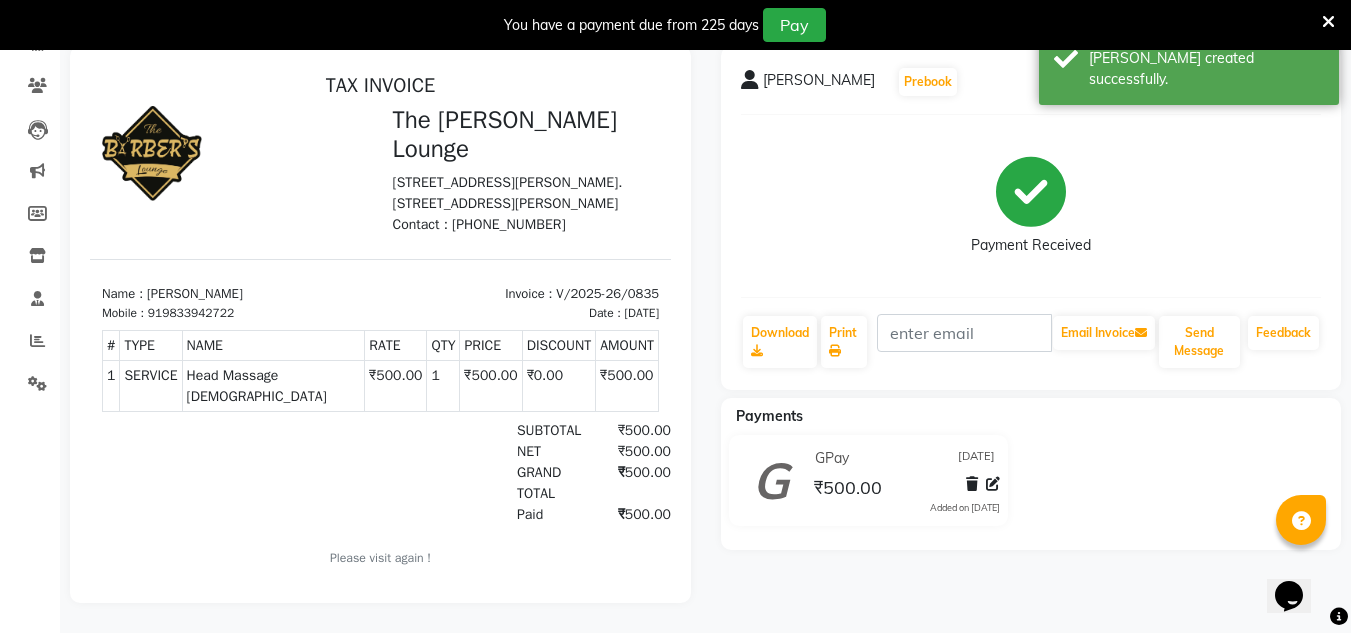 scroll, scrollTop: 0, scrollLeft: 0, axis: both 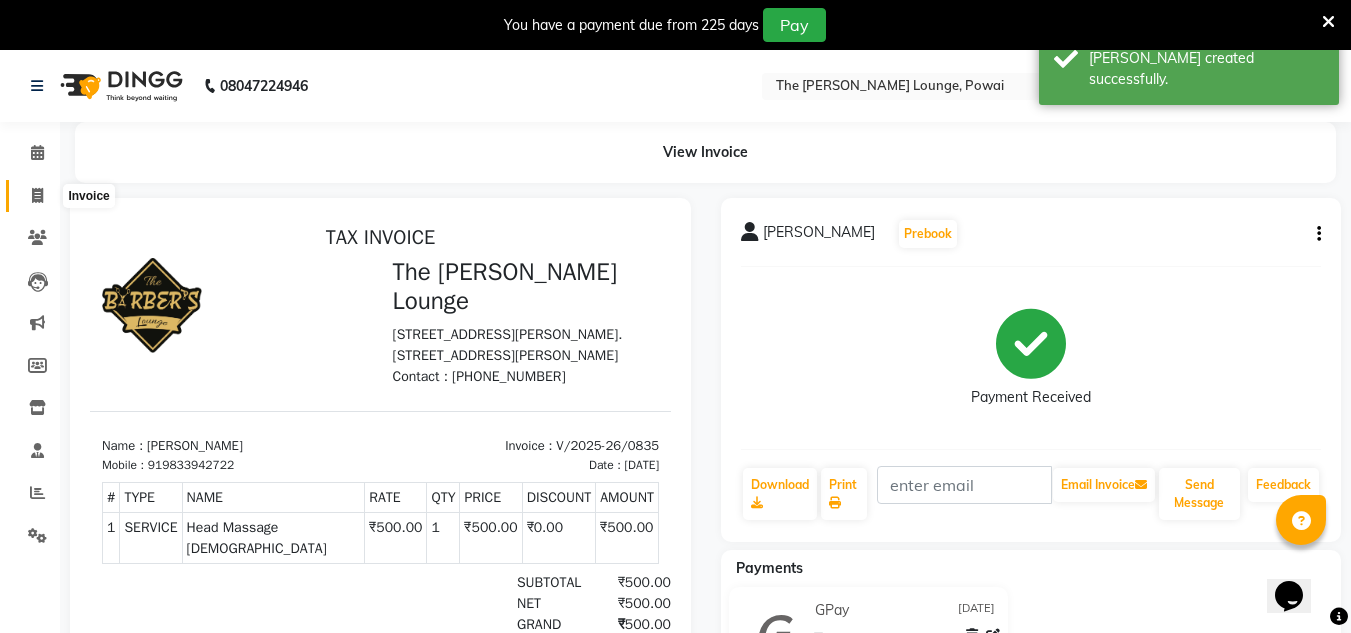 click 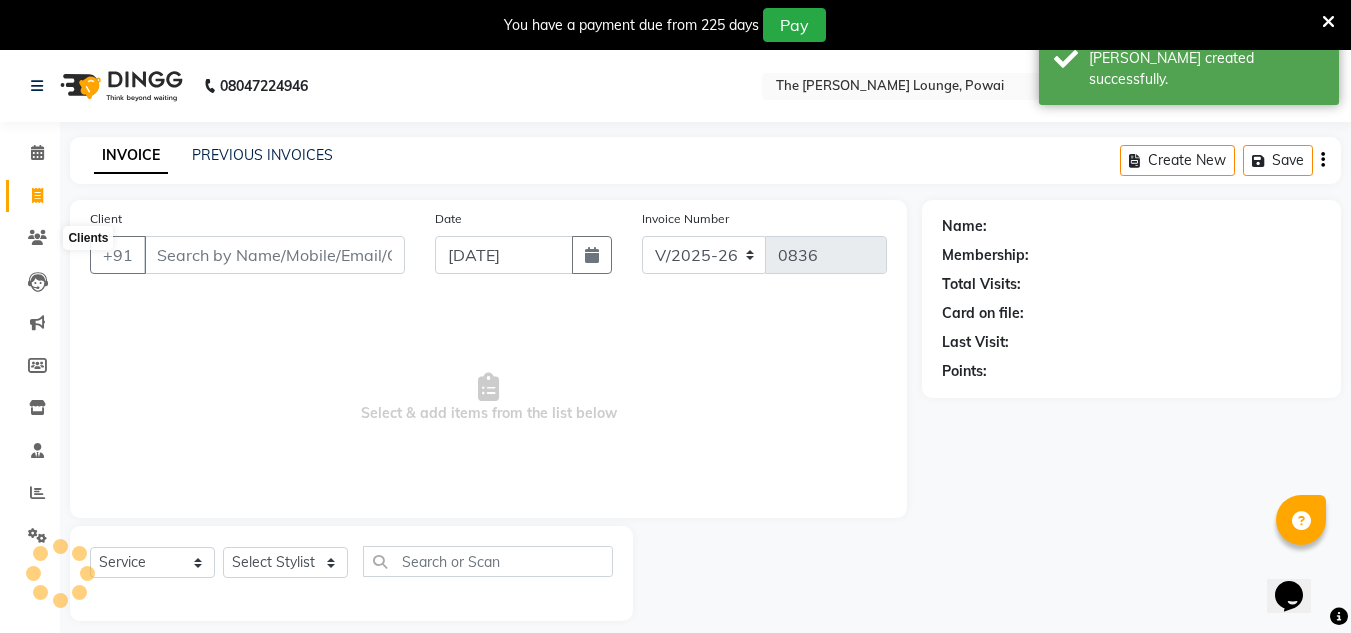 scroll, scrollTop: 50, scrollLeft: 0, axis: vertical 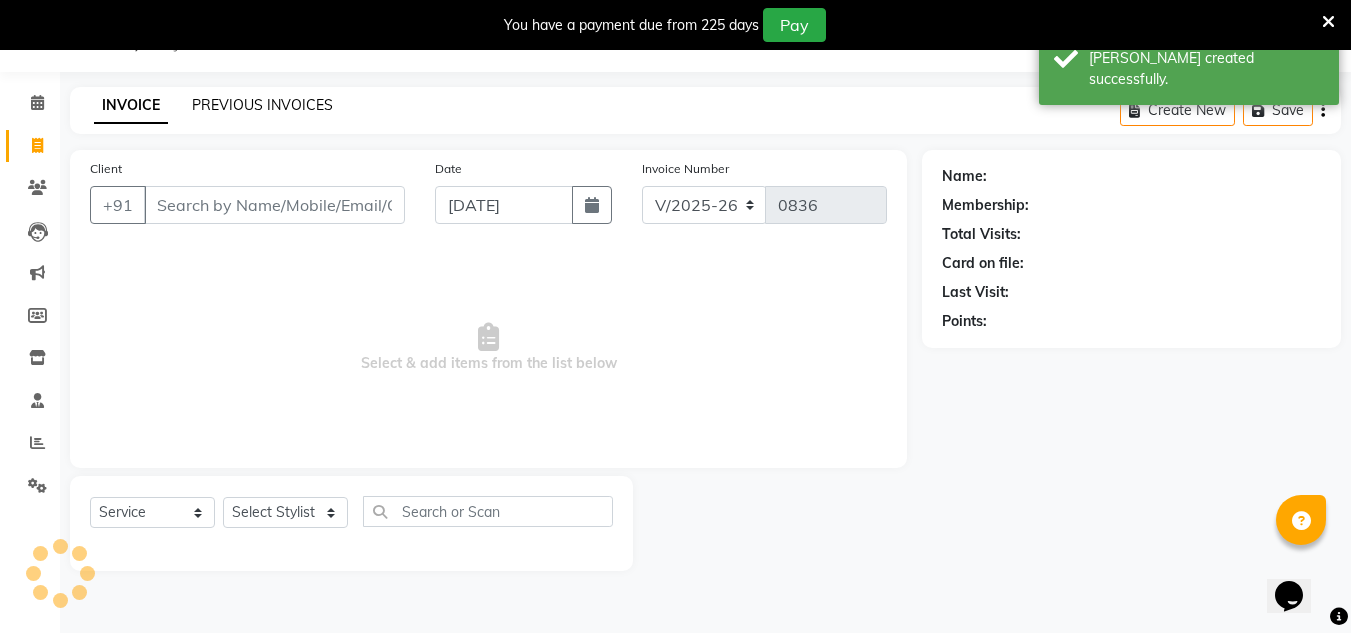 click on "PREVIOUS INVOICES" 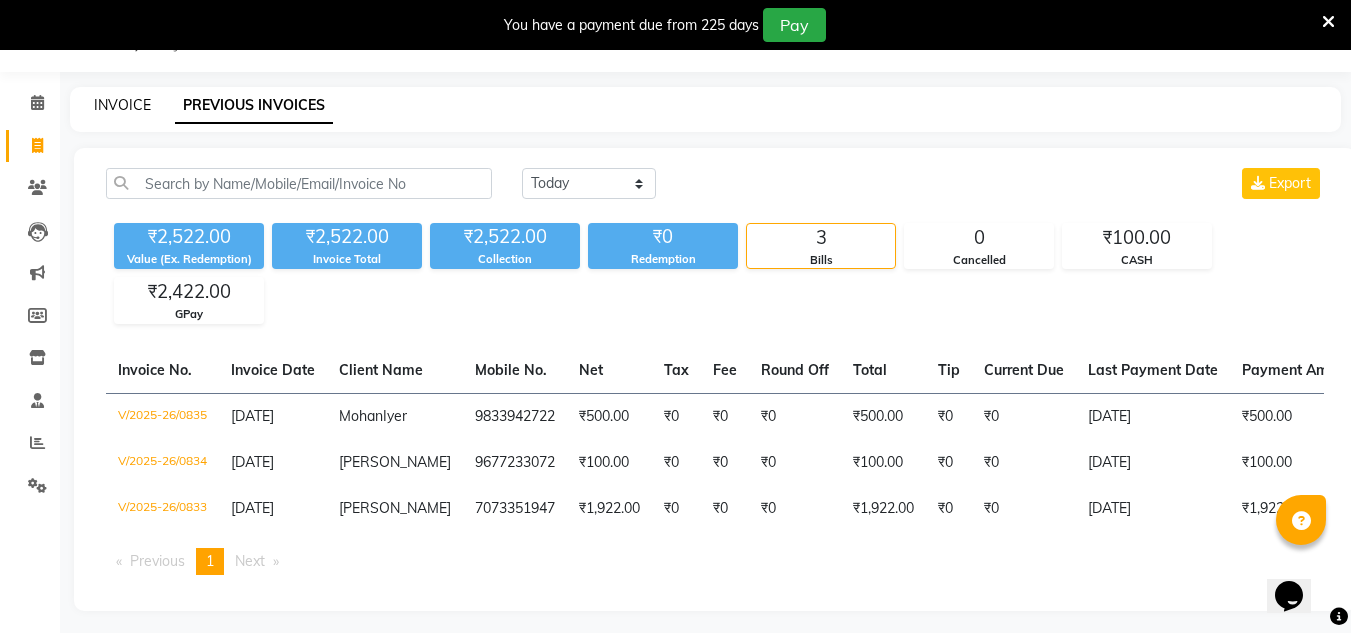click on "INVOICE" 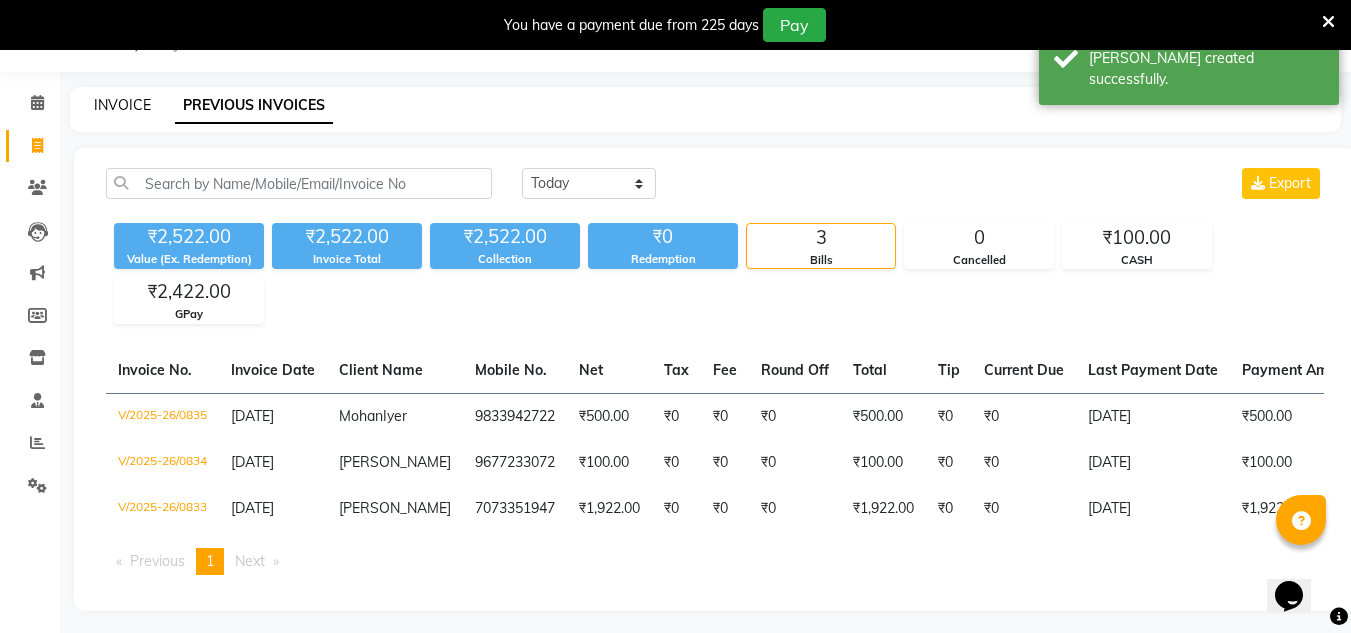 select on "7307" 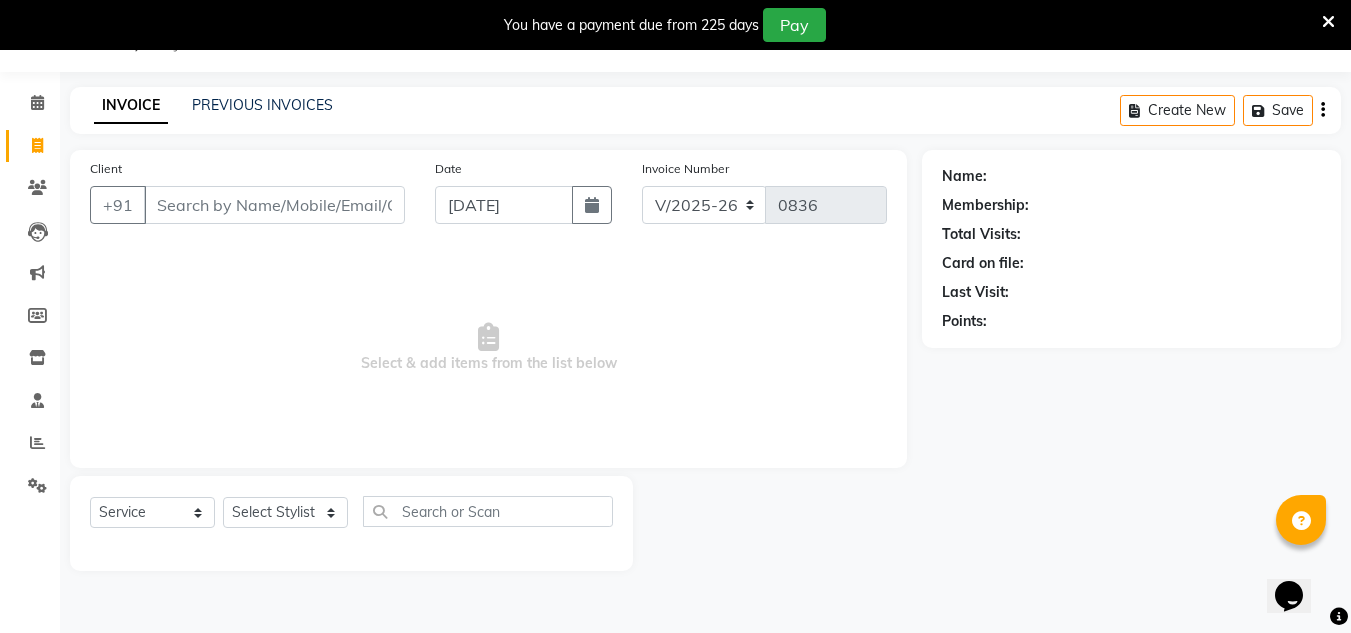 click on "Client +91" 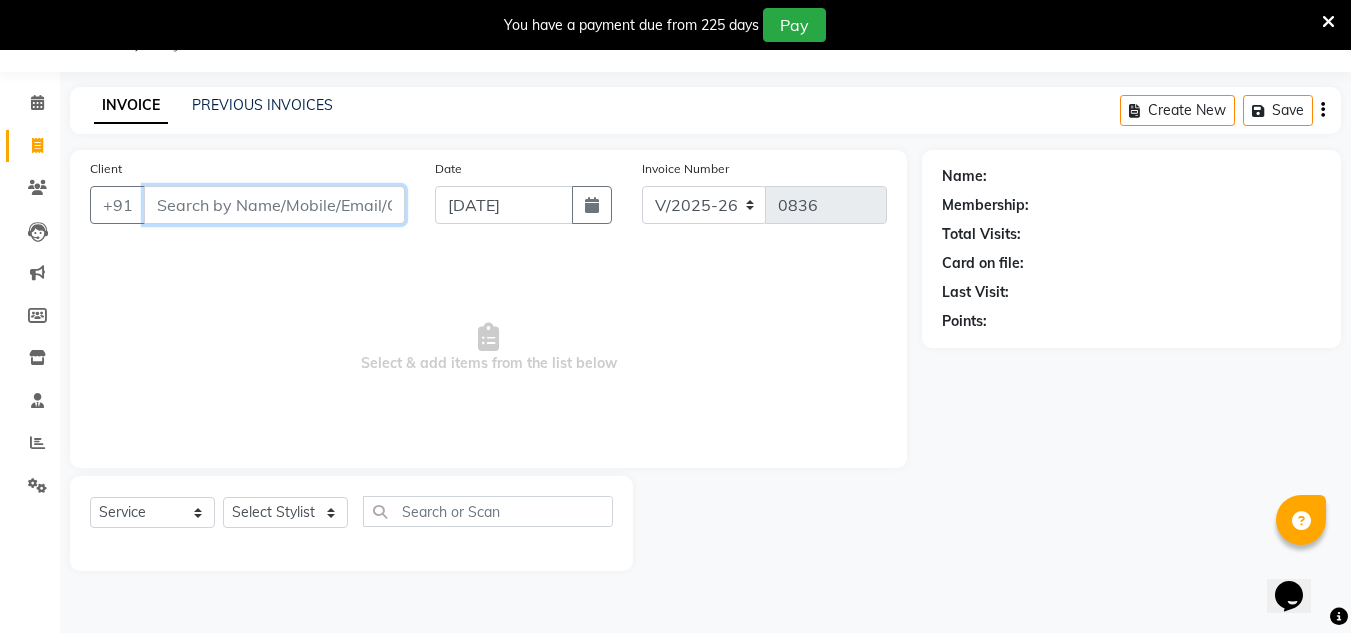 click on "Client" at bounding box center (274, 205) 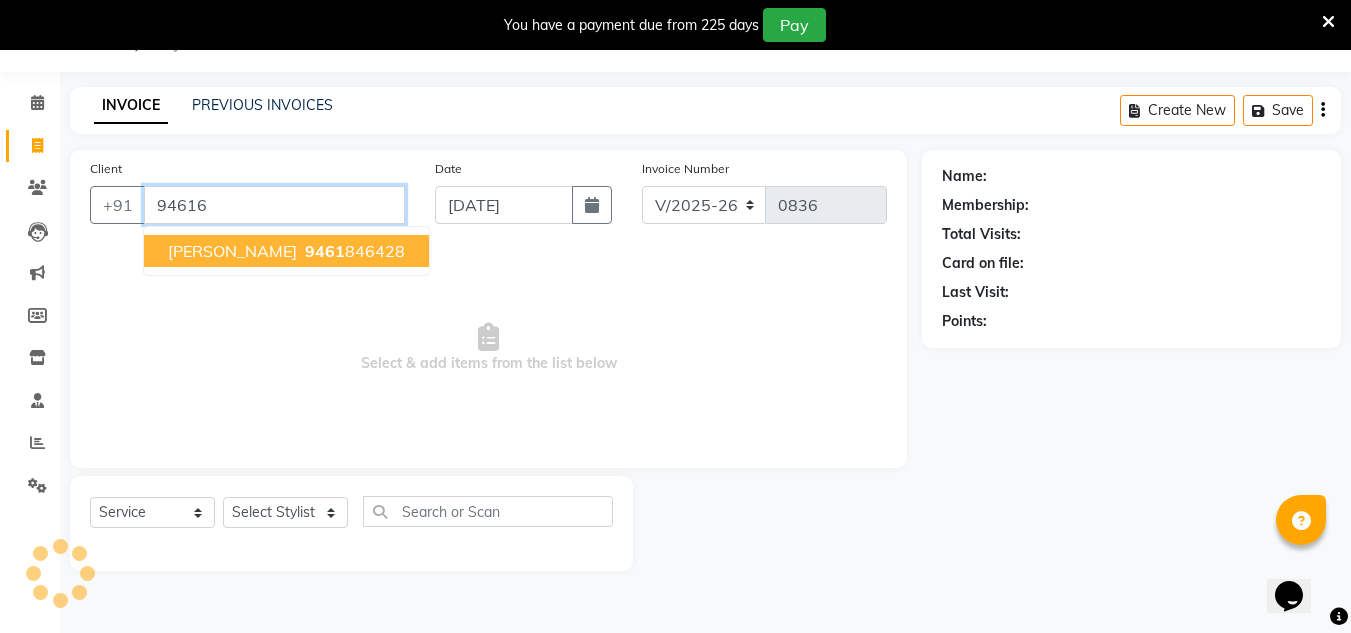 type on "946166" 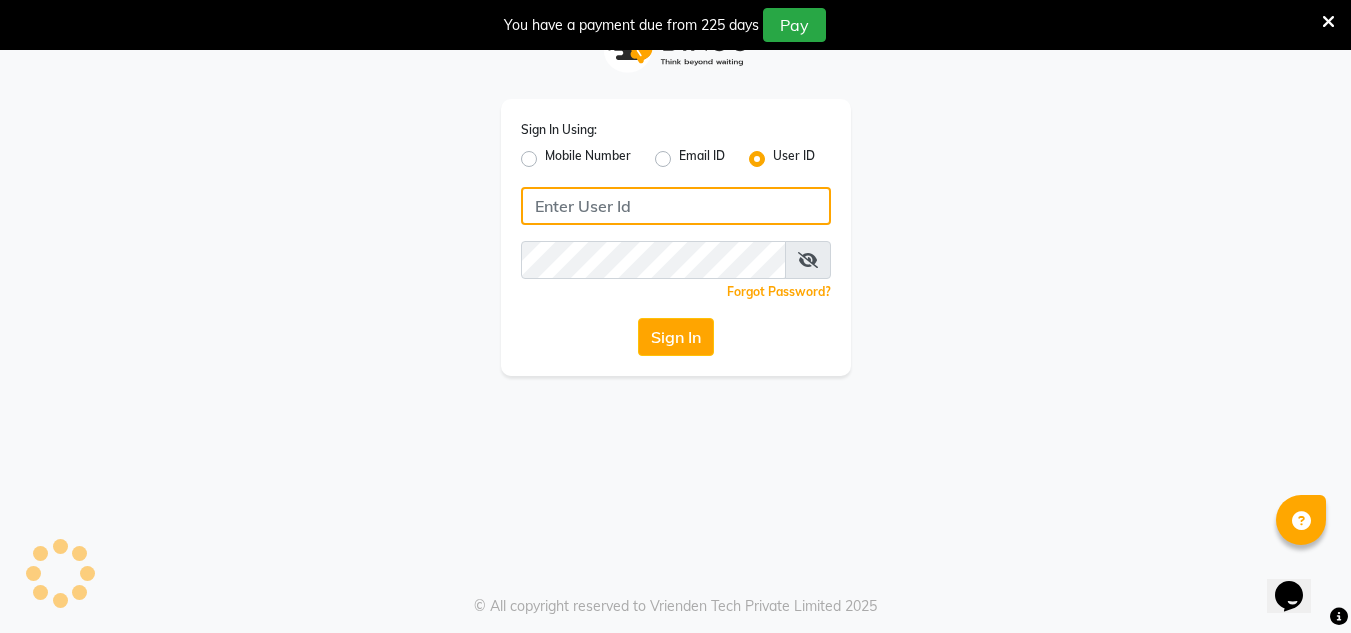 type on "[PERSON_NAME]" 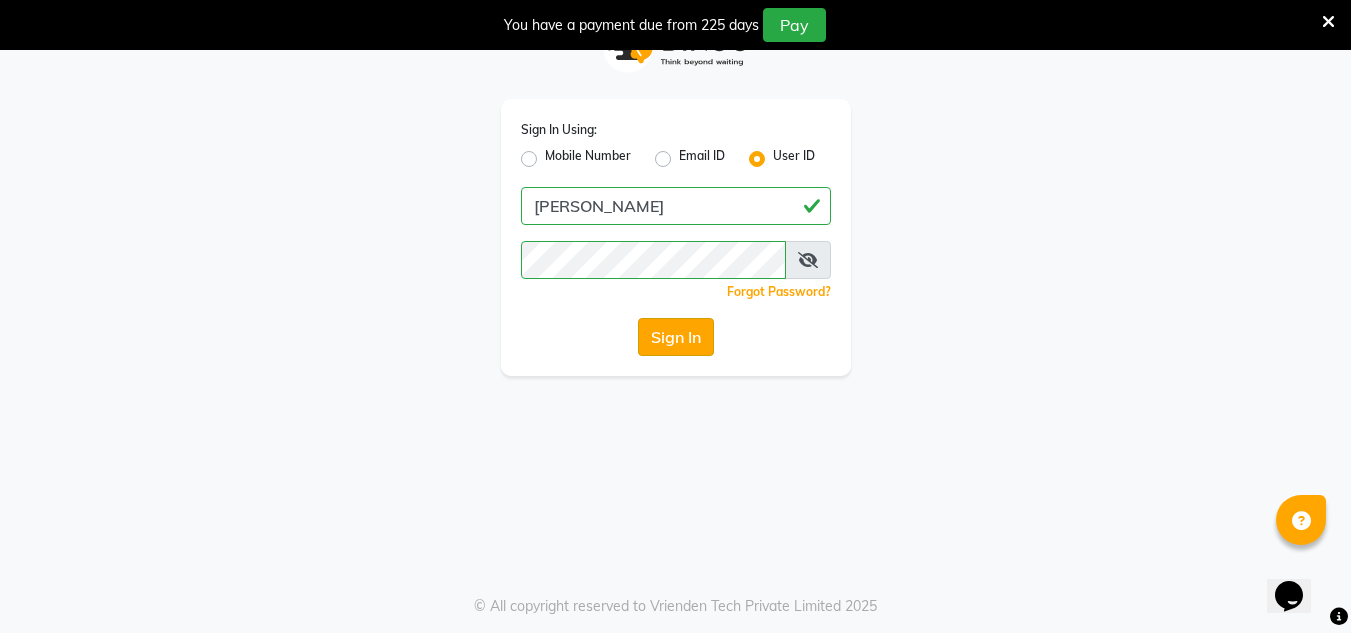 click on "Sign In" 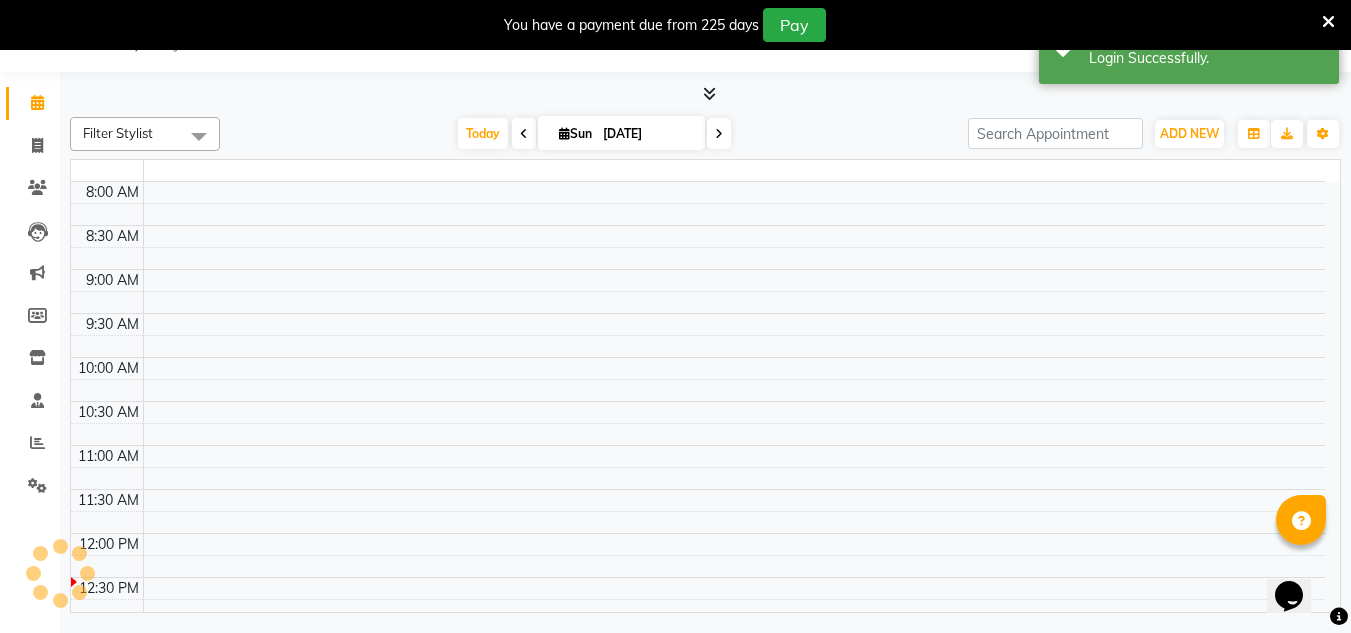 select on "en" 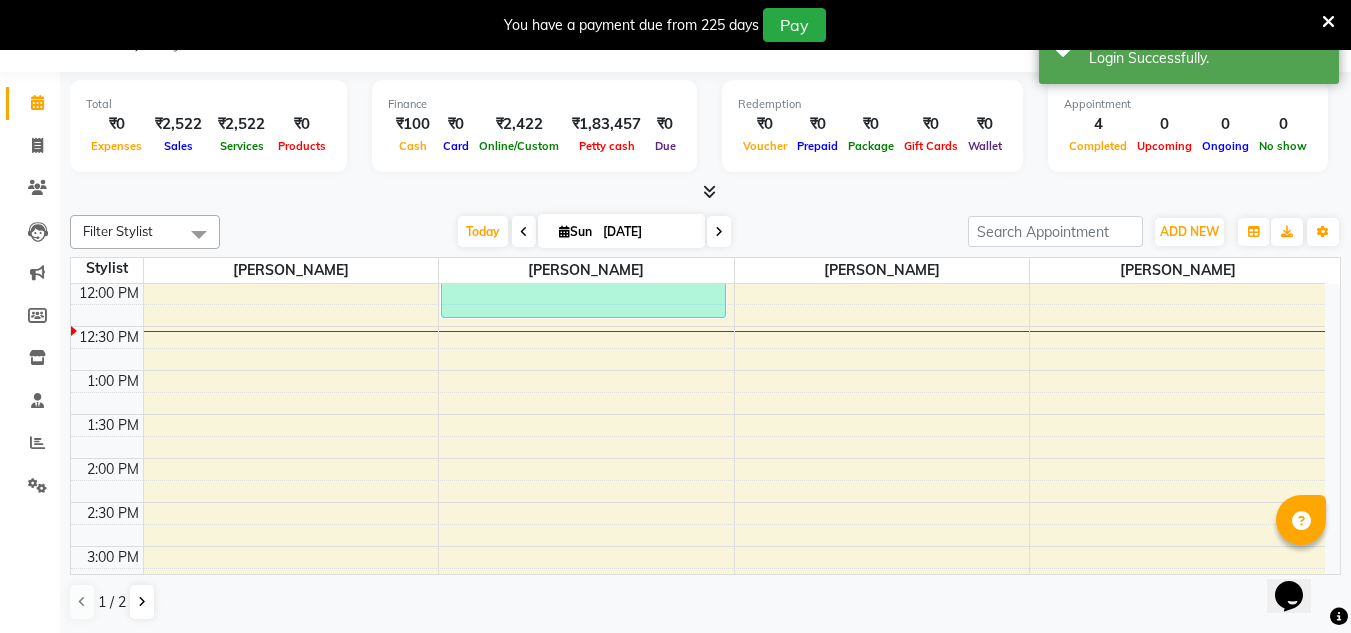 scroll, scrollTop: 0, scrollLeft: 0, axis: both 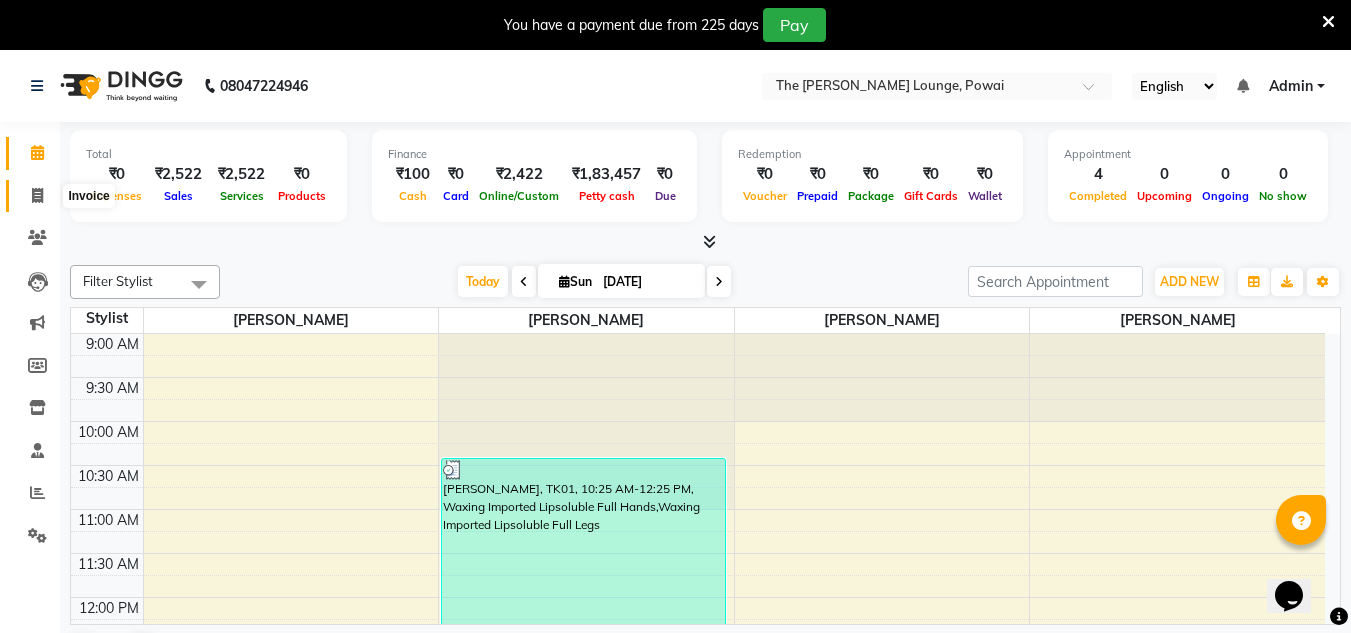 click 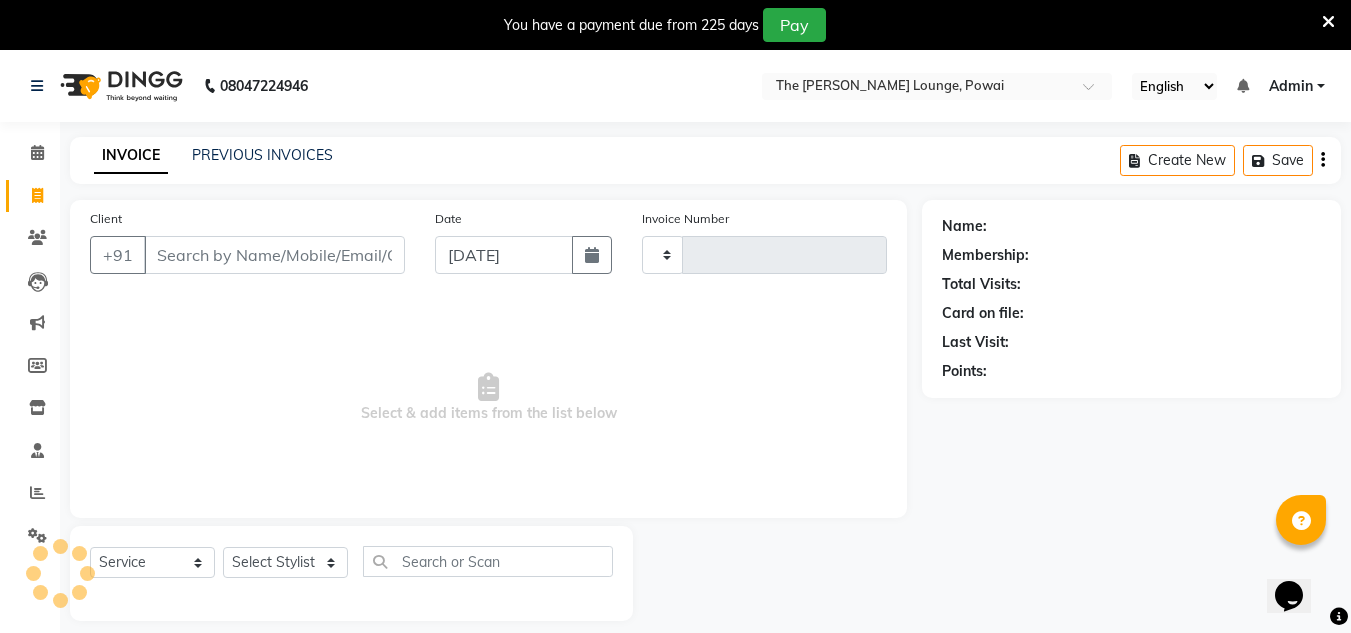 type on "0836" 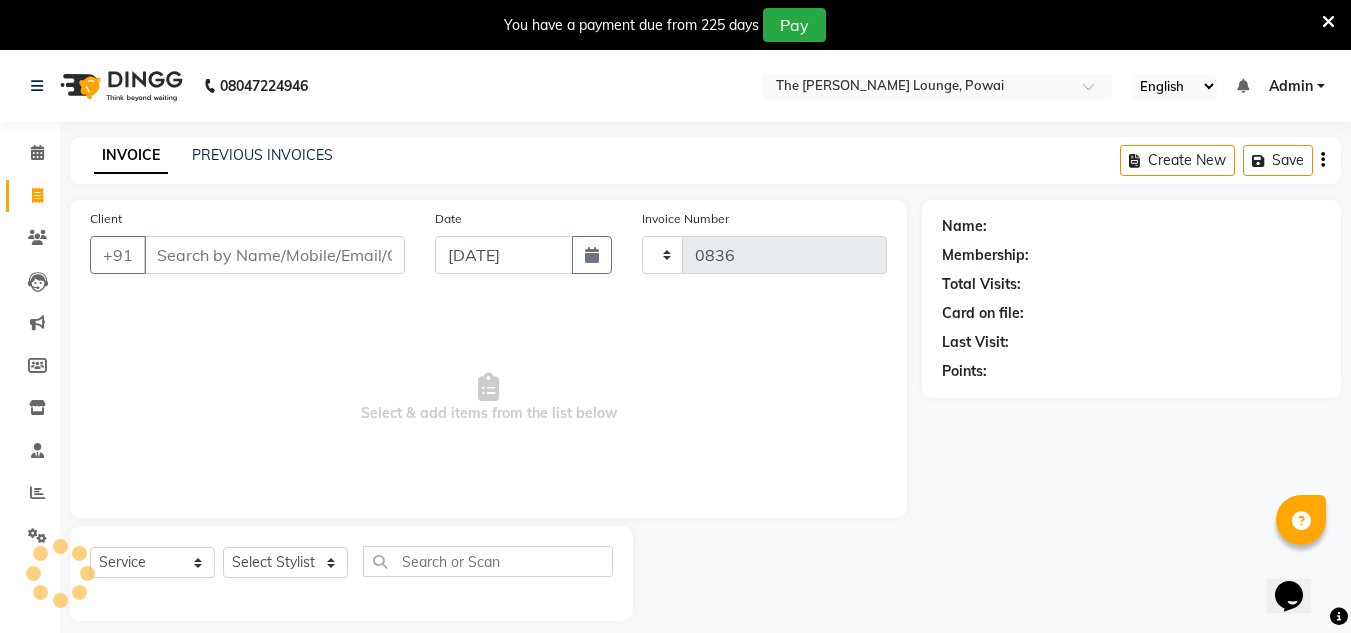 select on "7307" 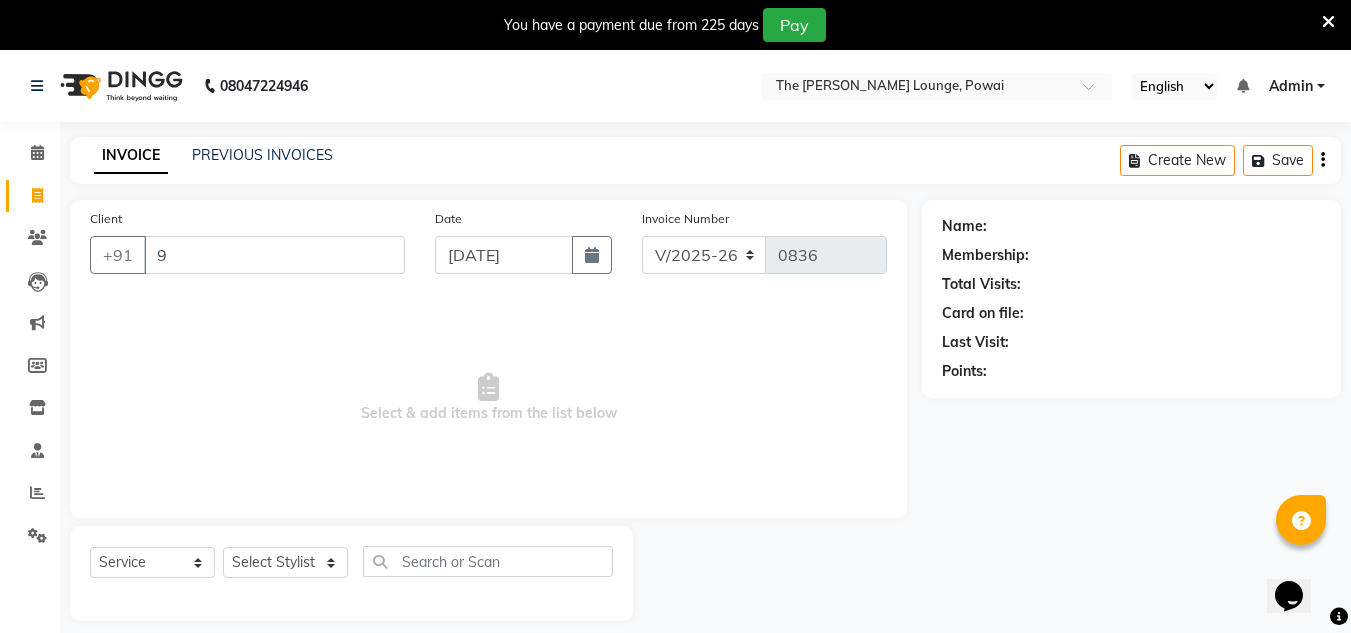 type on "94" 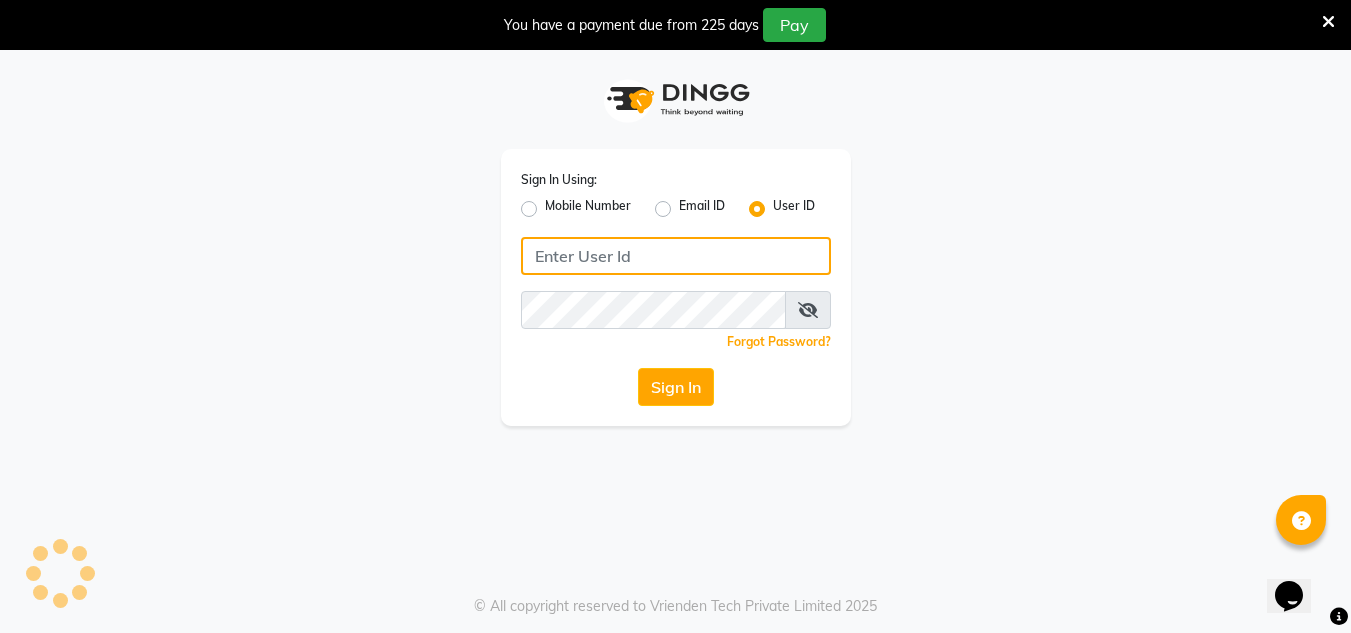 type on "[PERSON_NAME]" 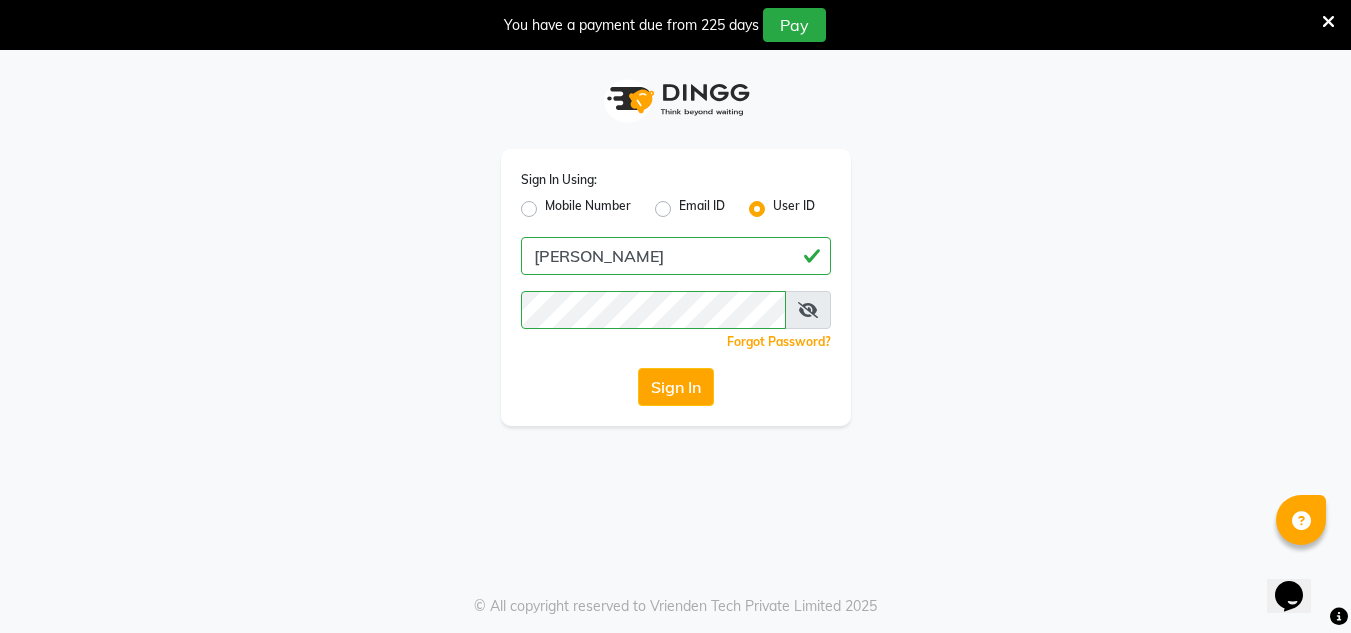click on "Mobile Number" 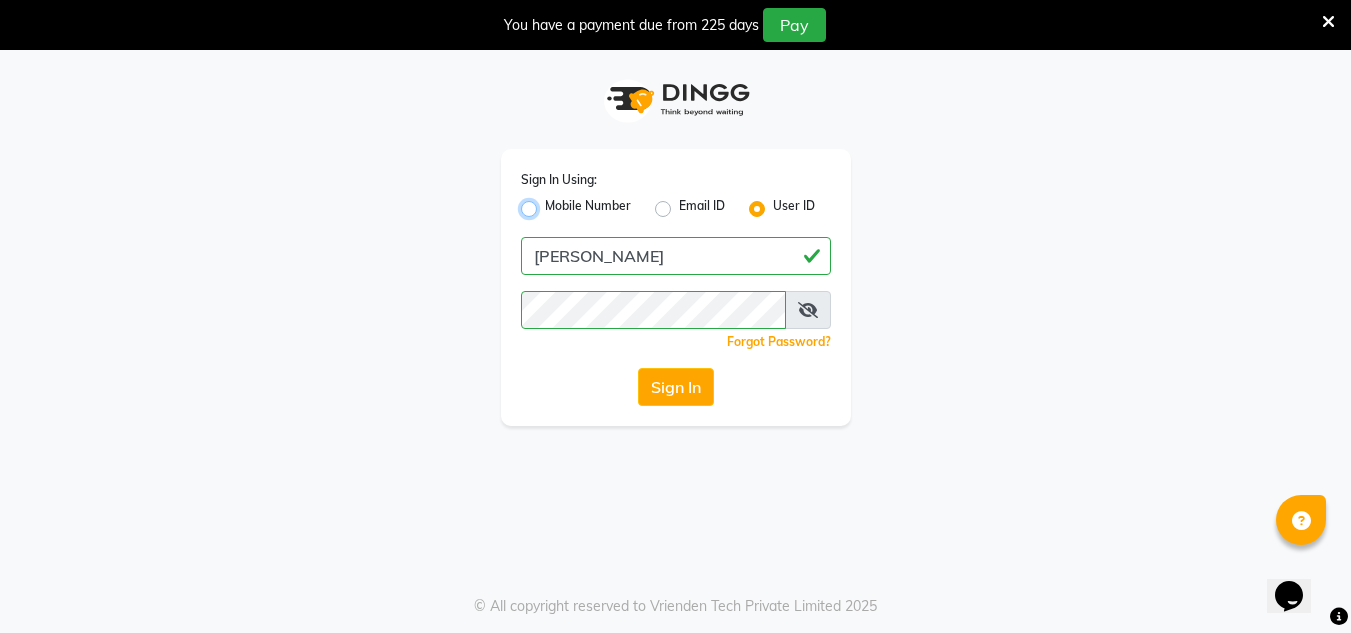 click on "Mobile Number" at bounding box center (551, 203) 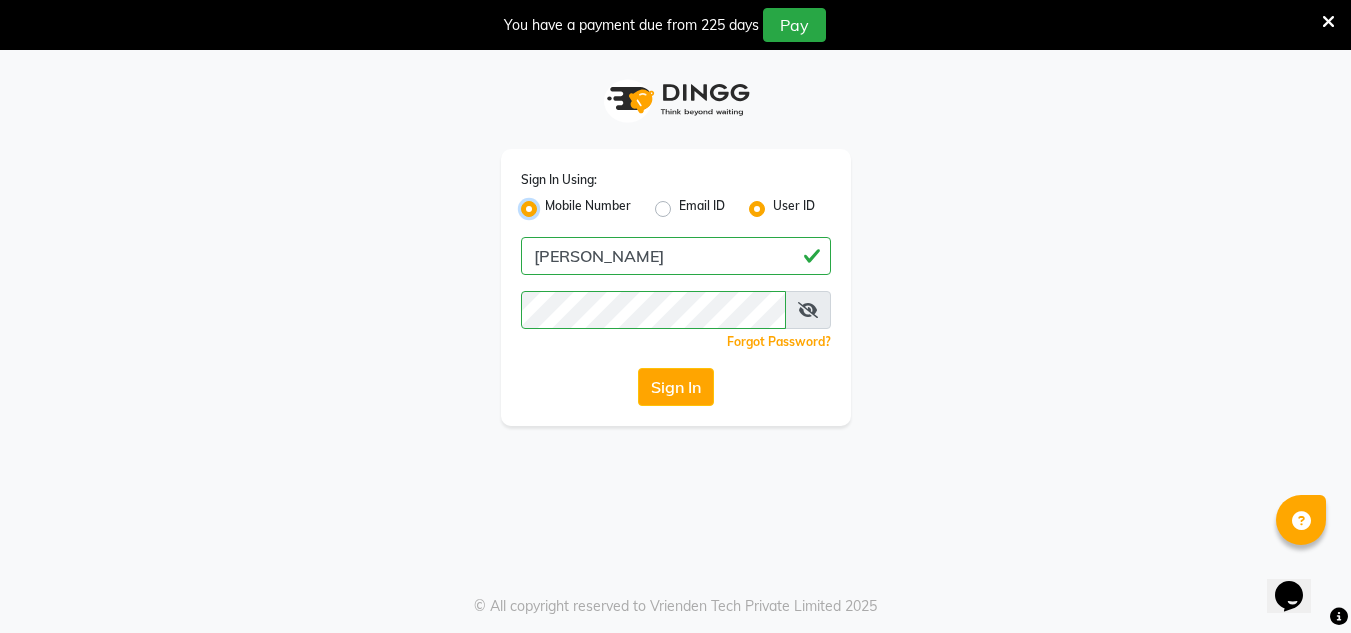radio on "false" 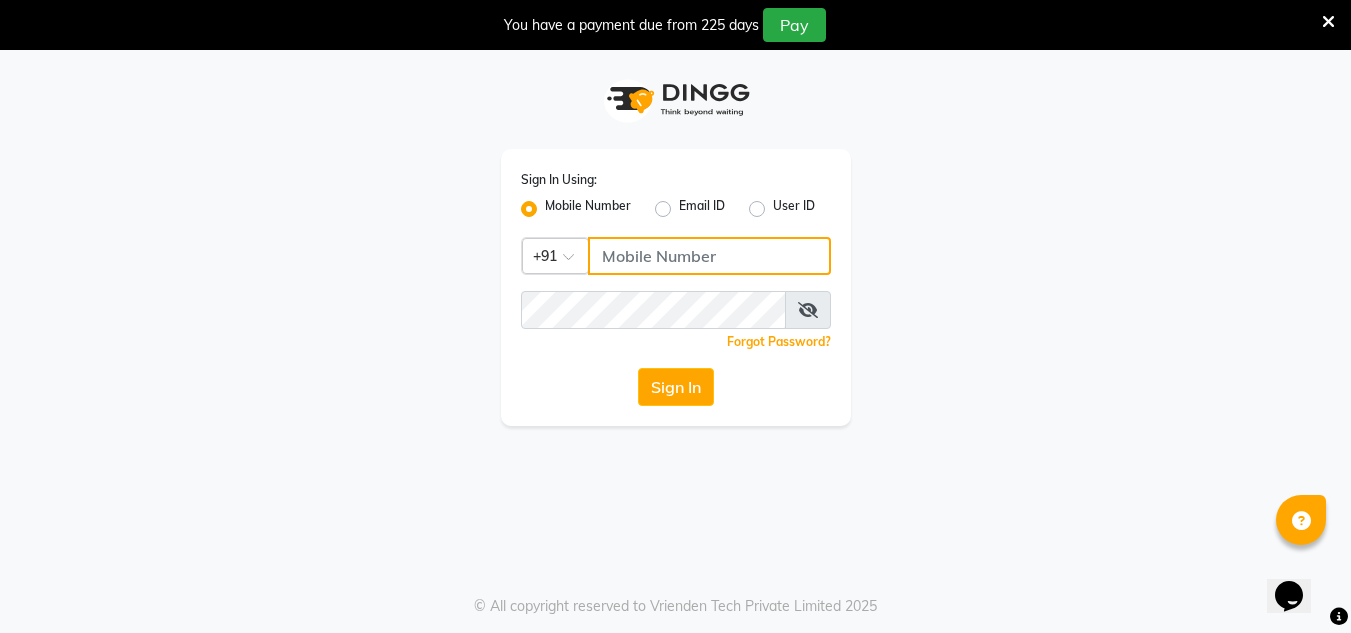 click 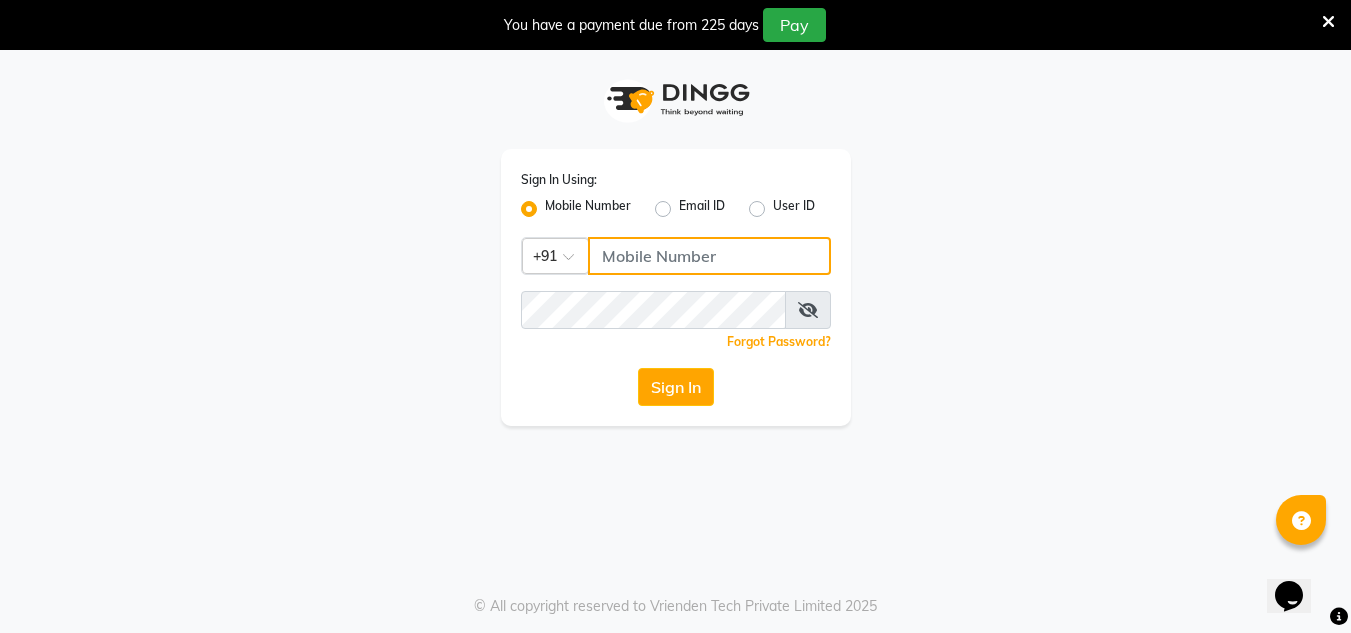 type on "7" 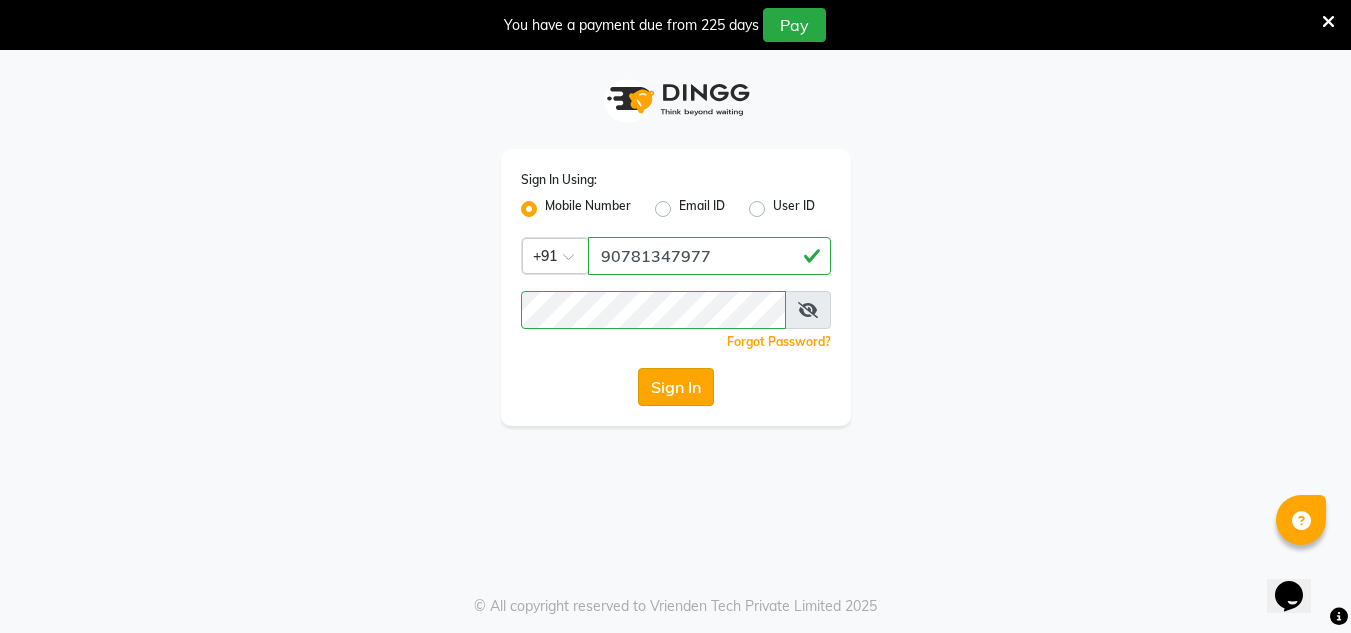 click on "Sign In" 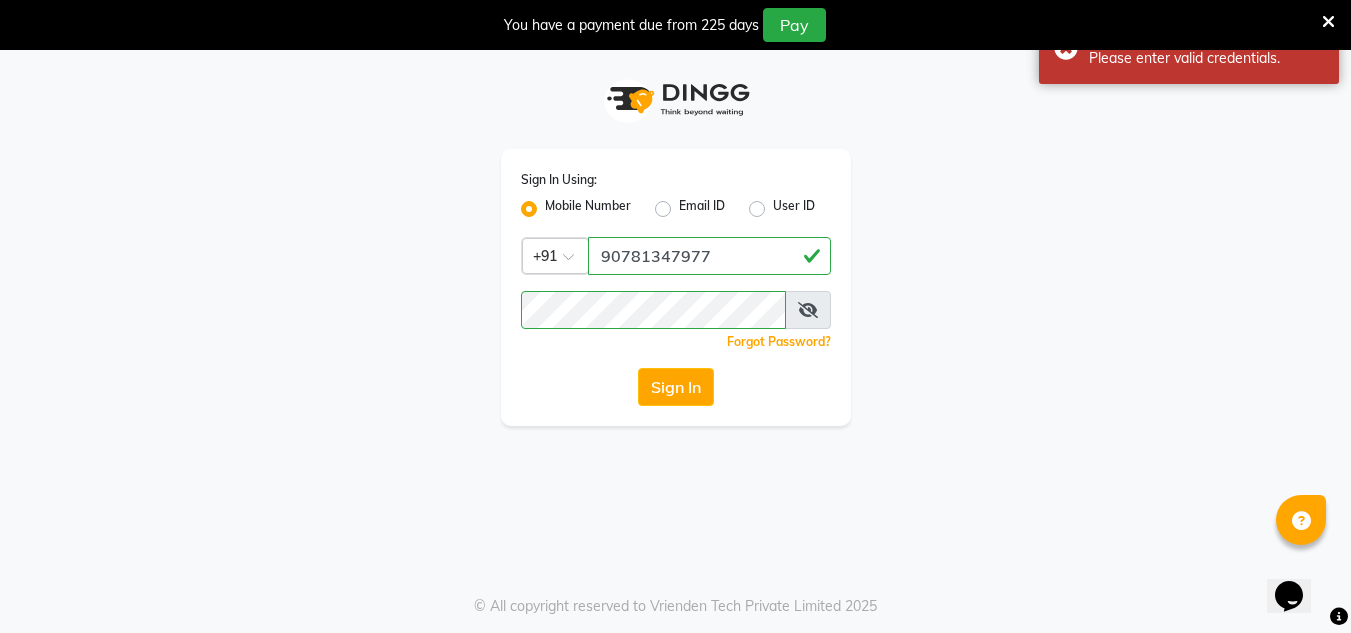 click at bounding box center [808, 310] 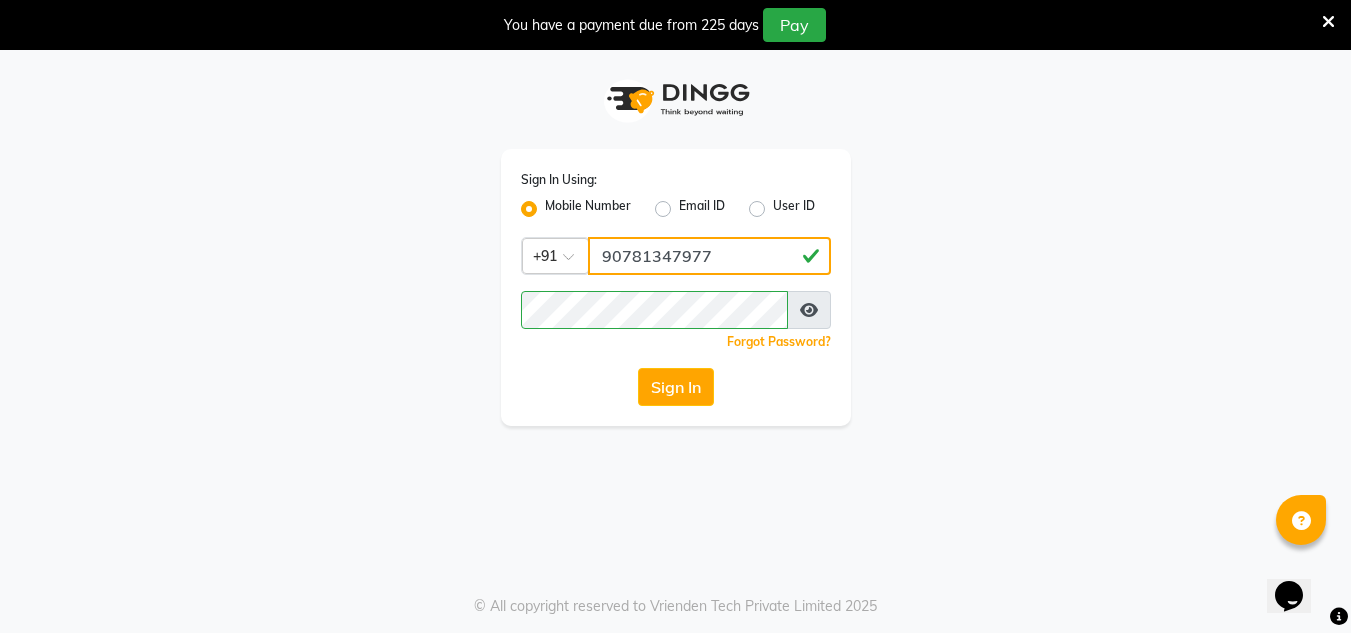 click on "90781347977" 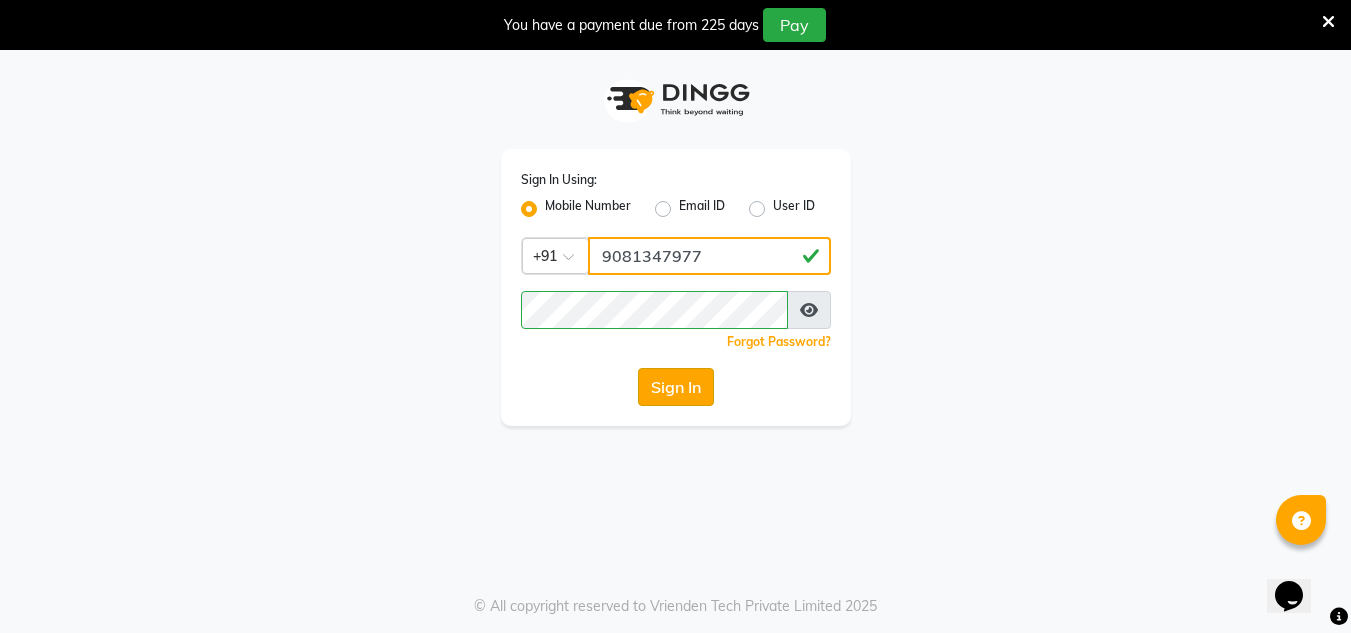 type on "9081347977" 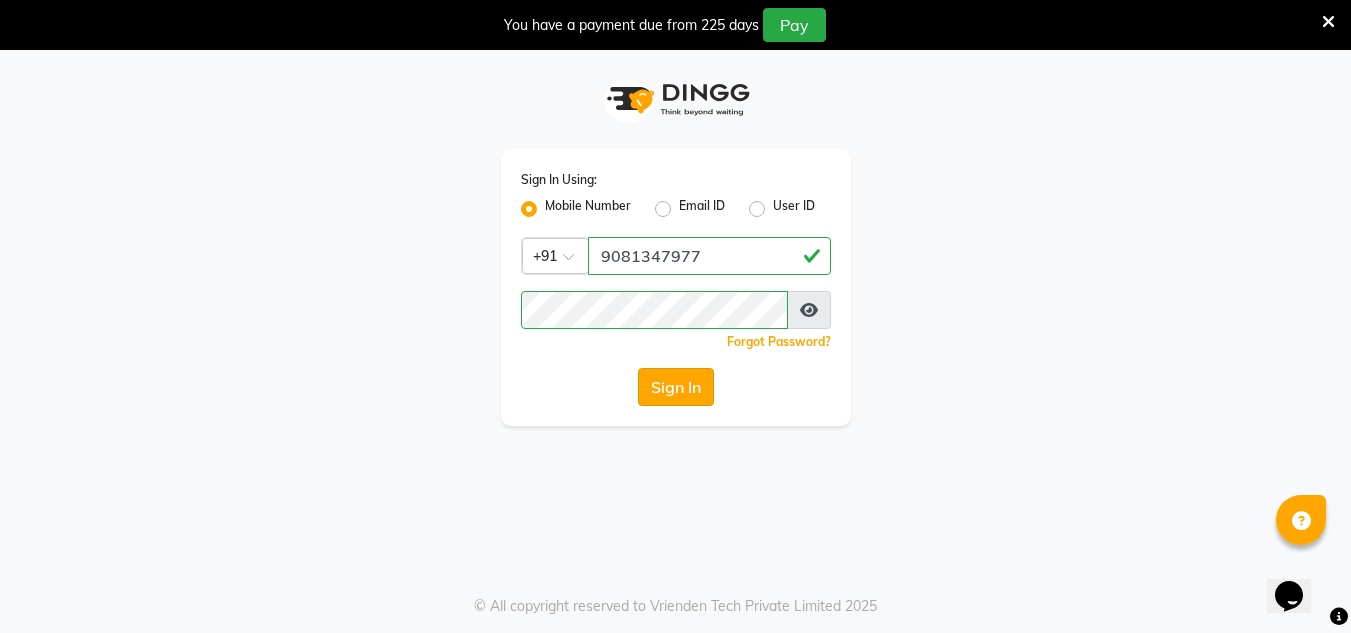 click on "Sign In" 